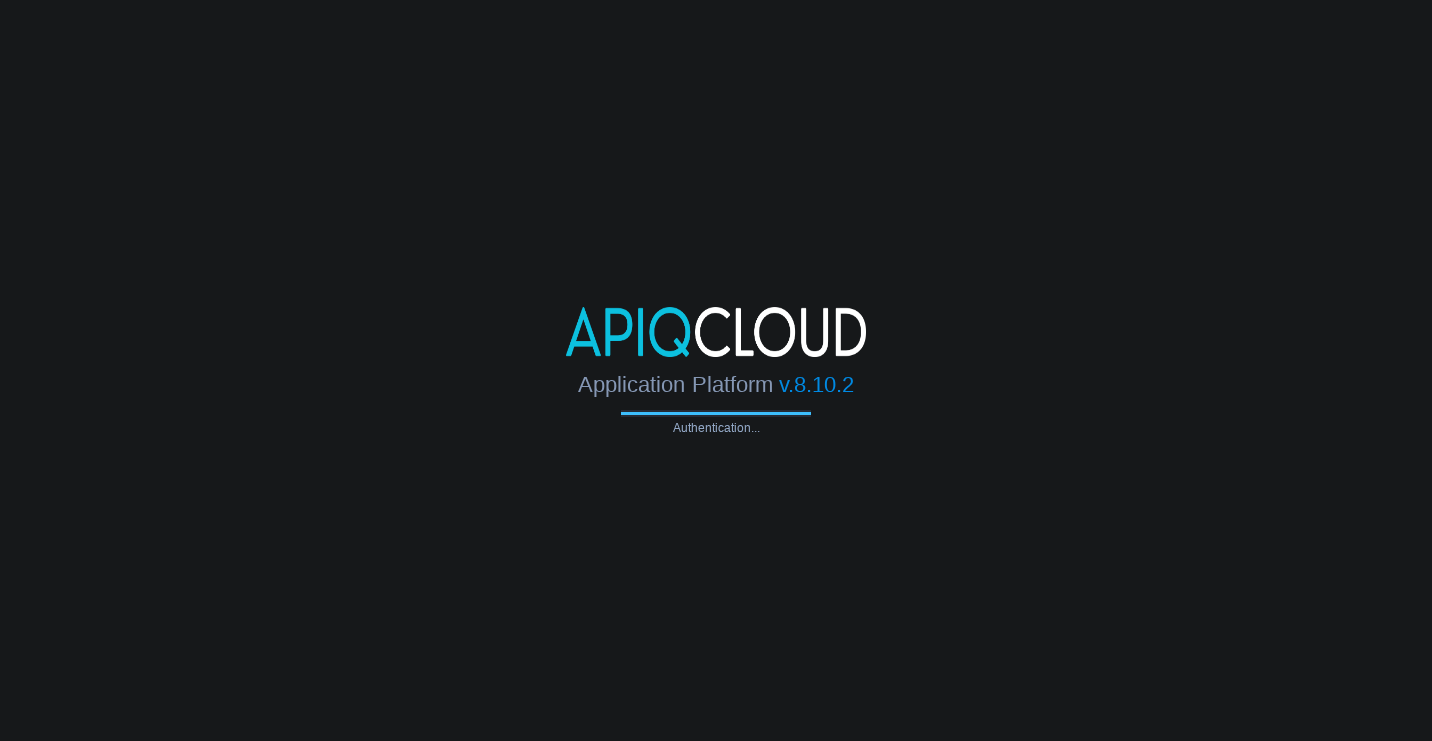 scroll, scrollTop: 0, scrollLeft: 0, axis: both 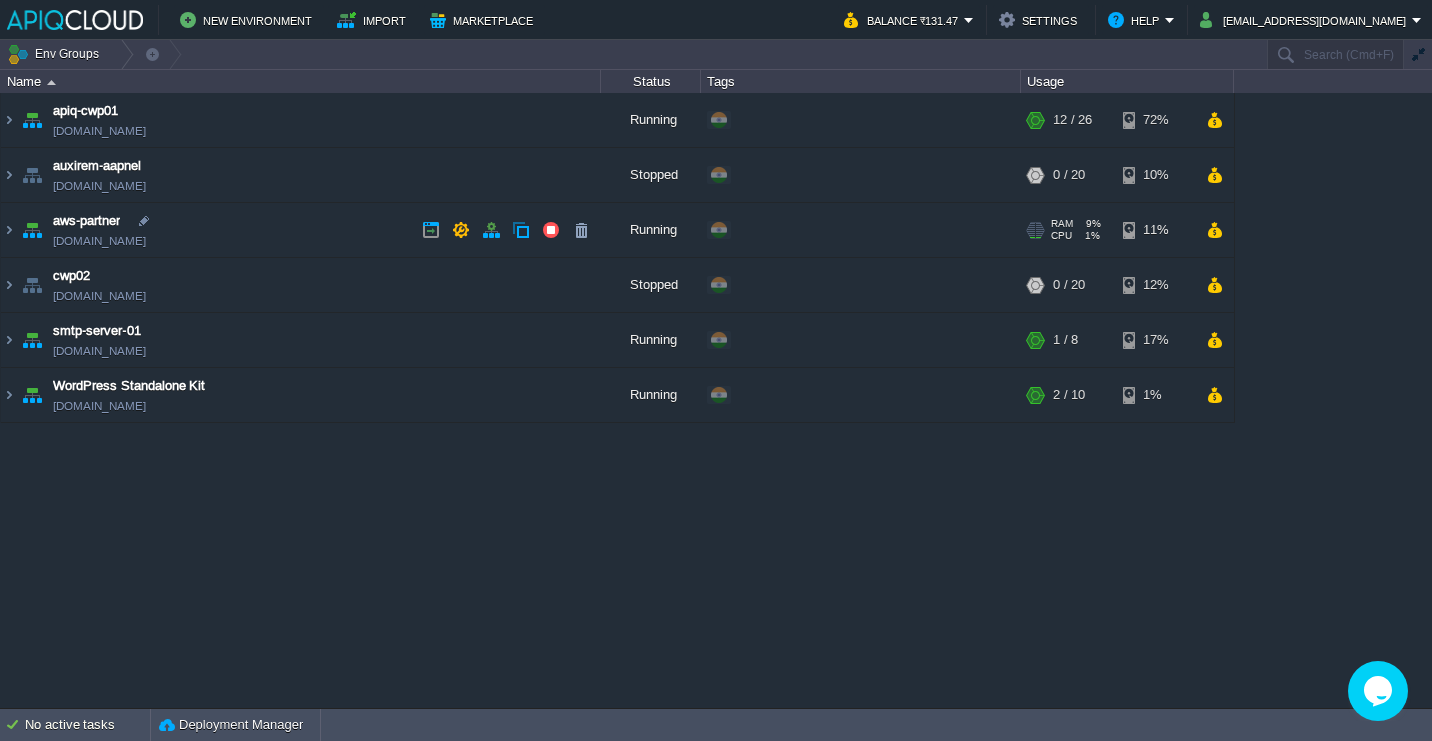 click on "aws-partner [DOMAIN_NAME]" at bounding box center [301, 230] 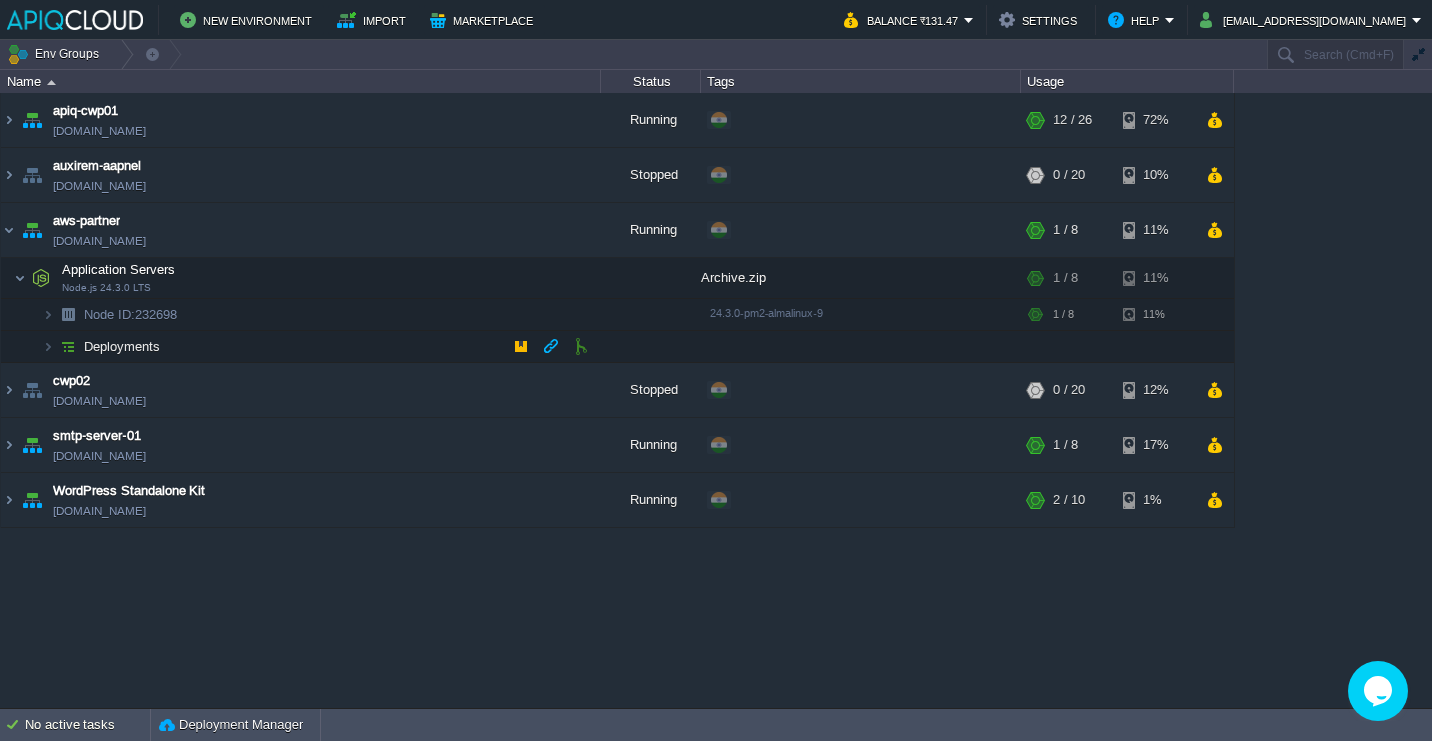 click on "Deployments" at bounding box center [301, 347] 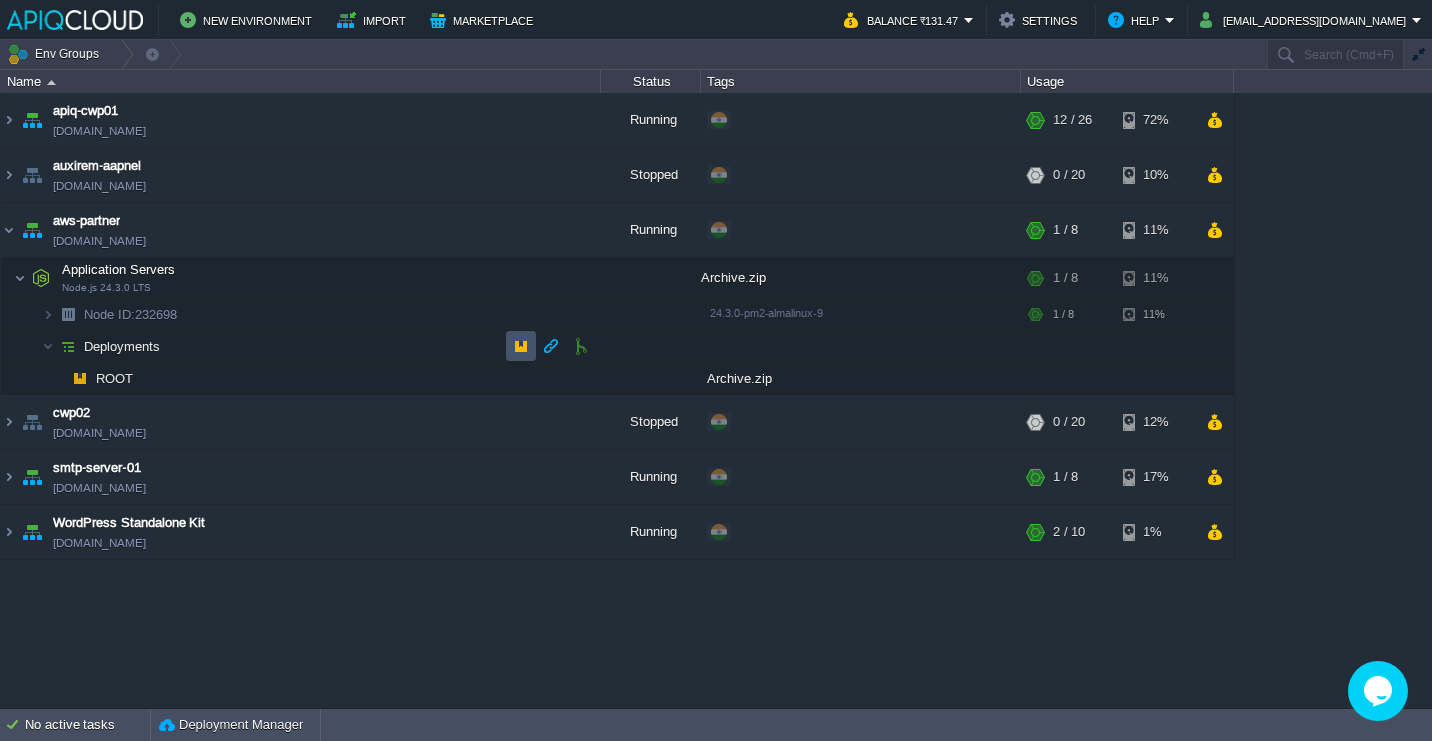 click at bounding box center [521, 346] 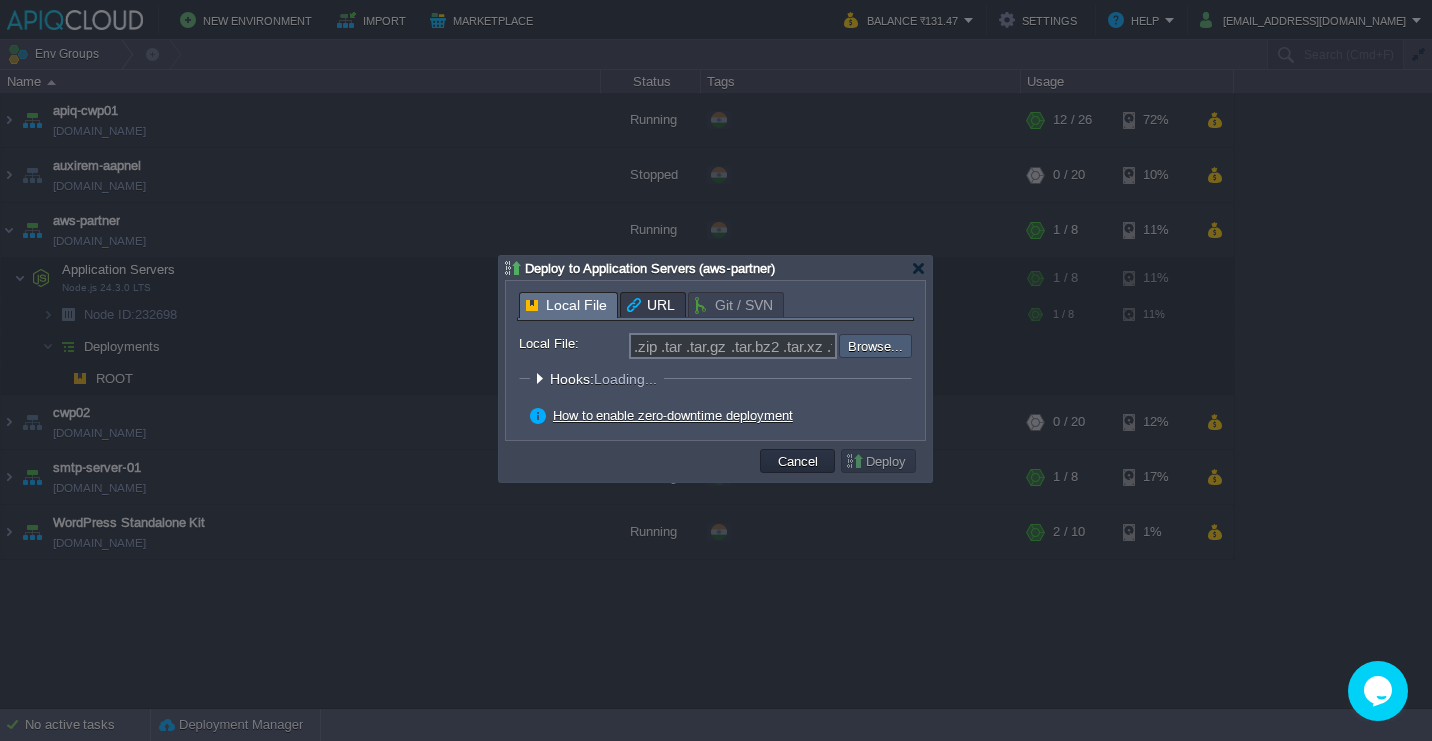 click at bounding box center (785, 346) 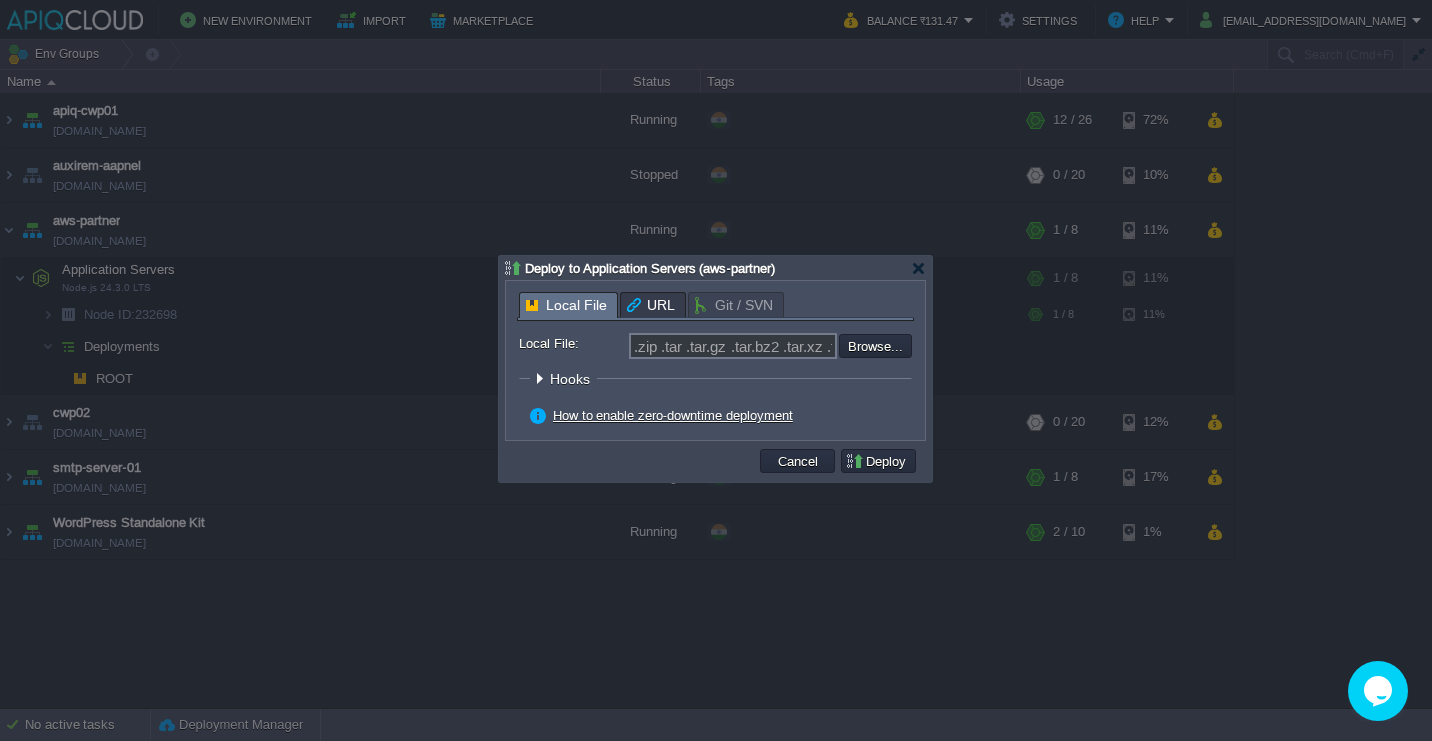 type on "C:\fakepath\Archive.zip" 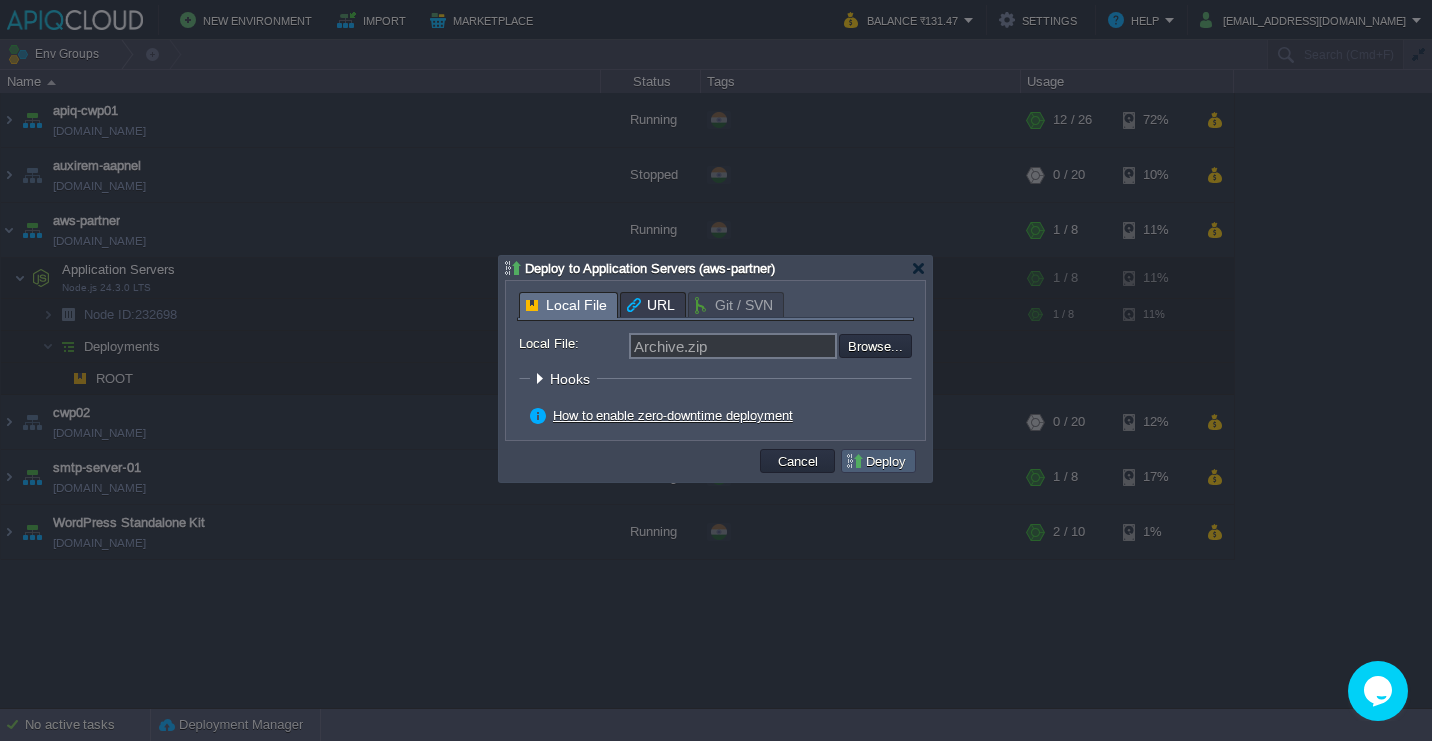 click on "Deploy" at bounding box center [878, 461] 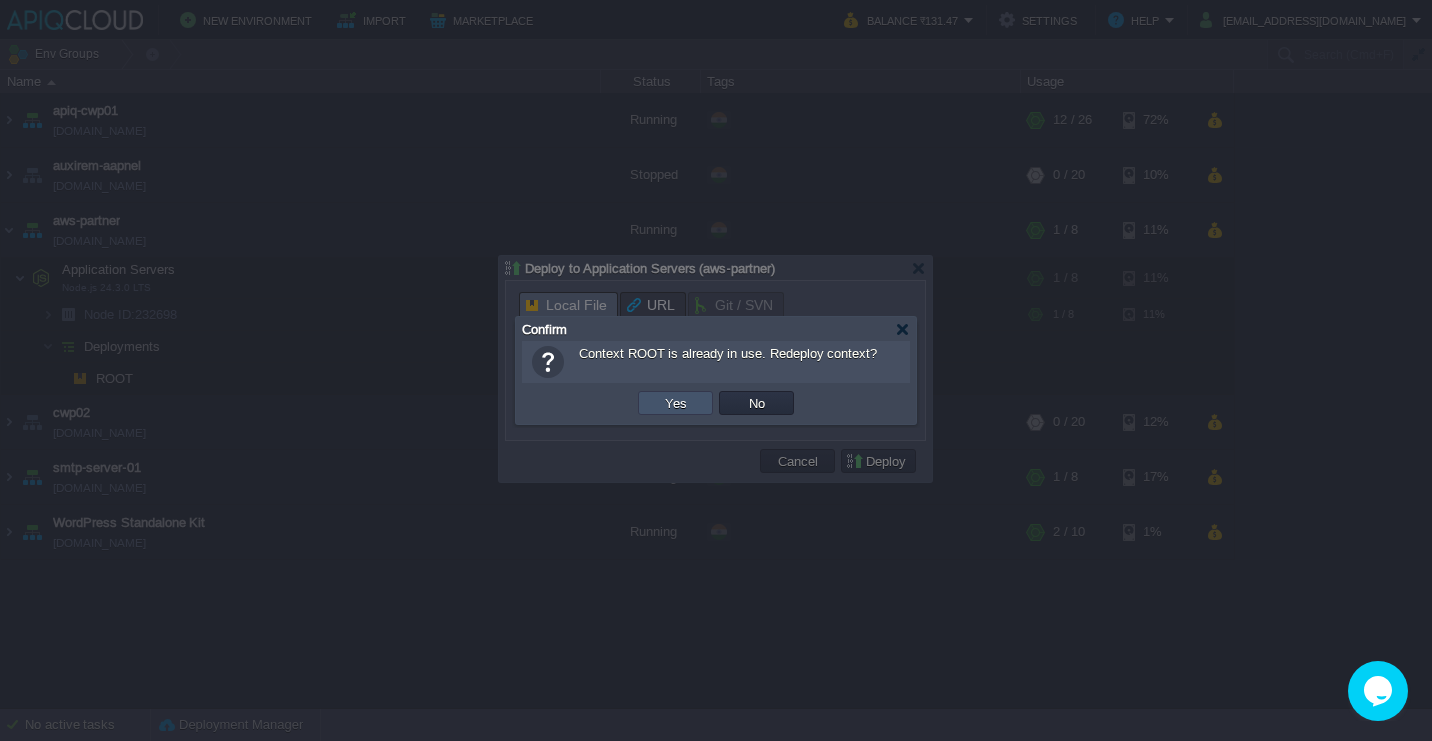 click on "Yes" at bounding box center [676, 403] 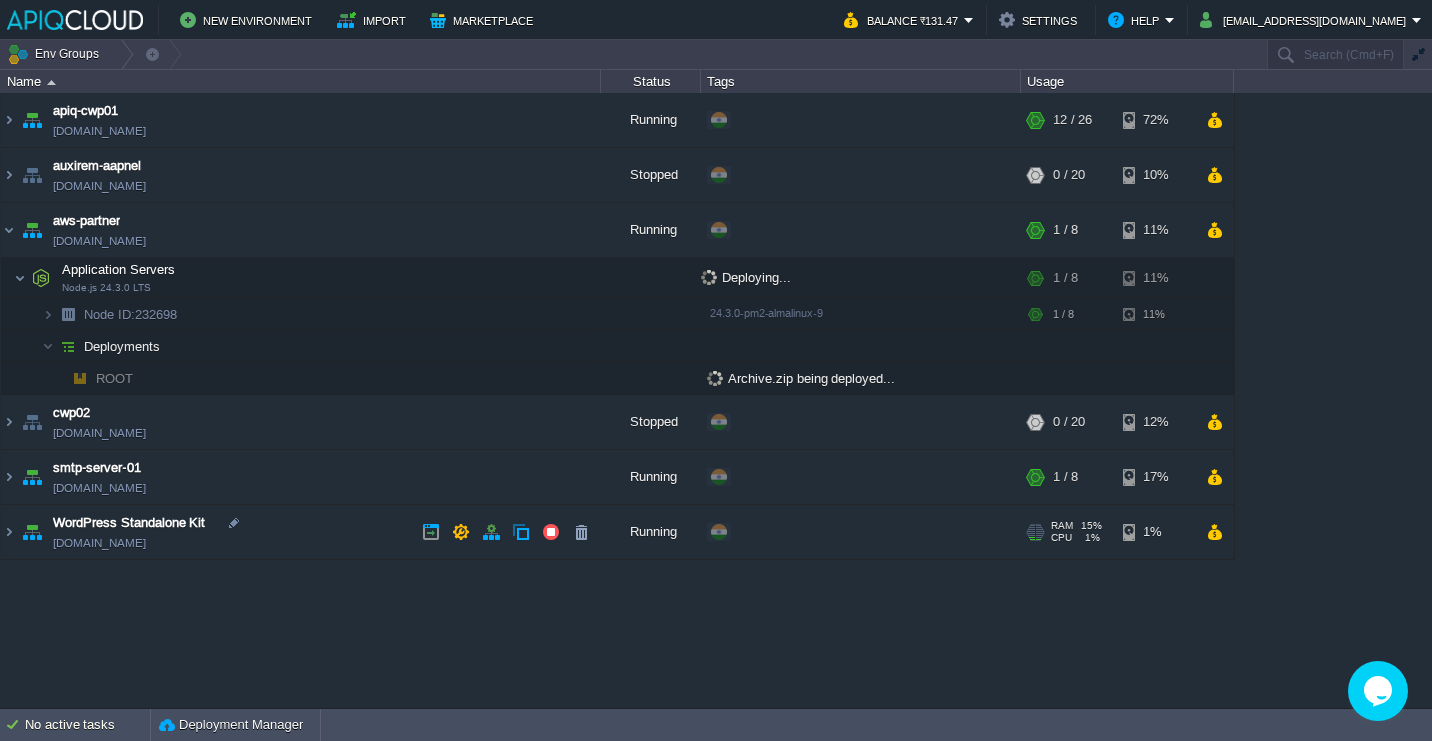 scroll, scrollTop: 0, scrollLeft: 0, axis: both 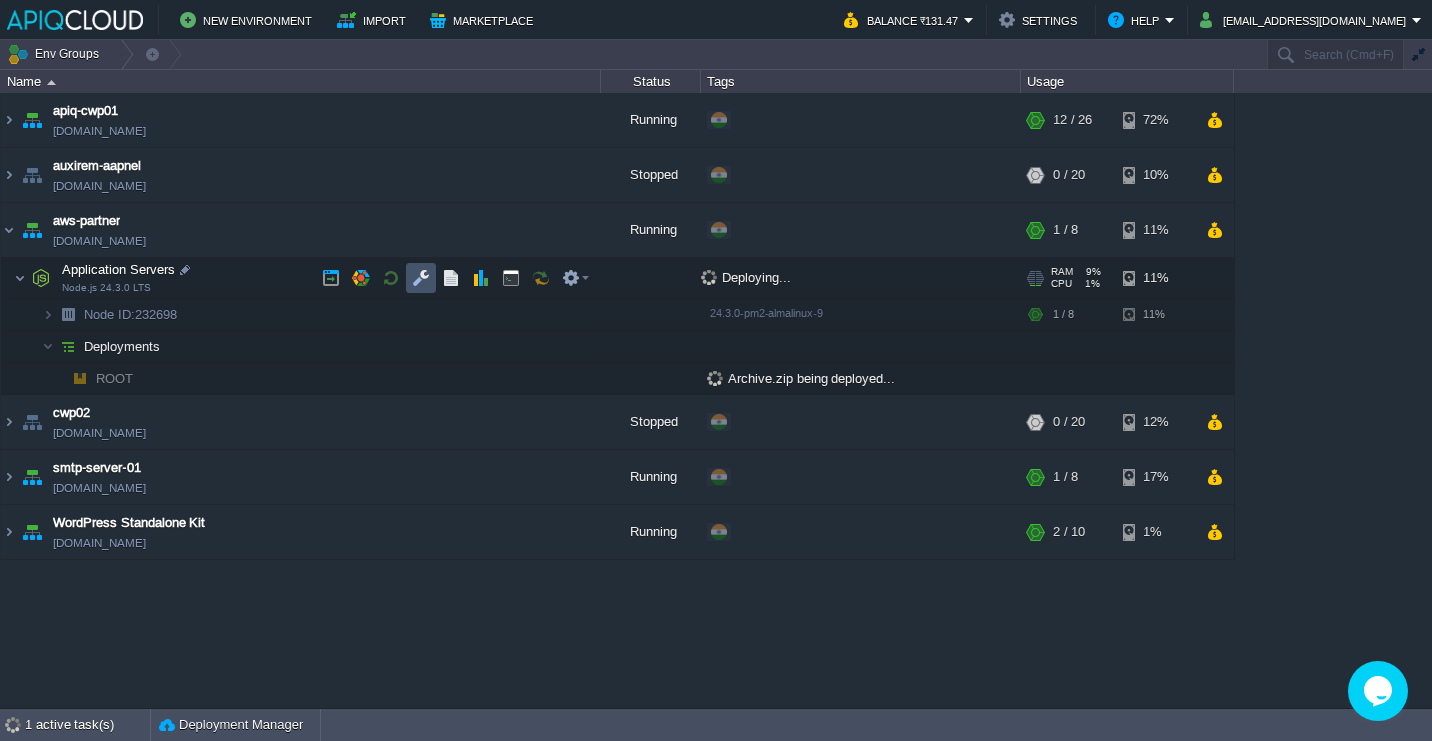 click at bounding box center [421, 278] 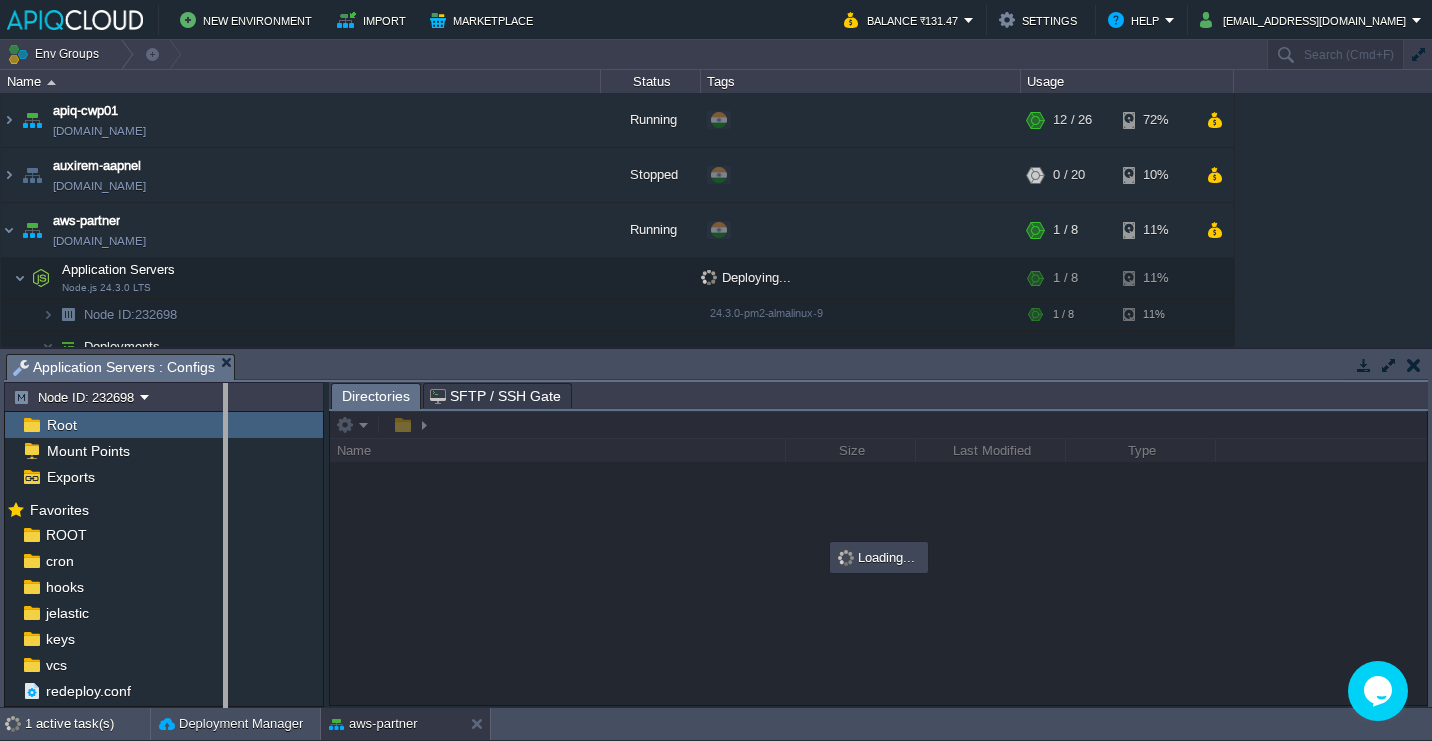 drag, startPoint x: 325, startPoint y: 397, endPoint x: 227, endPoint y: 397, distance: 98 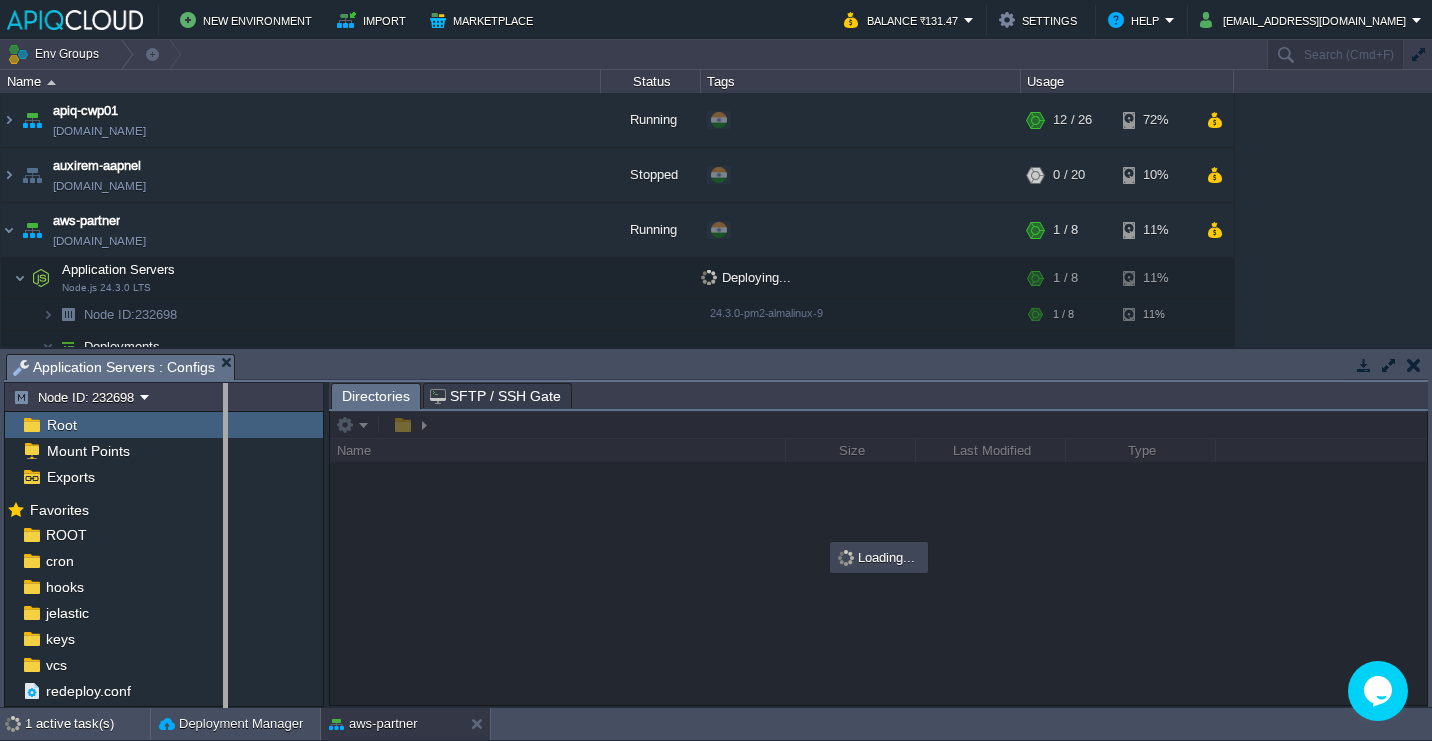 click on "New Environment Import Marketplace Bonus ₹0.00 Upgrade Account Balance ₹131.47 Settings Help admin@apiqhost.com       Env Groups                     Search (Cmd+F)         auto-gen Name Status Tags Usage apiq-cwp01 apiq-cwp01.cloudjiffy.net Running                                 + Add to Env Group                                                                                                                                                            RAM                 41%                                         CPU                 34%                             12 / 26                    72%       auxirem-aapnel auxirem-aapnel.in1.apiqcloud.com Stopped                                 + Add to Env Group                                                                                                                                                            RAM                 0%                                         CPU                 0%                             0 / 20" at bounding box center (716, 370) 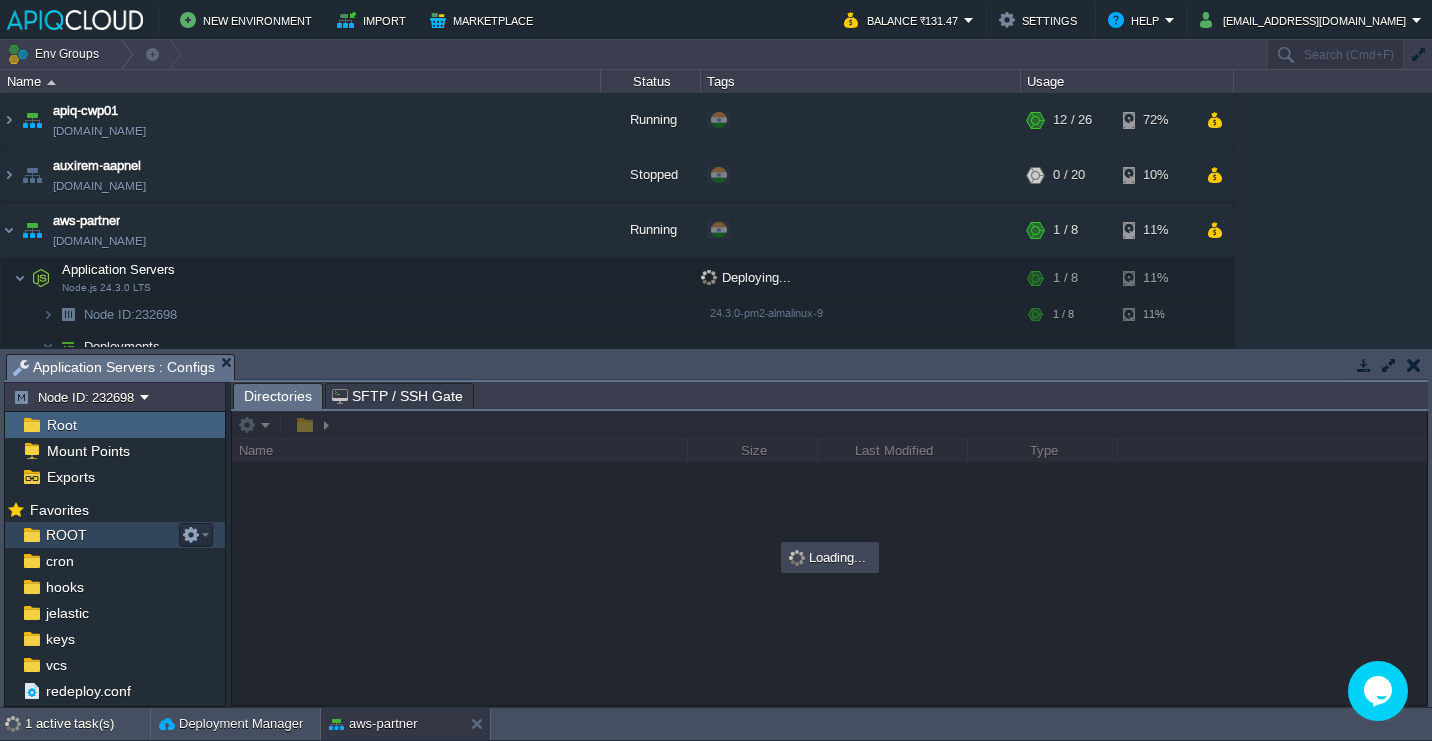 click on "ROOT" at bounding box center (115, 535) 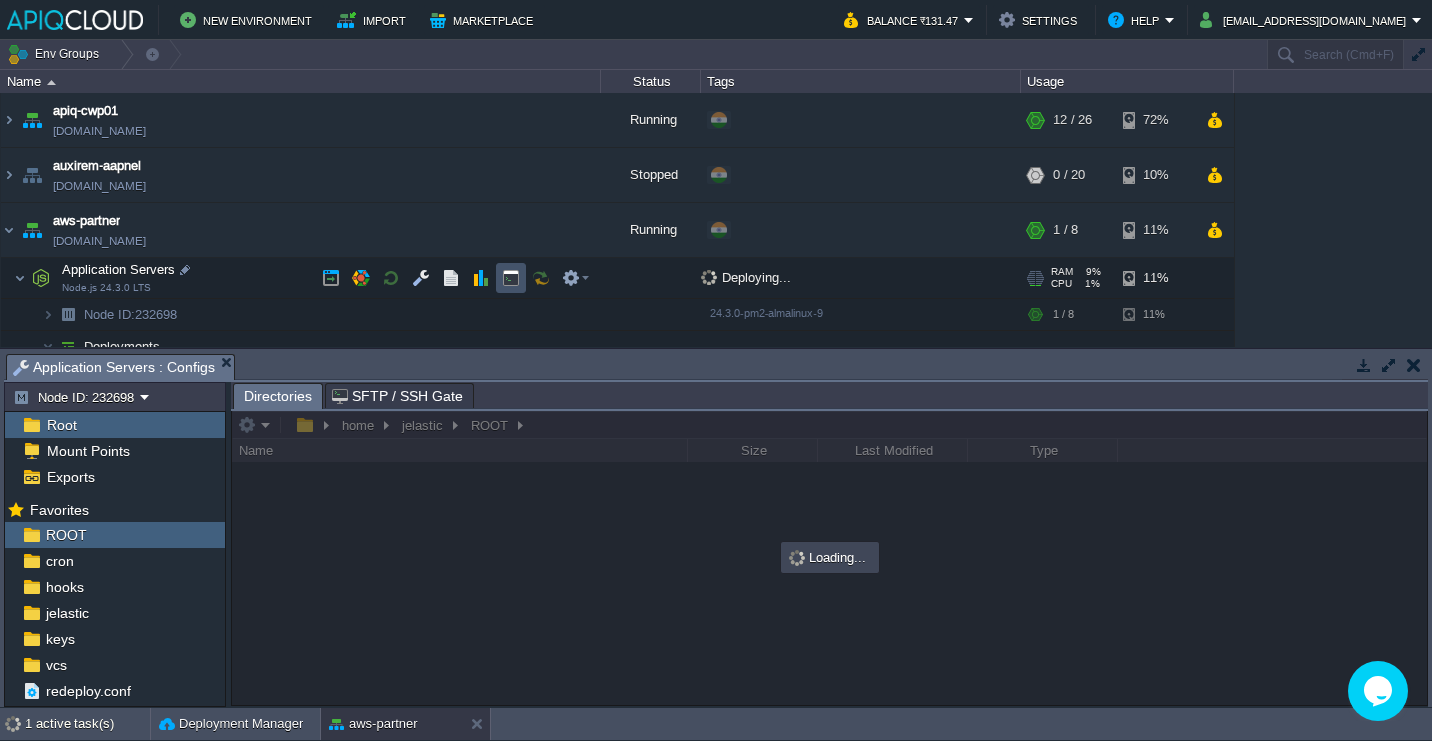click at bounding box center (511, 278) 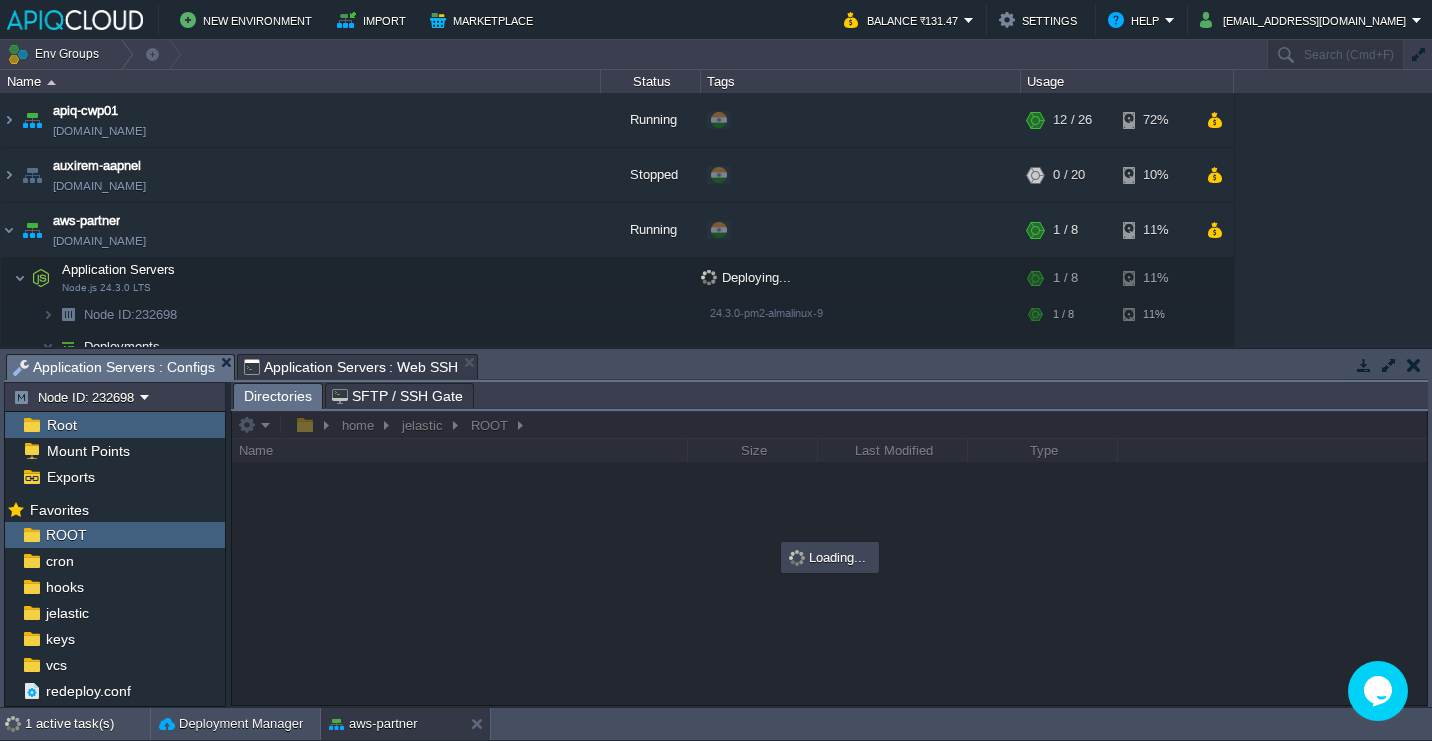 click on "Application Servers : Configs" at bounding box center [114, 367] 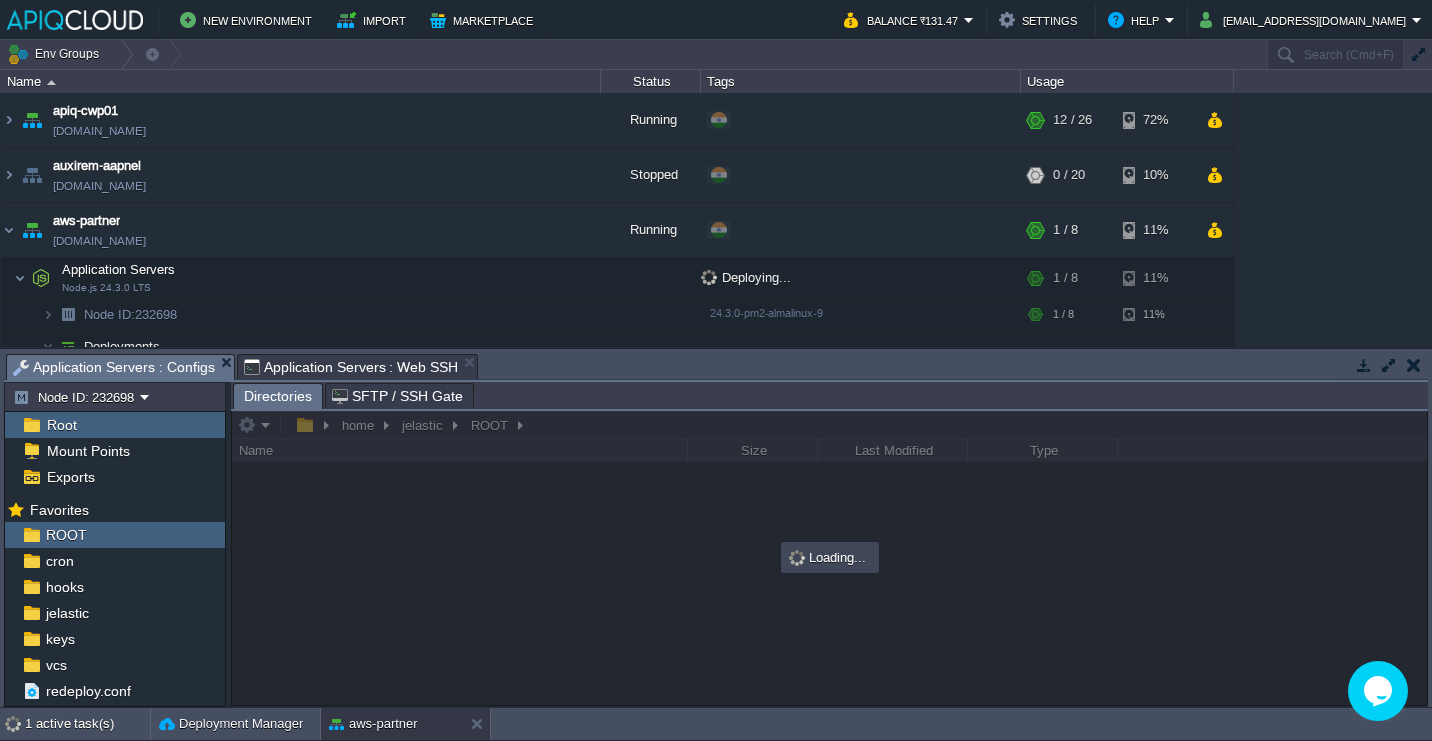 scroll, scrollTop: 0, scrollLeft: 0, axis: both 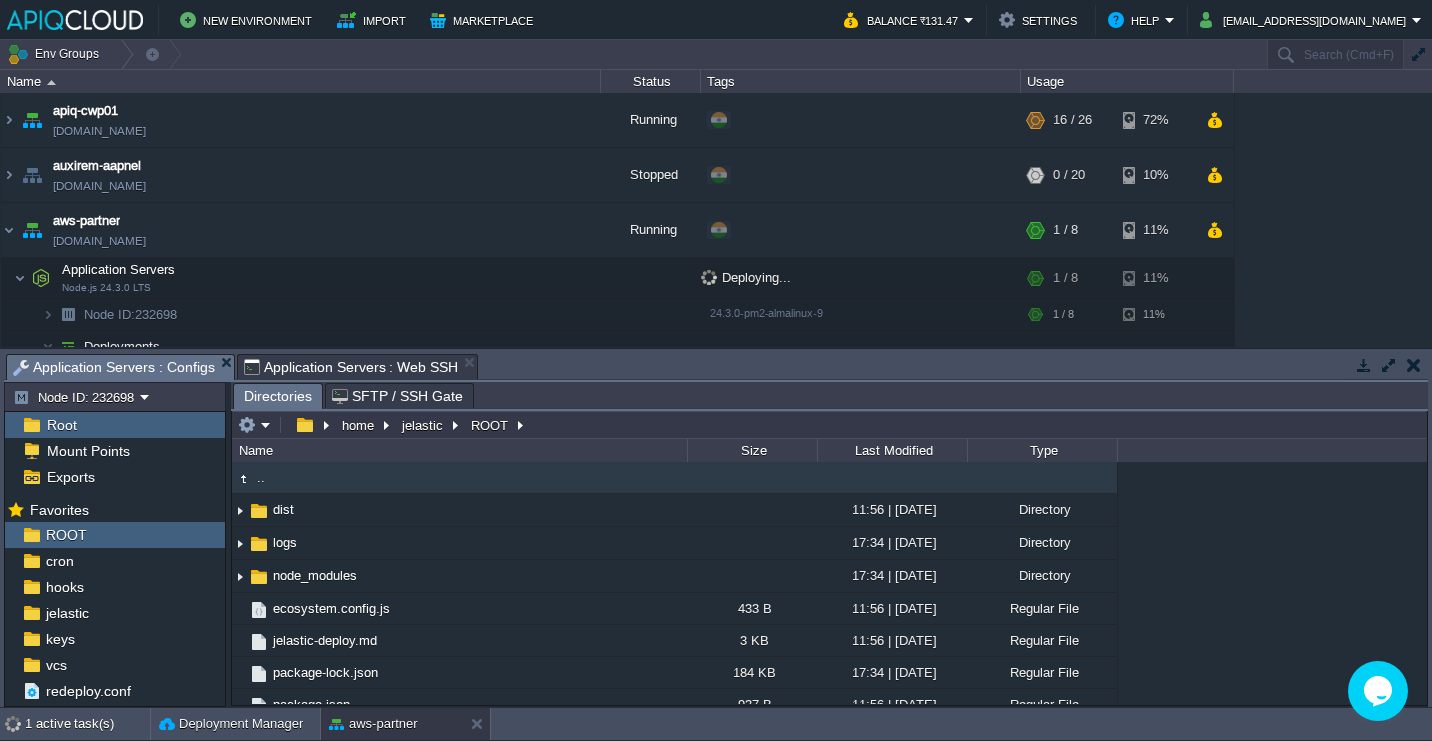 type on "/home/jelastic/ROOT" 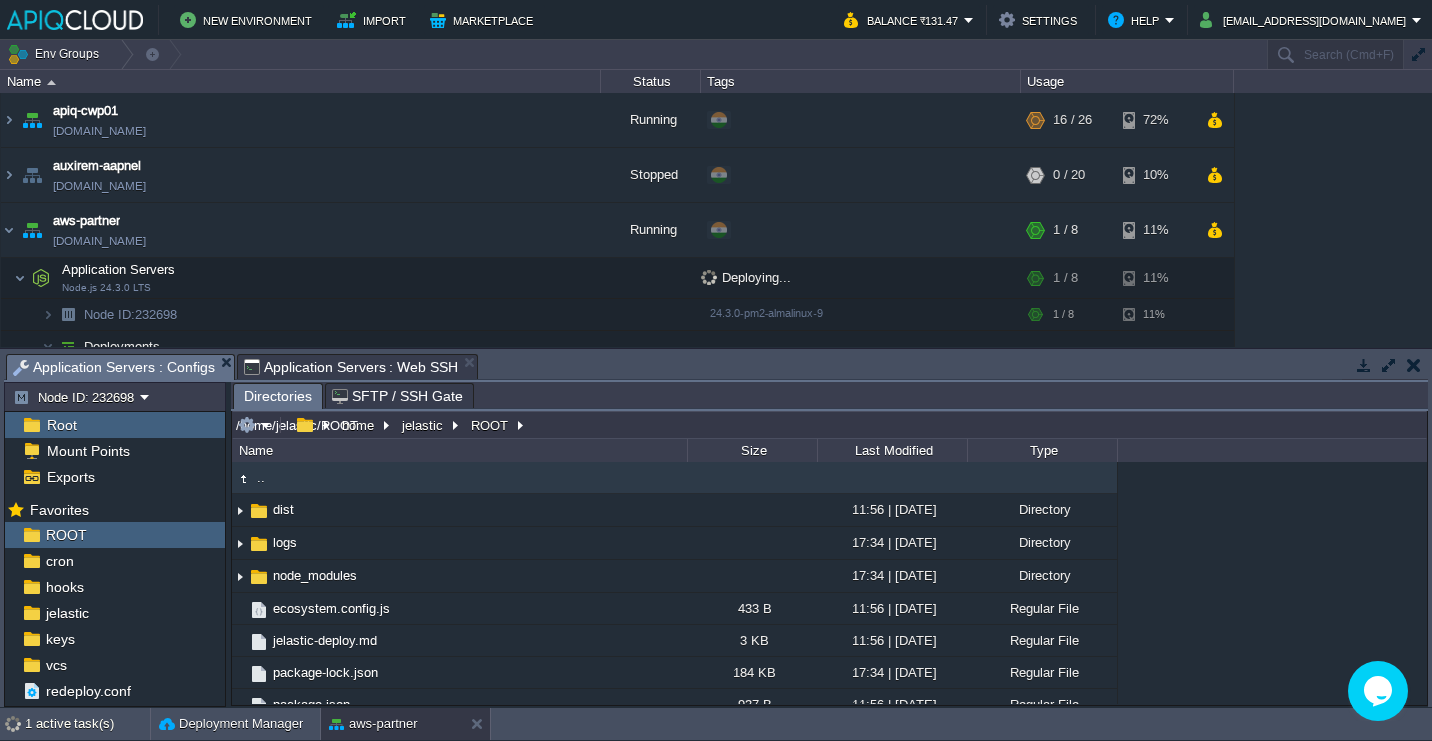 click on "/home/jelastic/ROOT" at bounding box center [829, 425] 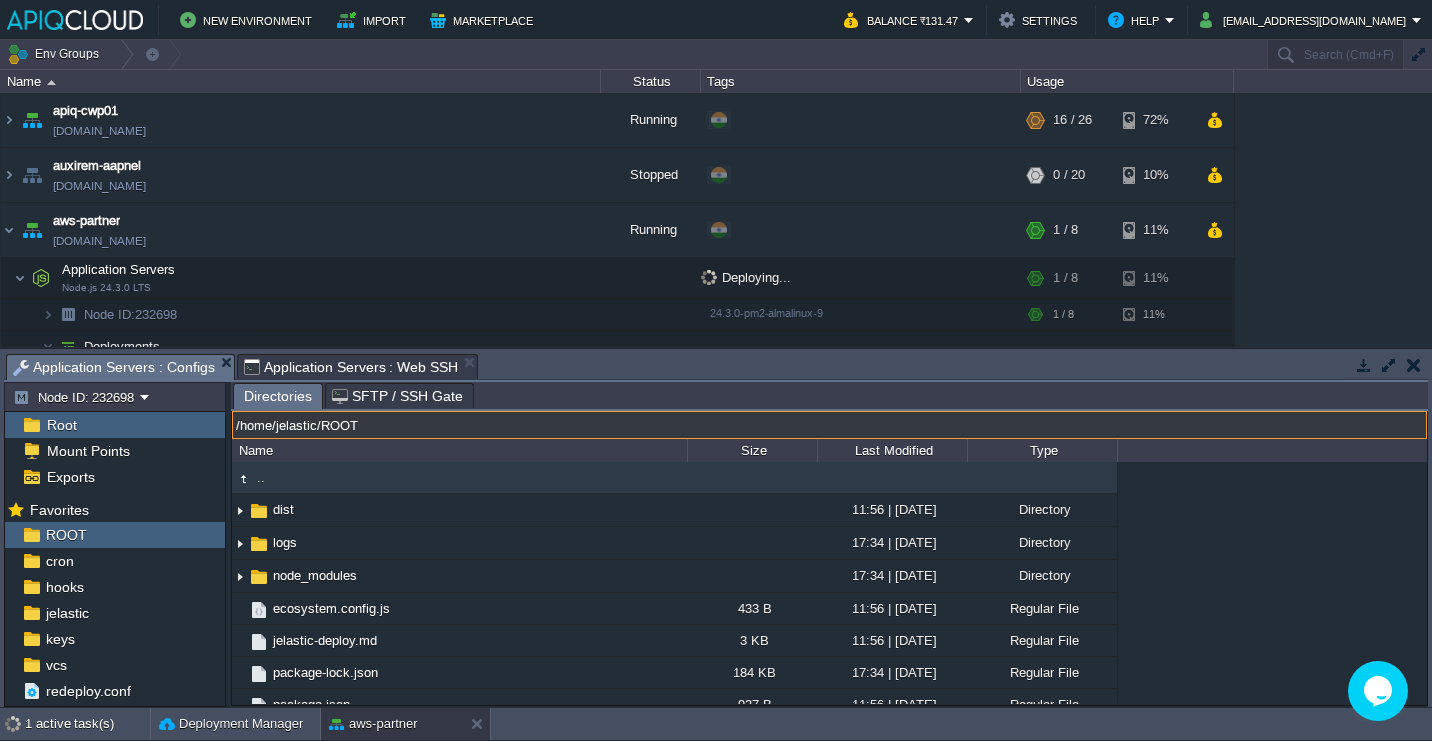 type on "#000000" 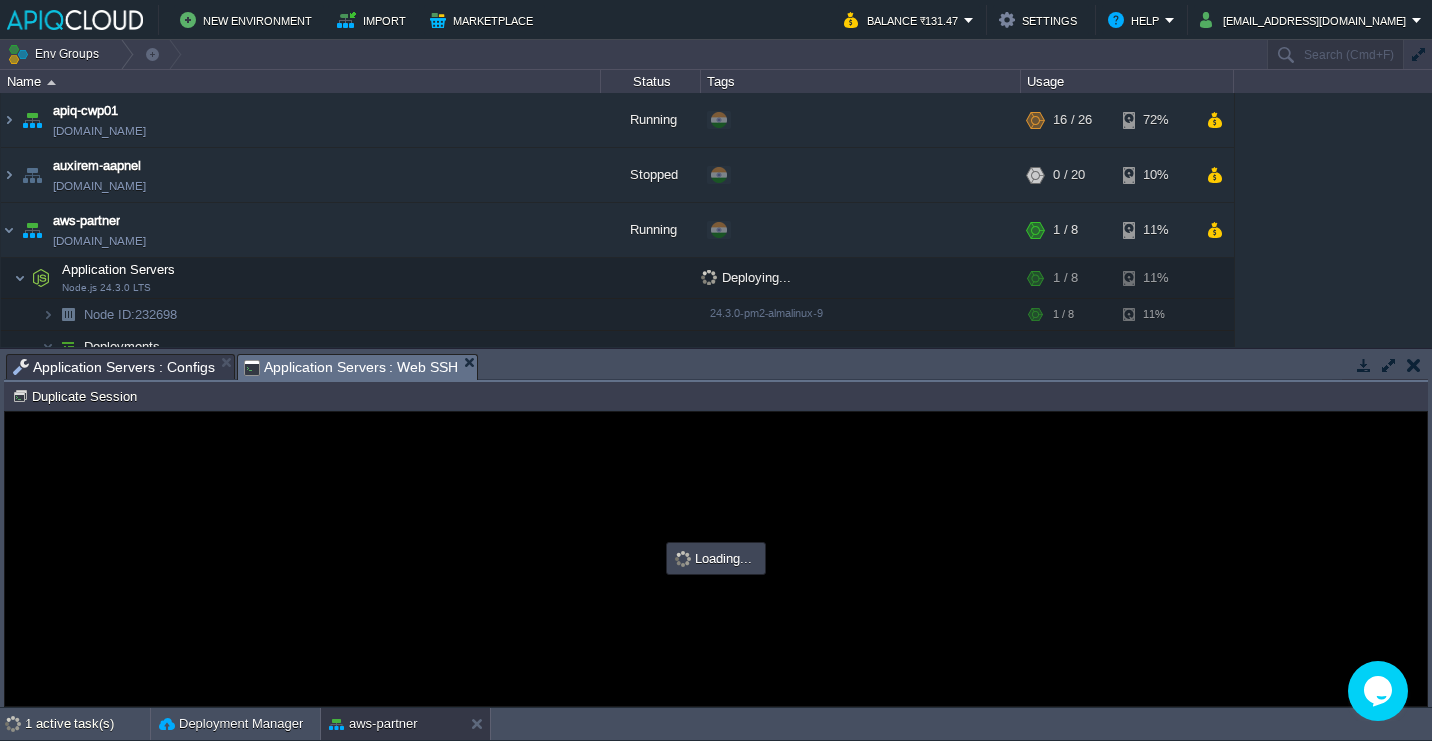 click on "Application Servers : Web SSH" at bounding box center (351, 367) 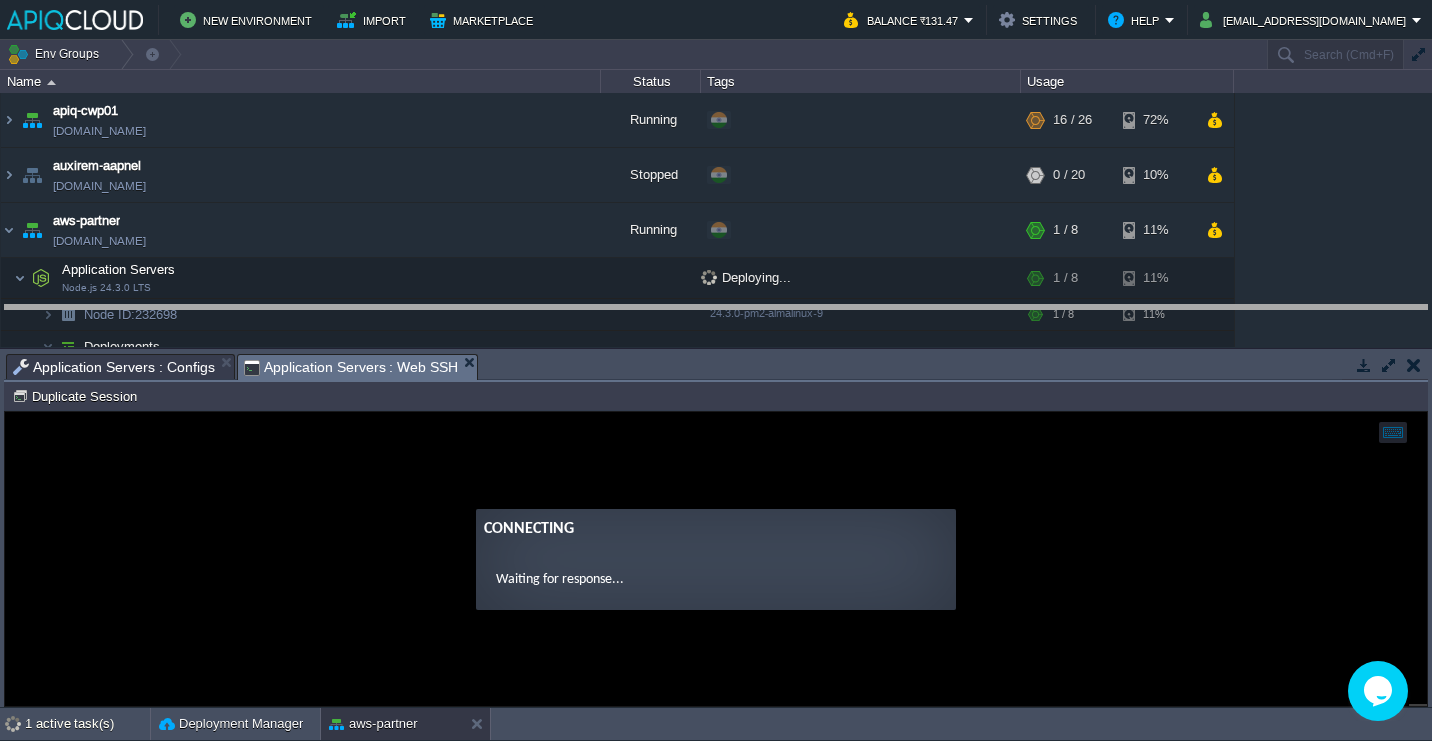 drag, startPoint x: 571, startPoint y: 367, endPoint x: 577, endPoint y: 284, distance: 83.21658 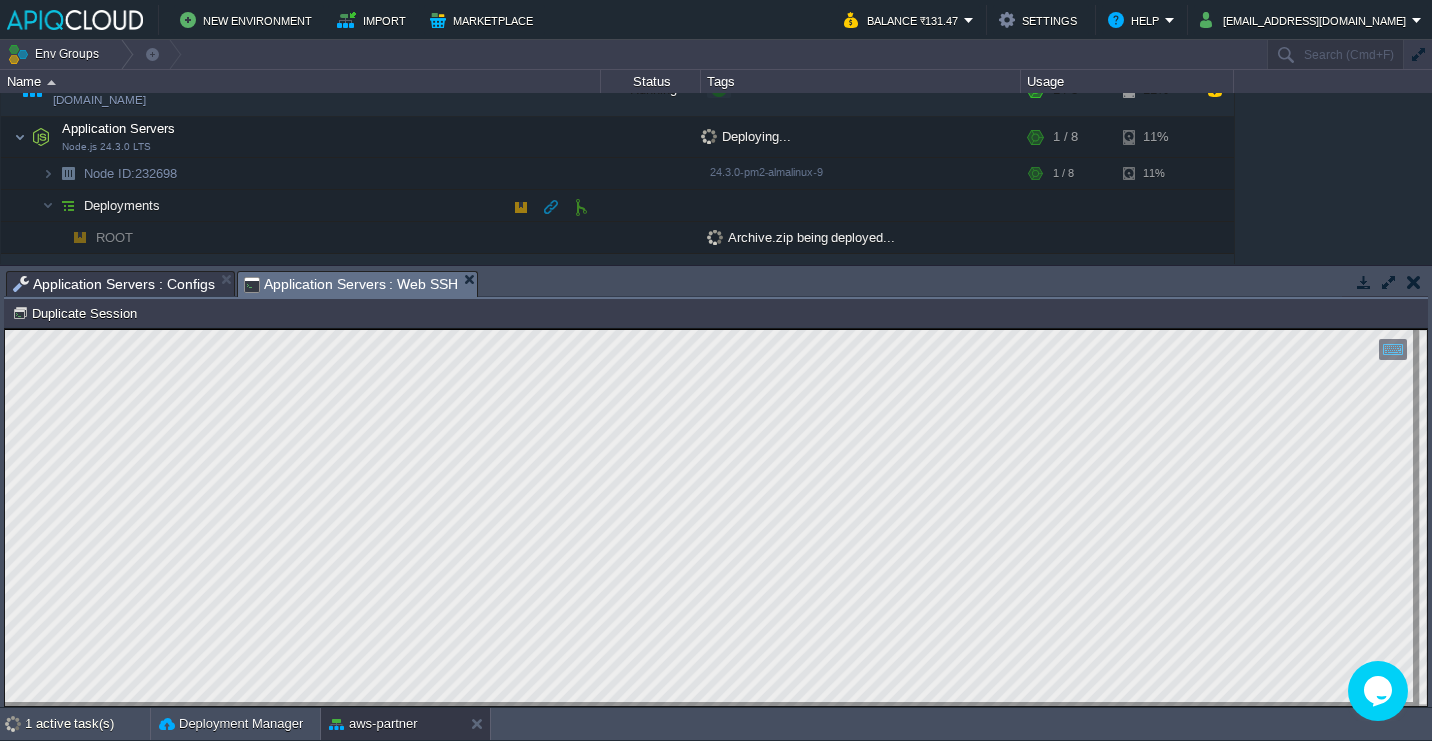 scroll, scrollTop: 144, scrollLeft: 0, axis: vertical 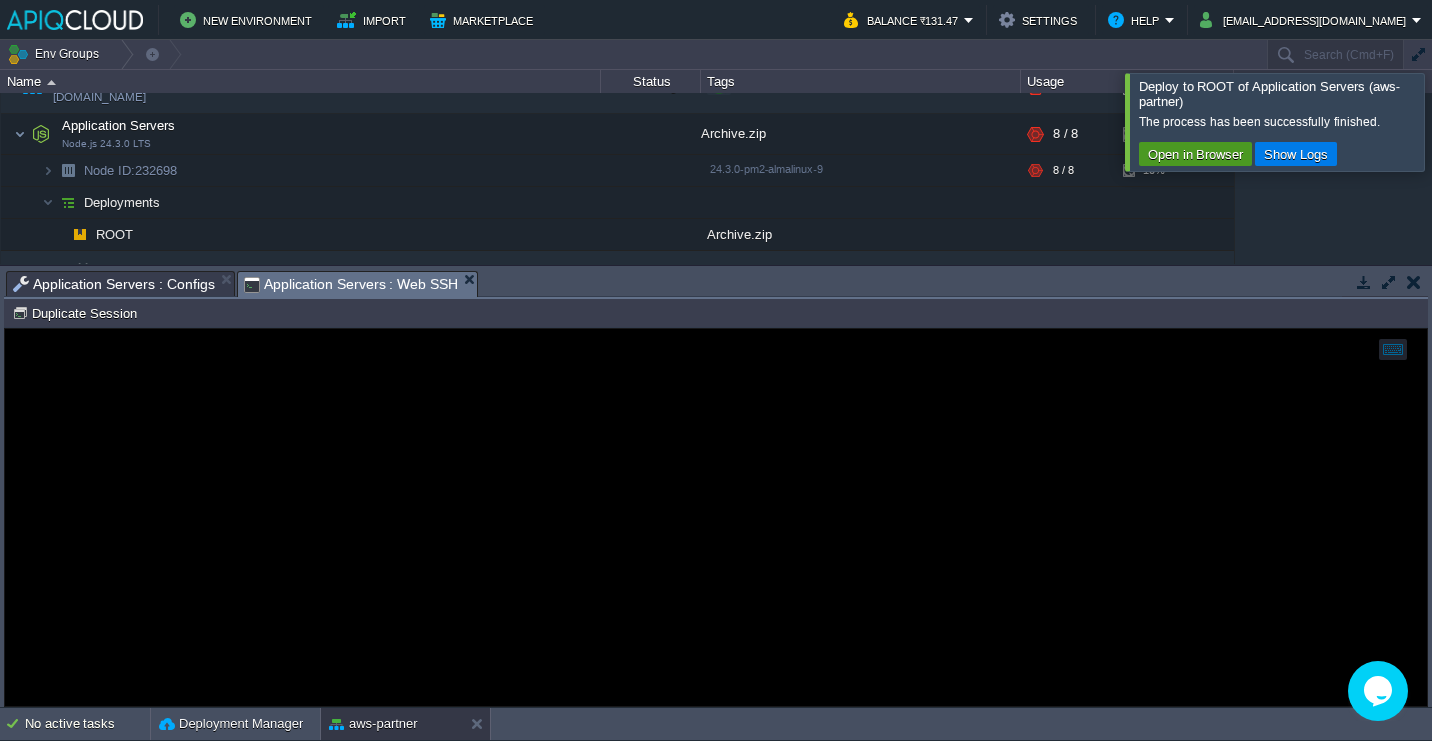 click on "Open in Browser" at bounding box center [1195, 154] 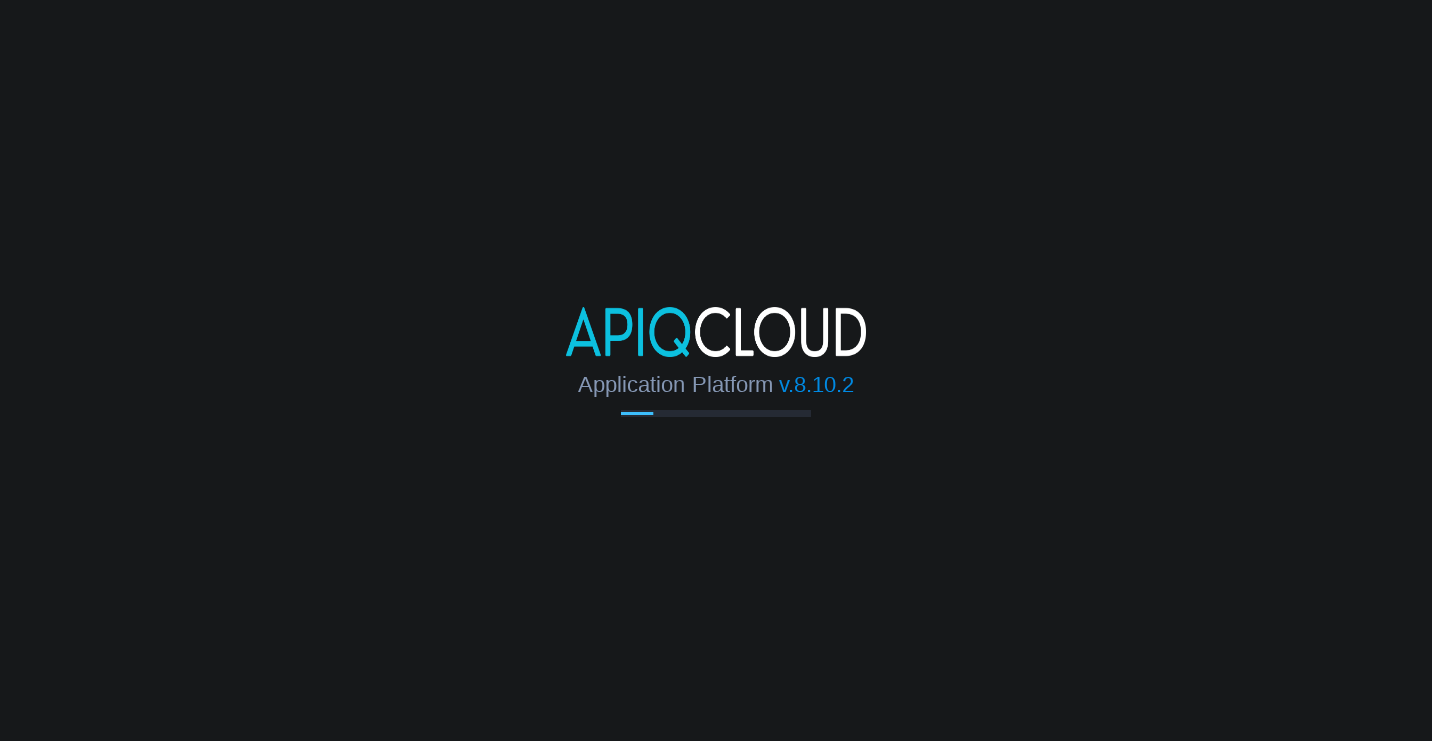 scroll, scrollTop: 0, scrollLeft: 0, axis: both 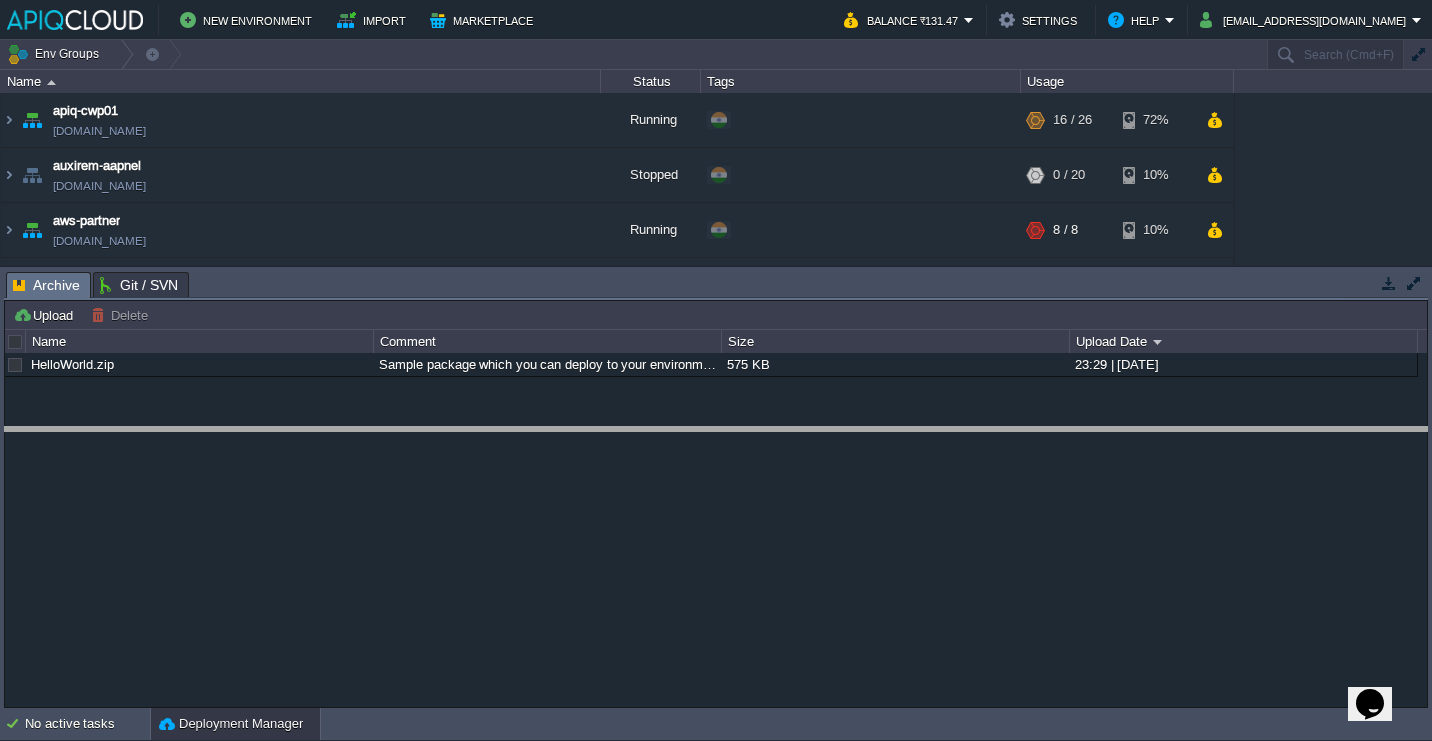 drag, startPoint x: 669, startPoint y: 287, endPoint x: 669, endPoint y: 497, distance: 210 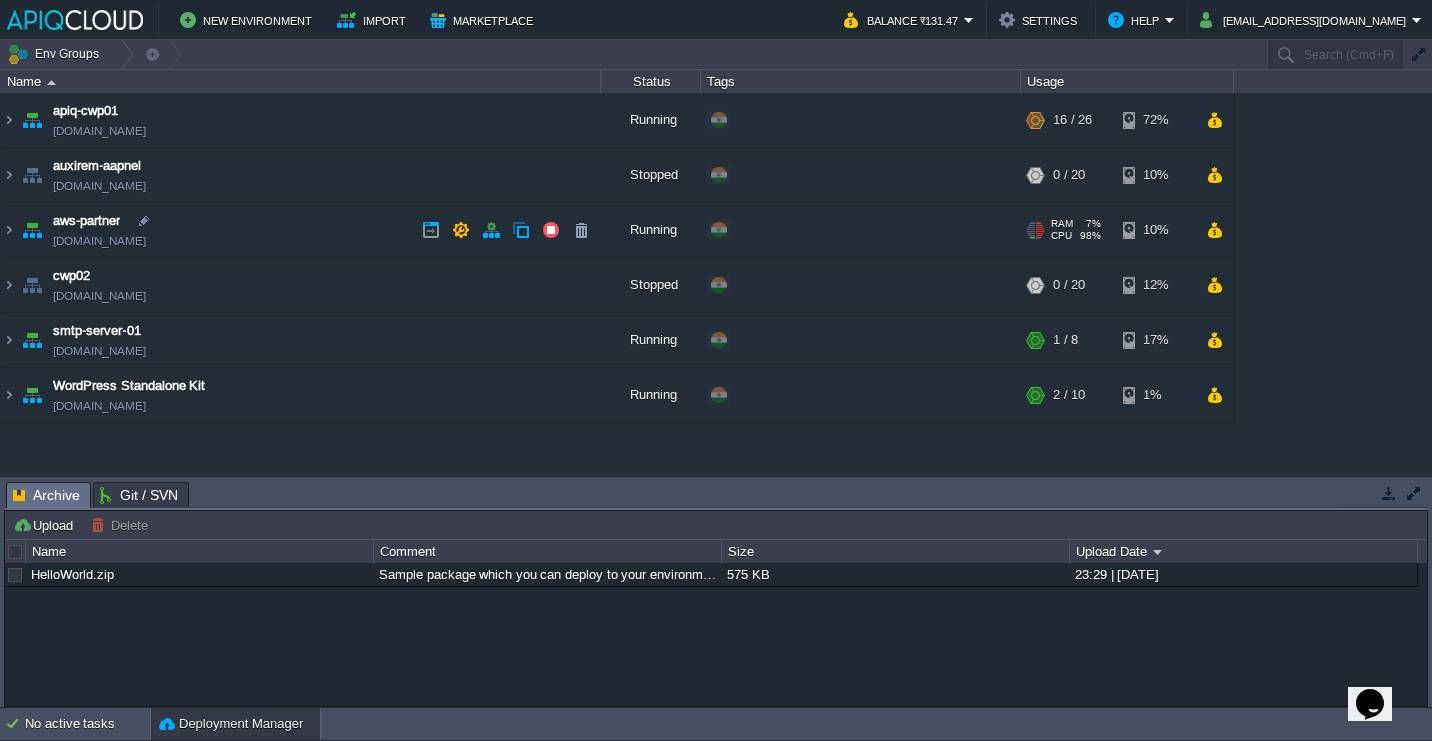 click on "aws-partner [DOMAIN_NAME]" at bounding box center (301, 230) 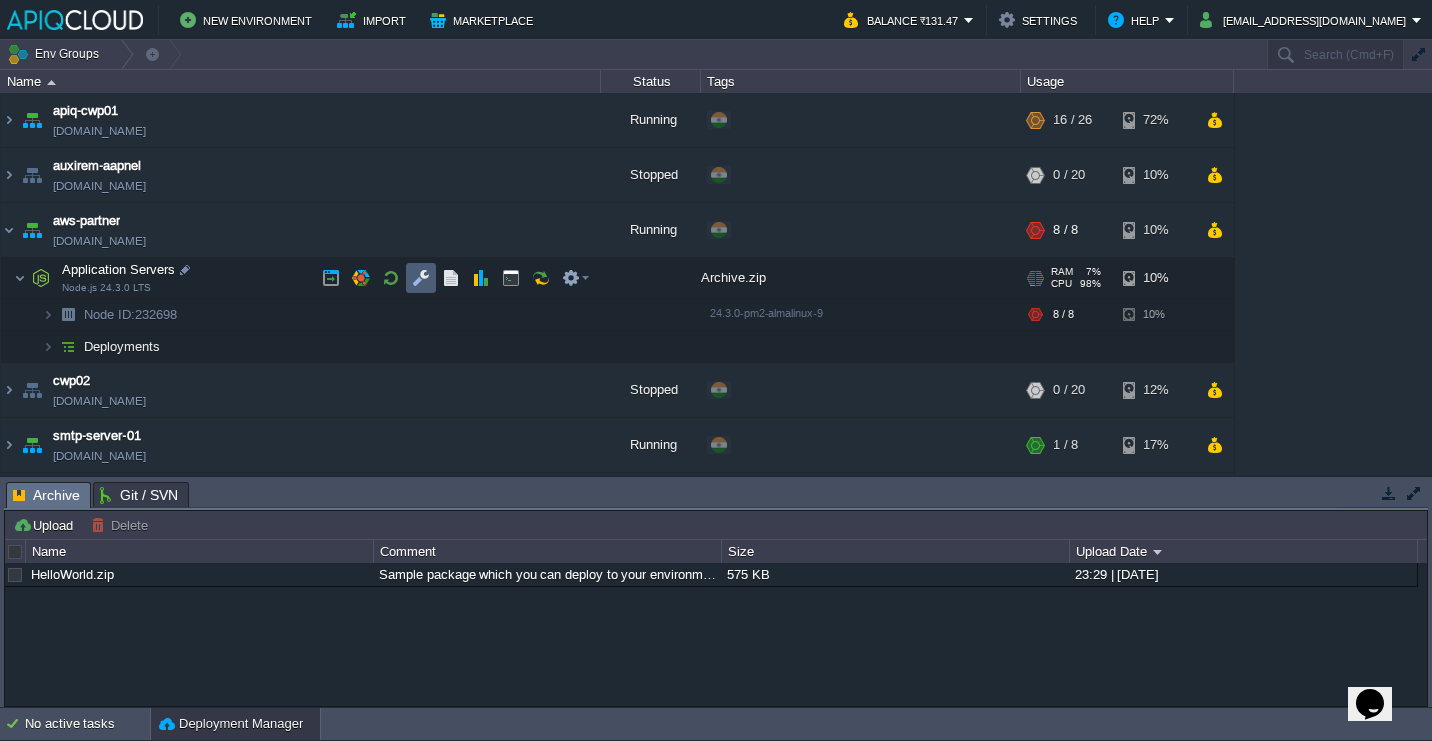 click at bounding box center [421, 278] 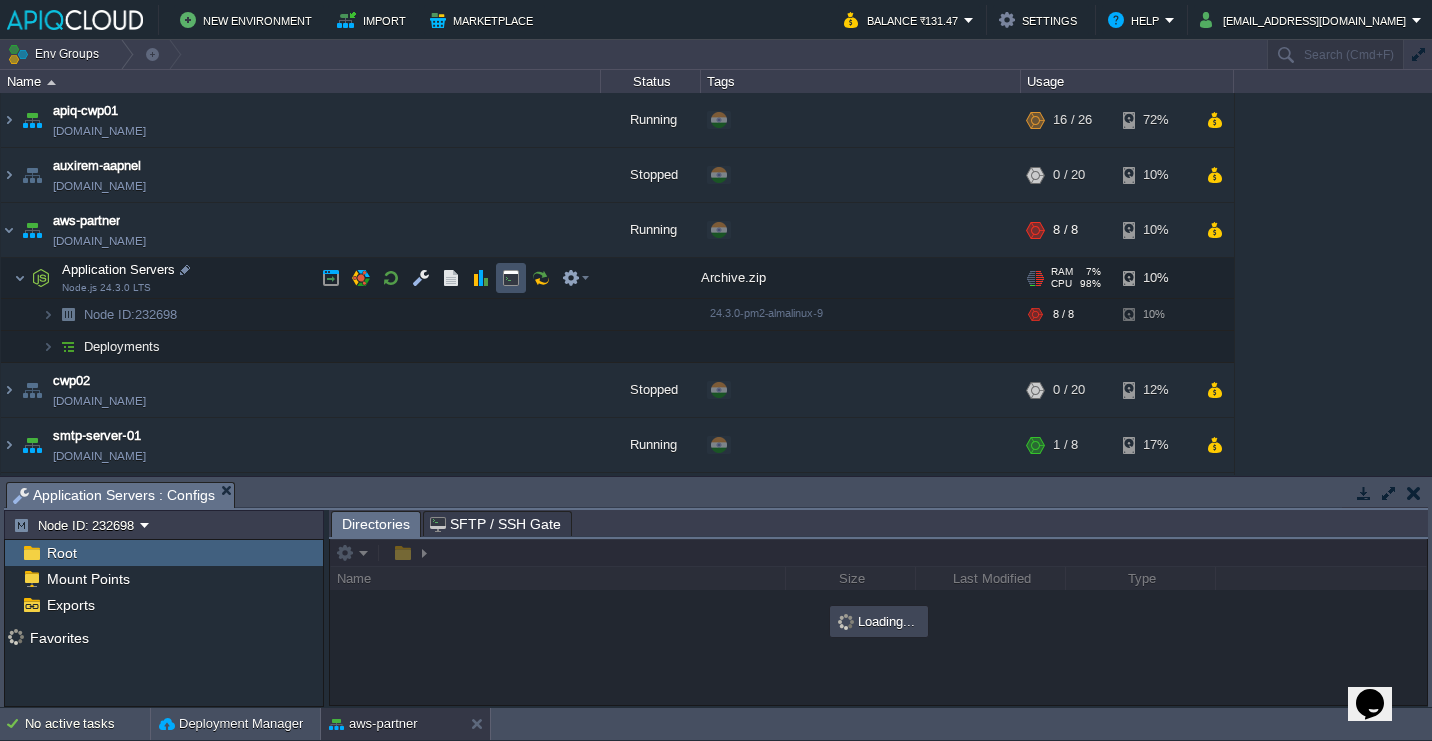 click at bounding box center (511, 278) 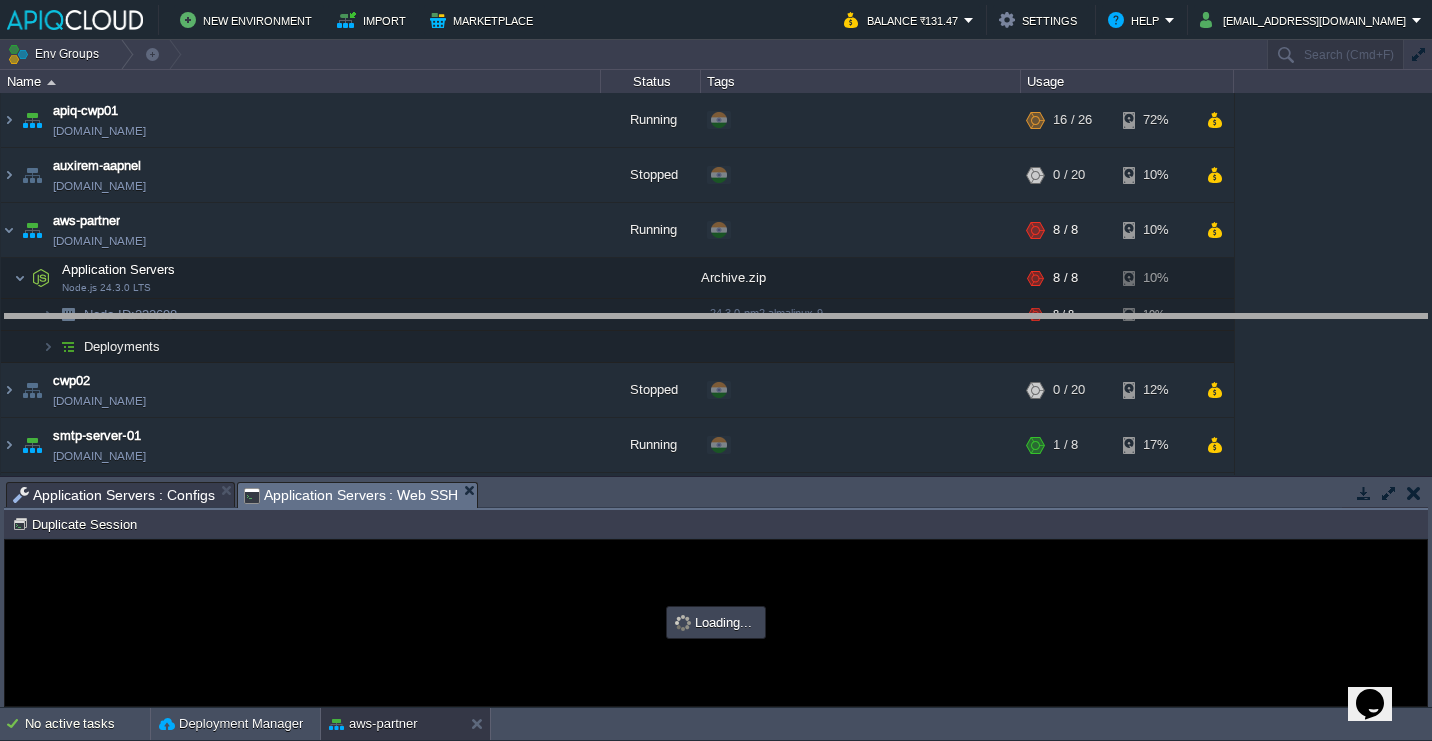drag, startPoint x: 551, startPoint y: 506, endPoint x: 551, endPoint y: 338, distance: 168 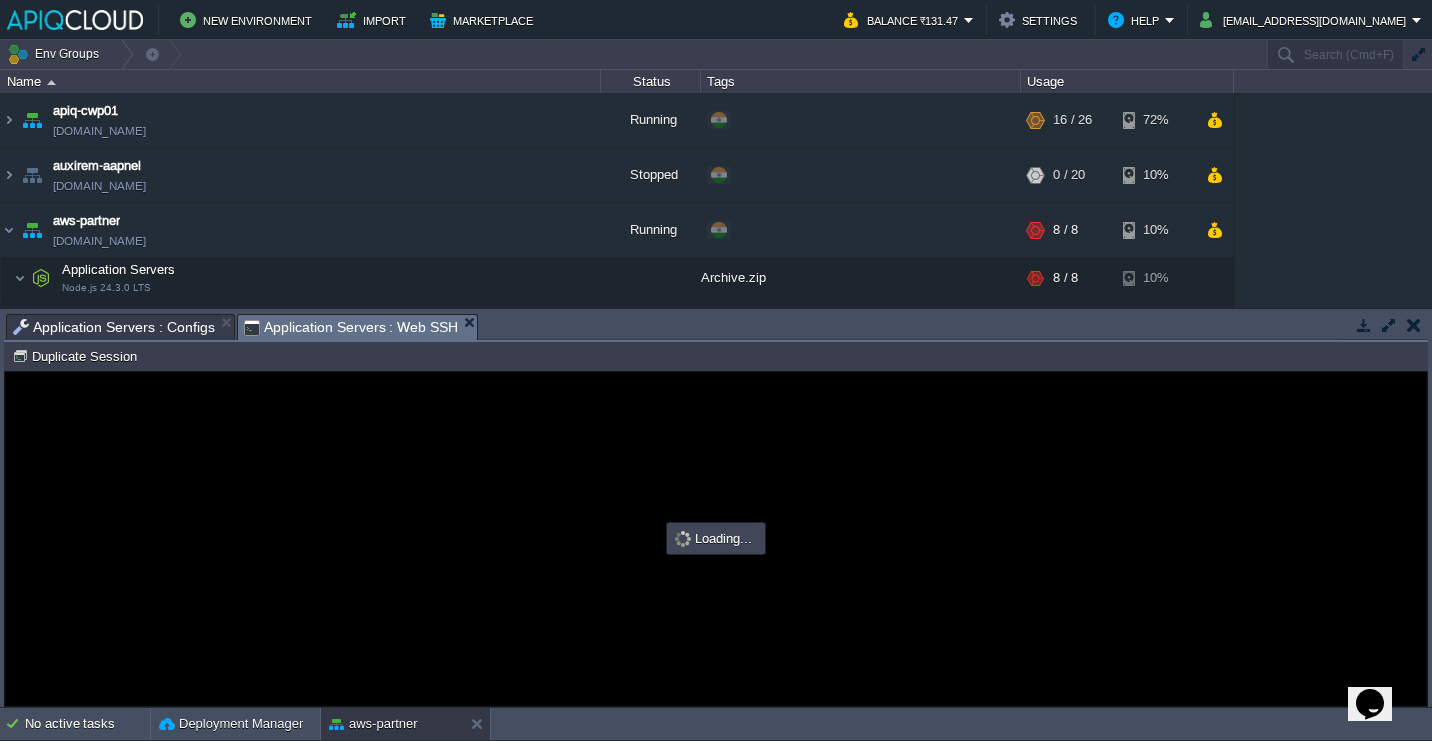scroll, scrollTop: 0, scrollLeft: 0, axis: both 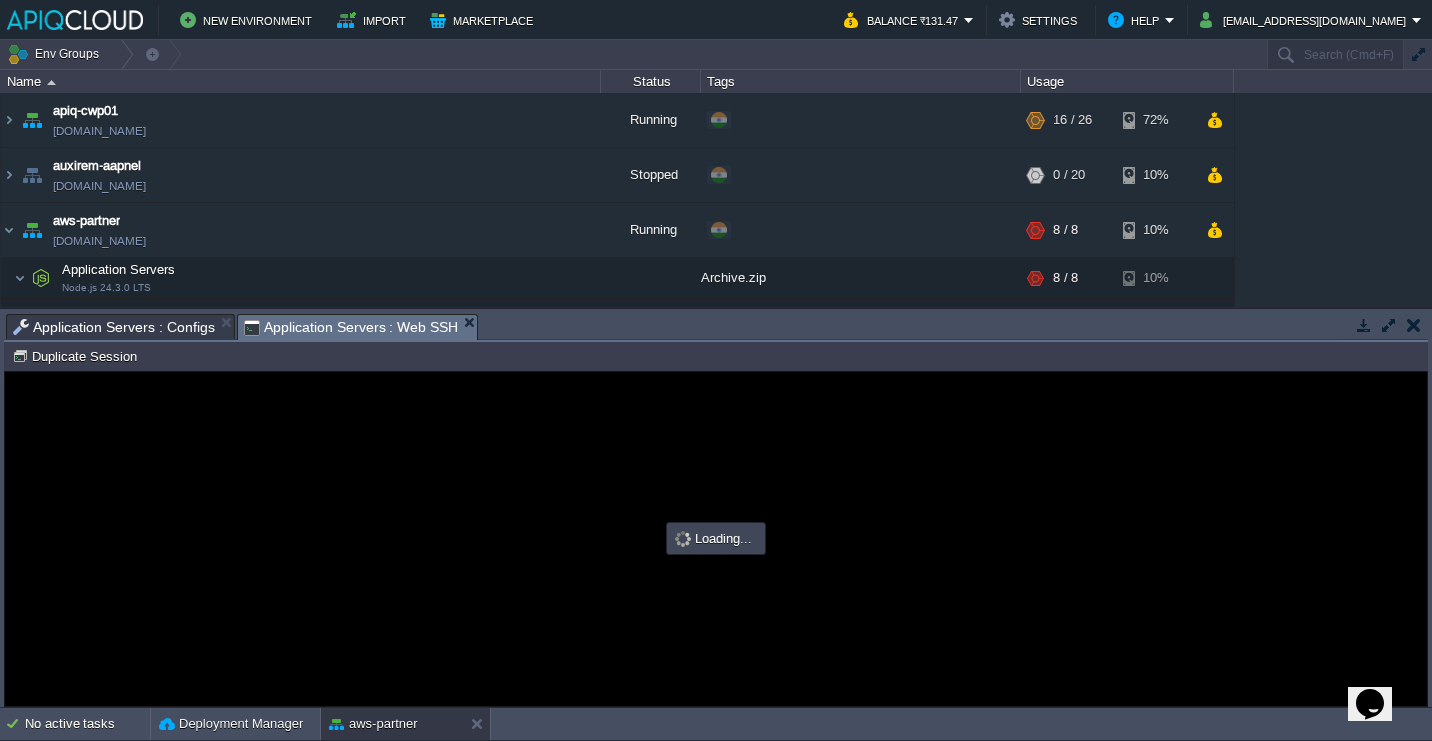 type on "#000000" 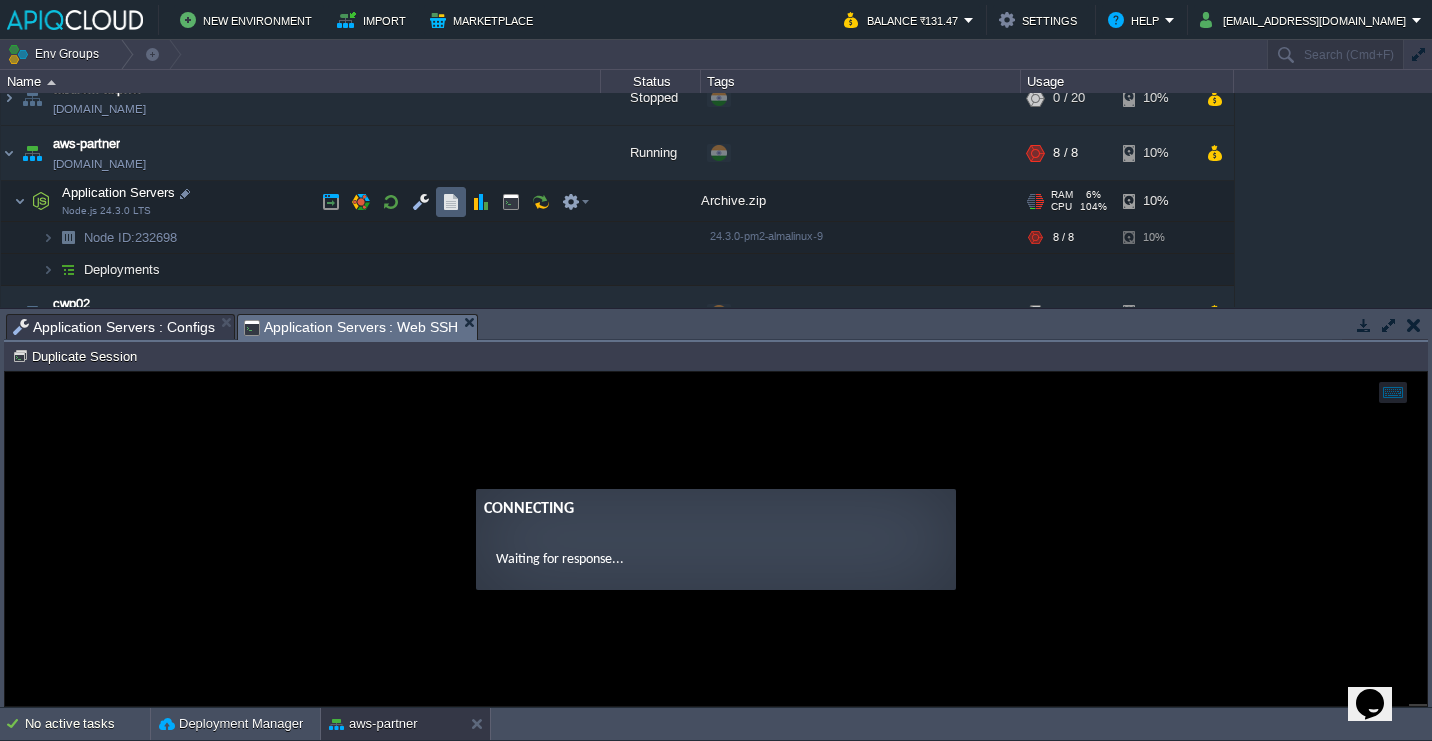 scroll, scrollTop: 78, scrollLeft: 0, axis: vertical 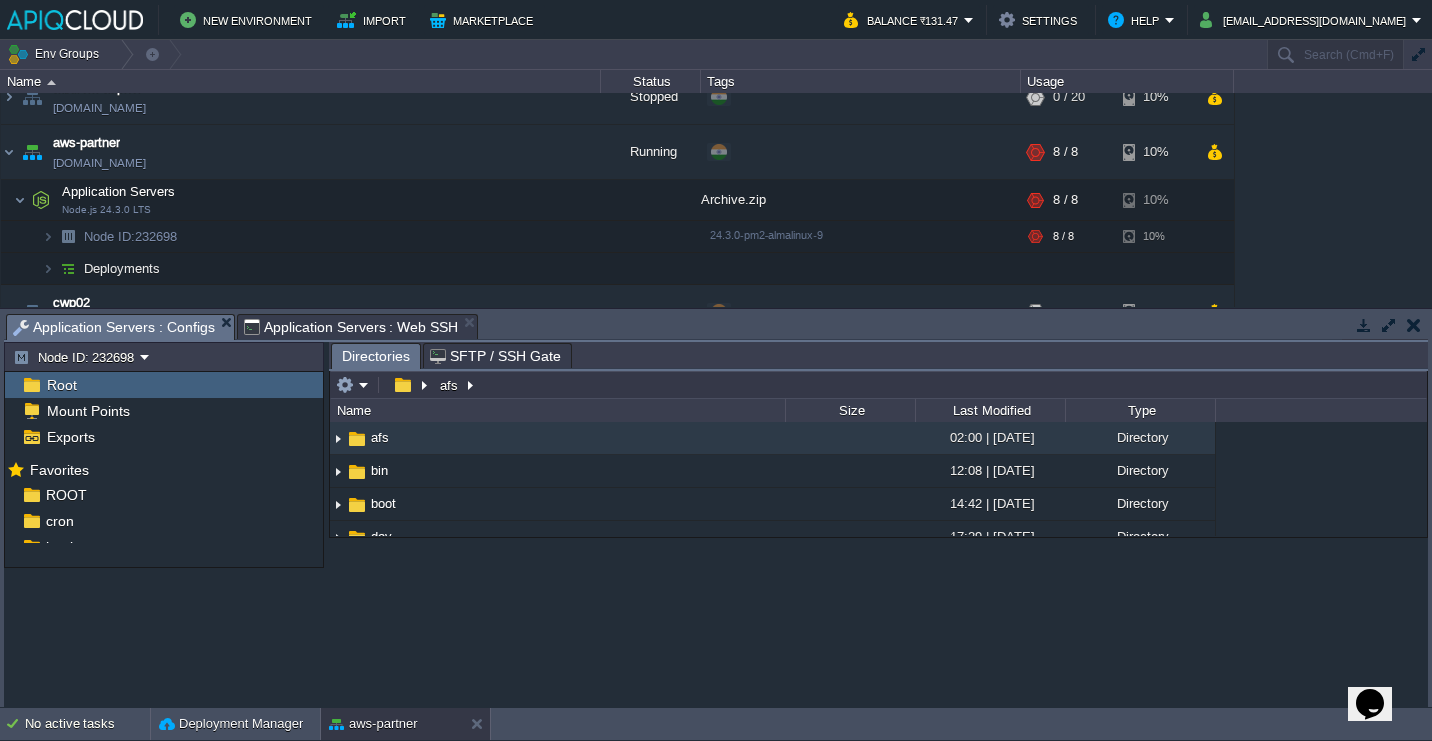 click on "Application Servers : Configs" at bounding box center [114, 327] 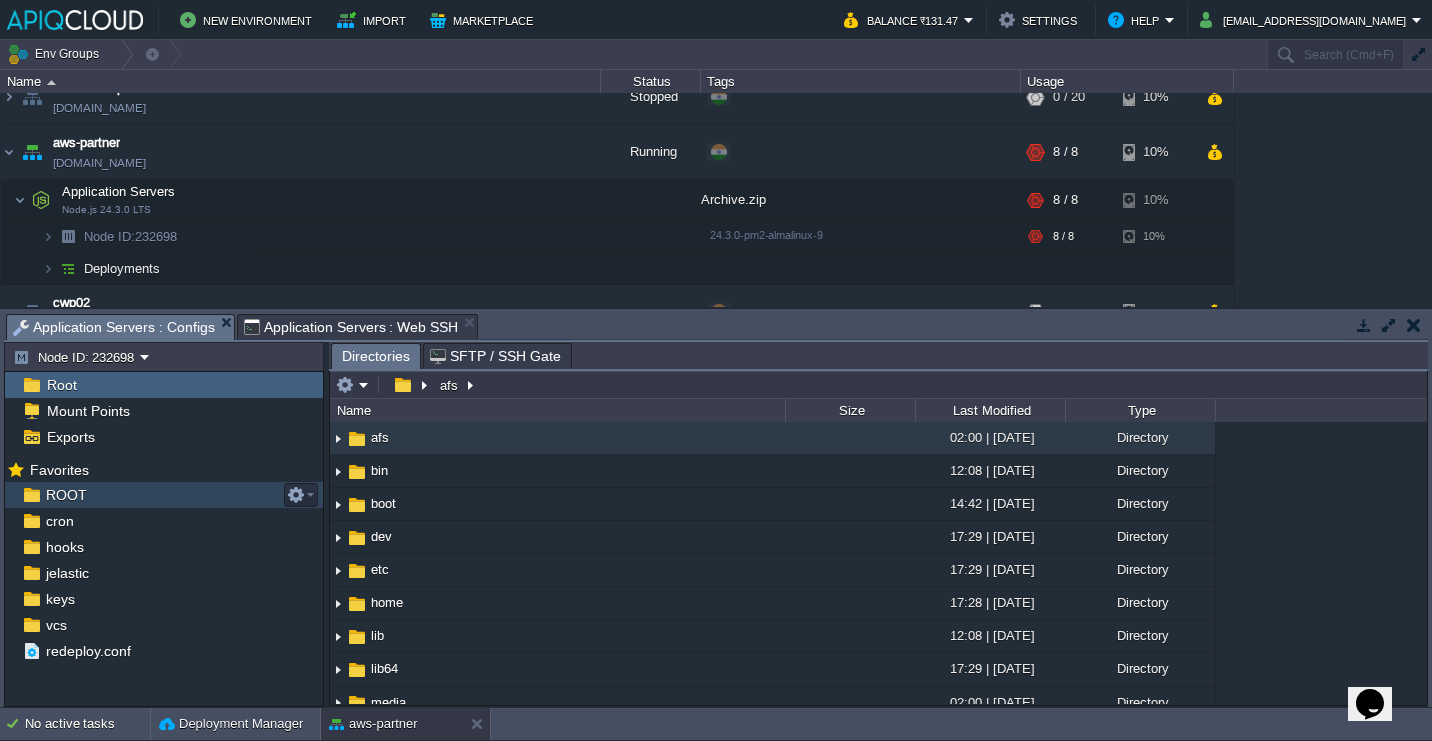 click on "ROOT" at bounding box center [164, 495] 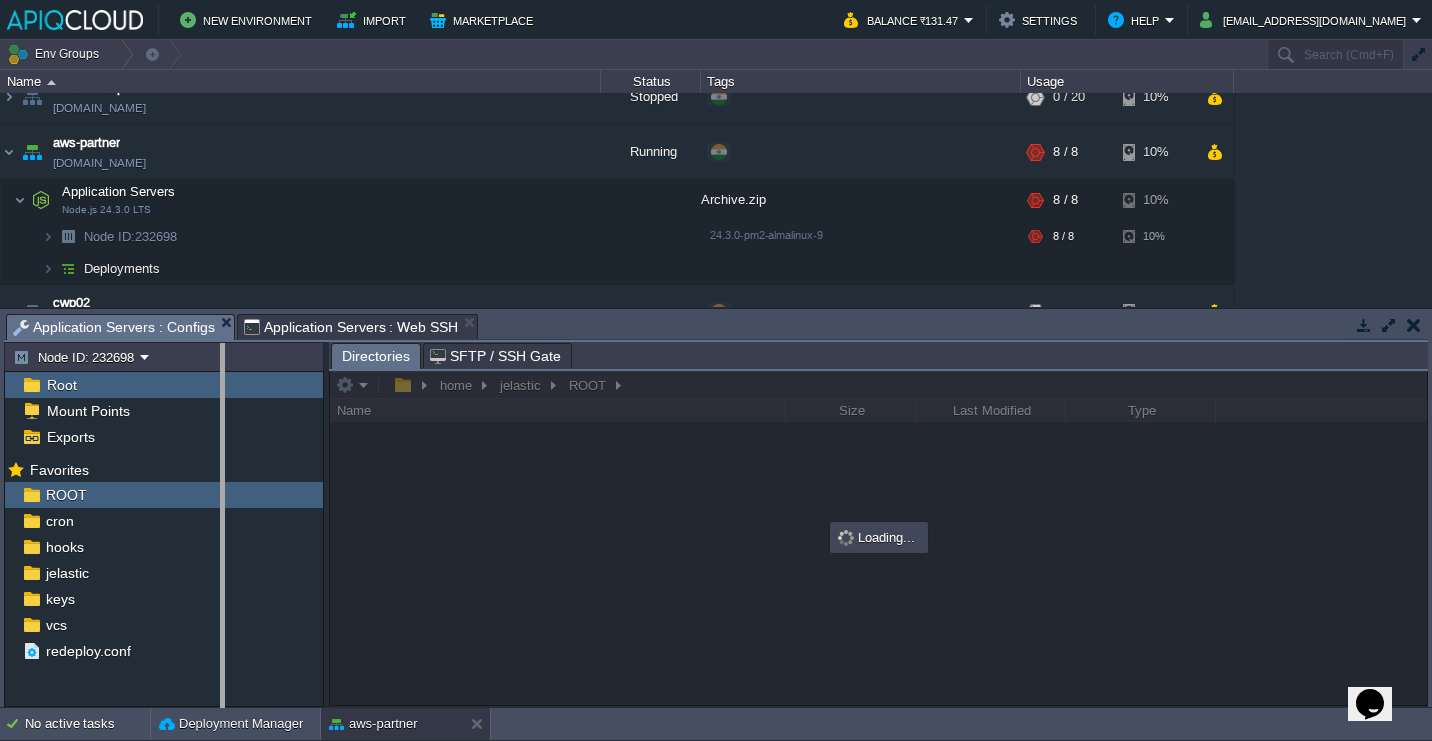 drag, startPoint x: 326, startPoint y: 355, endPoint x: 222, endPoint y: 354, distance: 104.00481 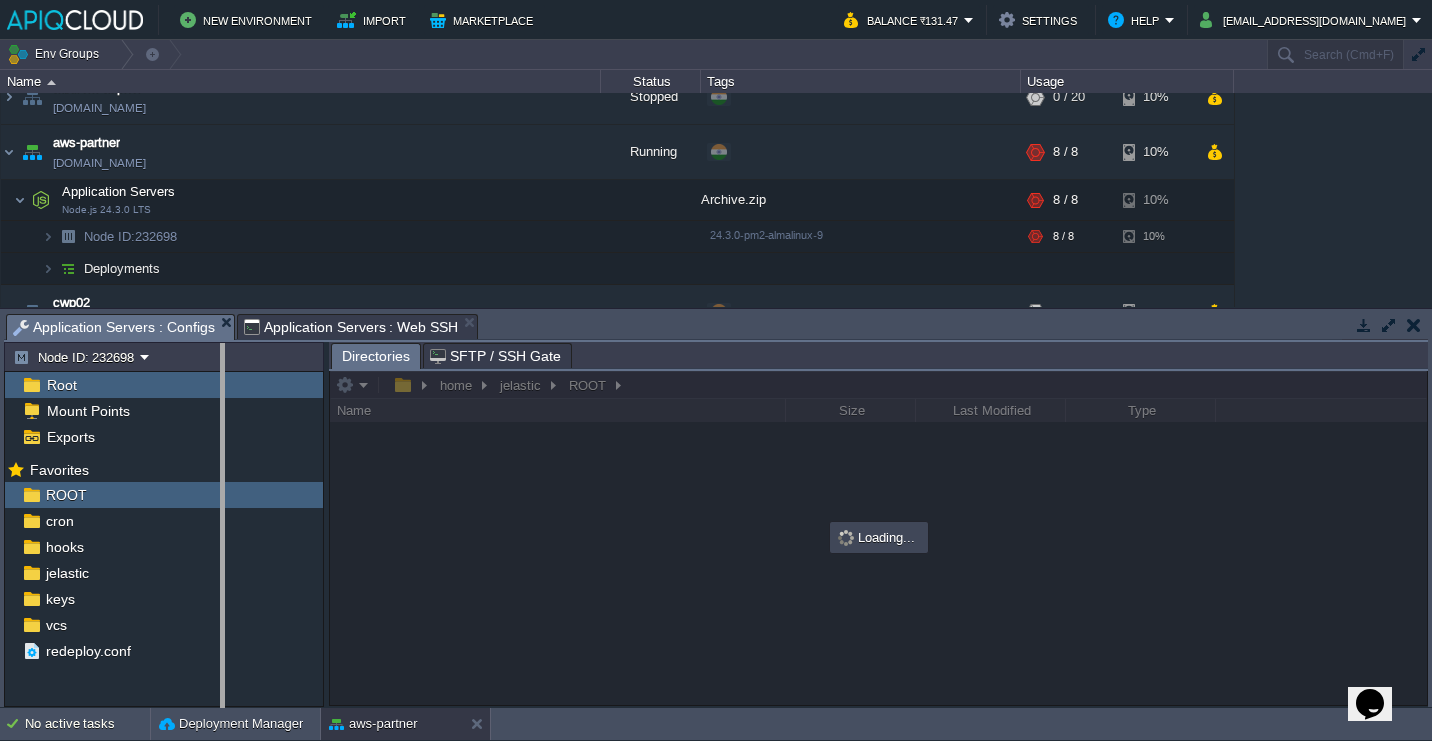 click on "New Environment Import Marketplace Bonus ₹0.00 Upgrade Account Balance ₹131.47 Settings Help admin@apiqhost.com       Env Groups                     Search (Cmd+F)         auto-gen Name Status Tags Usage apiq-cwp01 apiq-cwp01.cloudjiffy.net Running                                 + Add to Env Group                                                                                                                                                            RAM                 43%                                         CPU                 53%                             15 / 26                    72%       auxirem-aapnel auxirem-aapnel.in1.apiqcloud.com Stopped                                 + Add to Env Group                                                                                                                                                            RAM                 0%                                         CPU                 0%                             0 / 20" at bounding box center [716, 370] 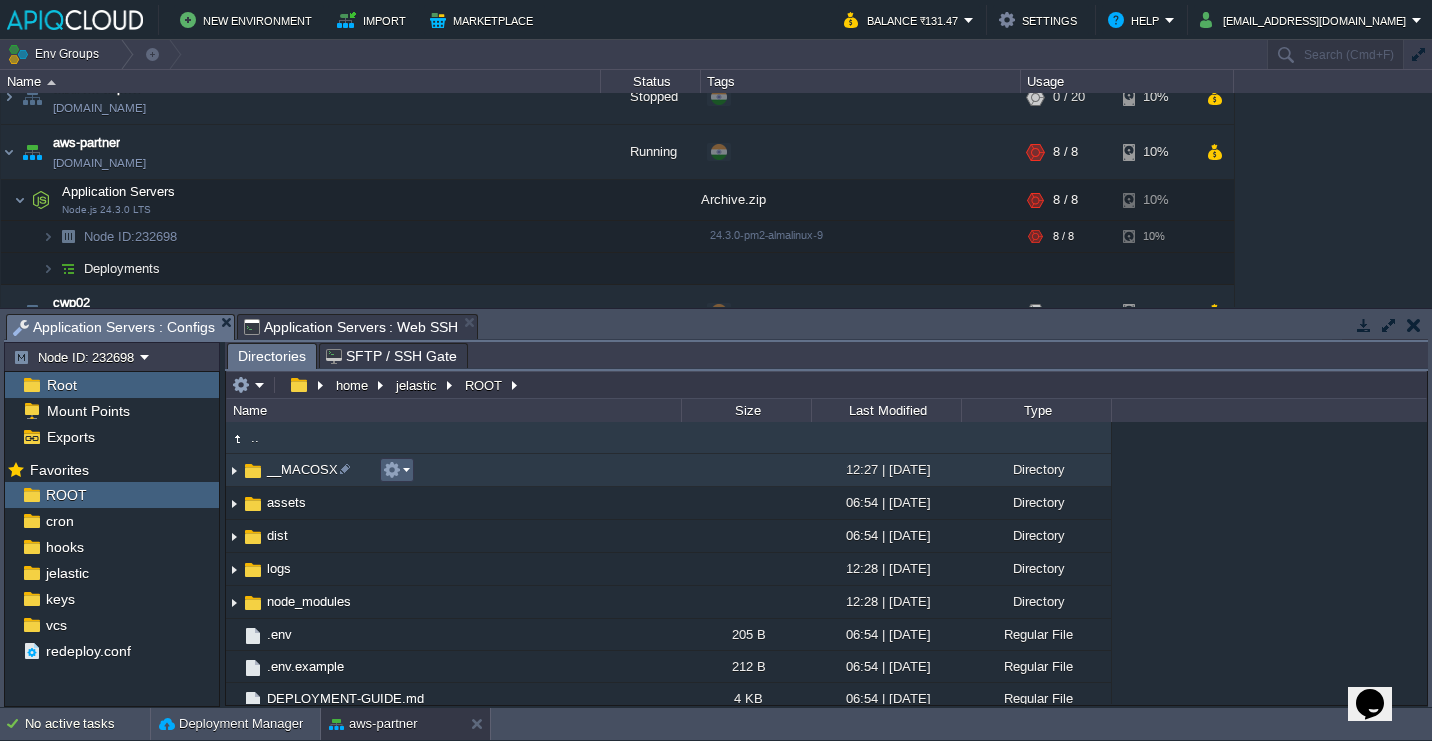 click at bounding box center (392, 470) 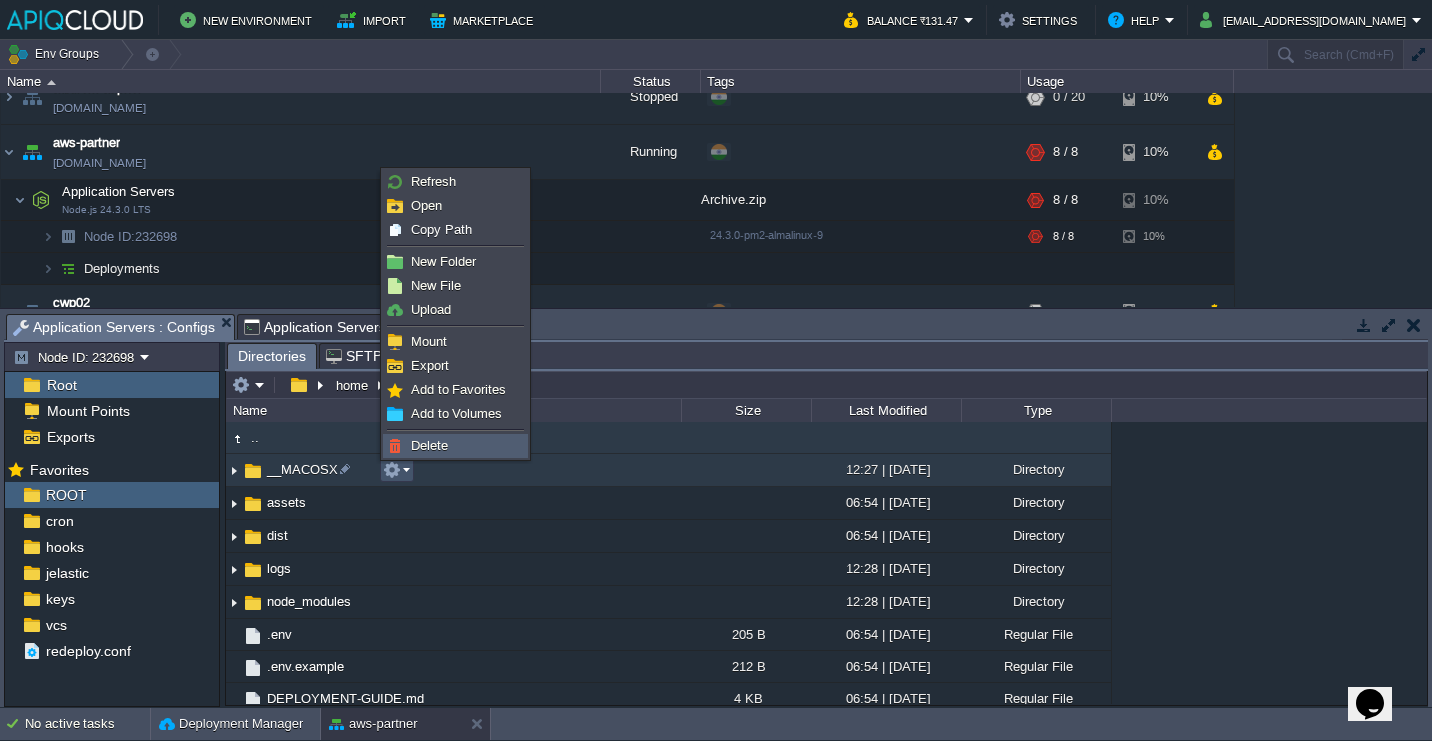 click on "Delete" at bounding box center [429, 445] 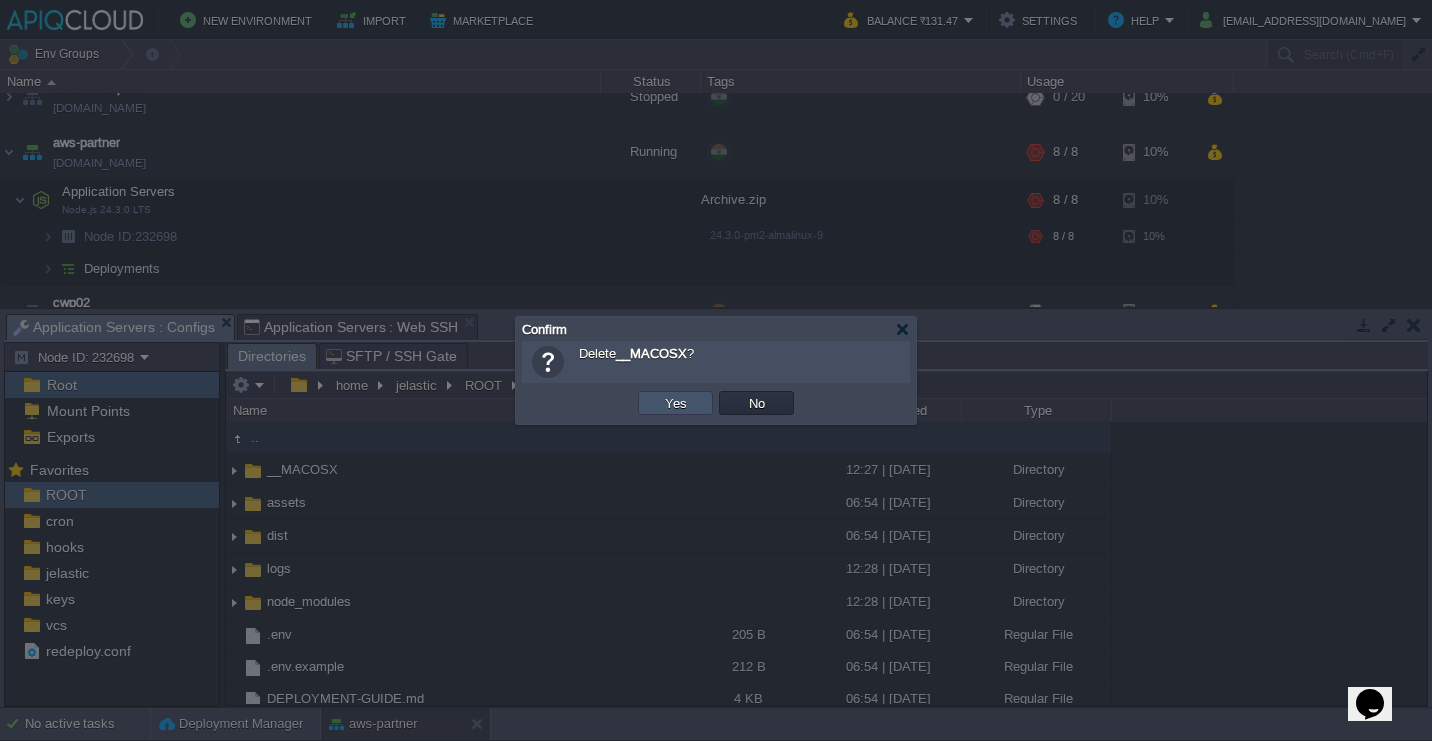 click on "Yes" at bounding box center [676, 403] 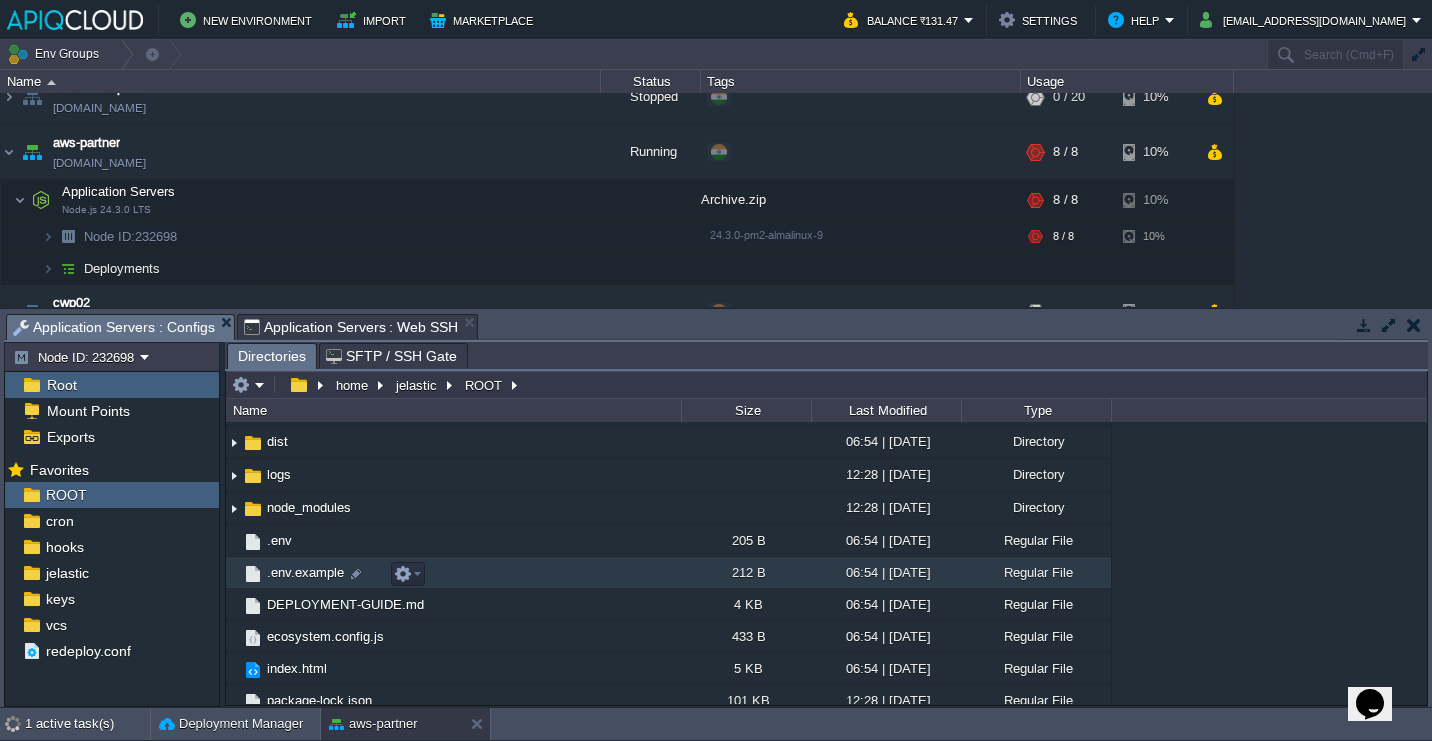 scroll, scrollTop: 95, scrollLeft: 0, axis: vertical 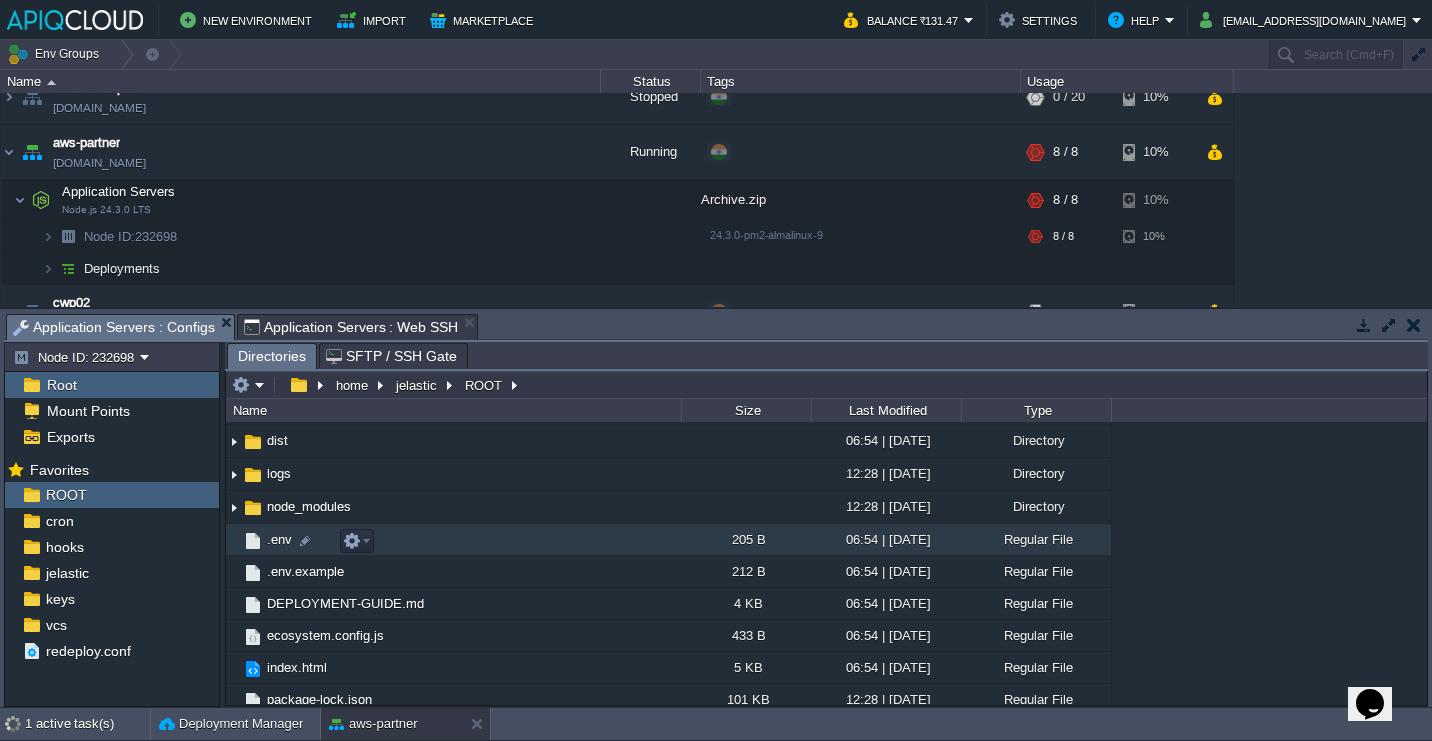 click on ".env" at bounding box center [453, 540] 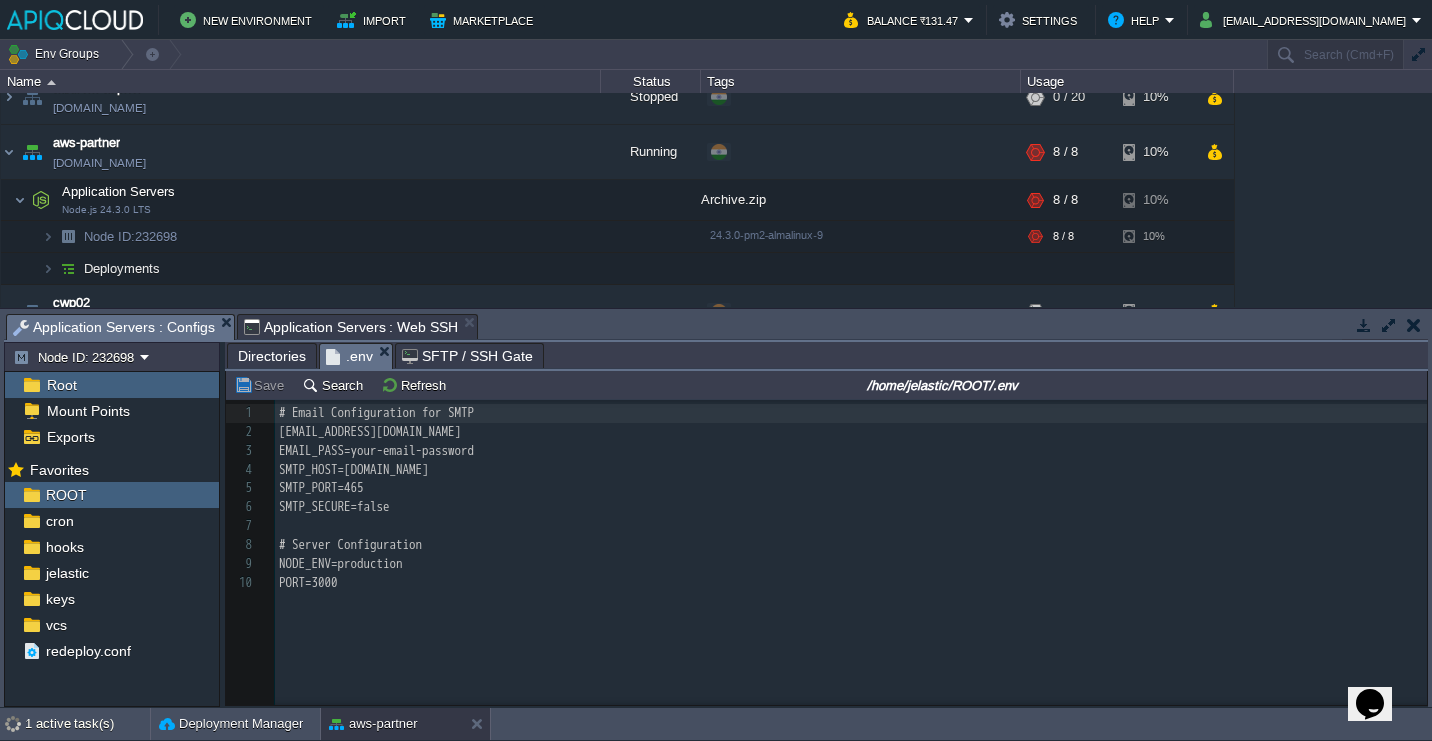 scroll, scrollTop: 6, scrollLeft: 0, axis: vertical 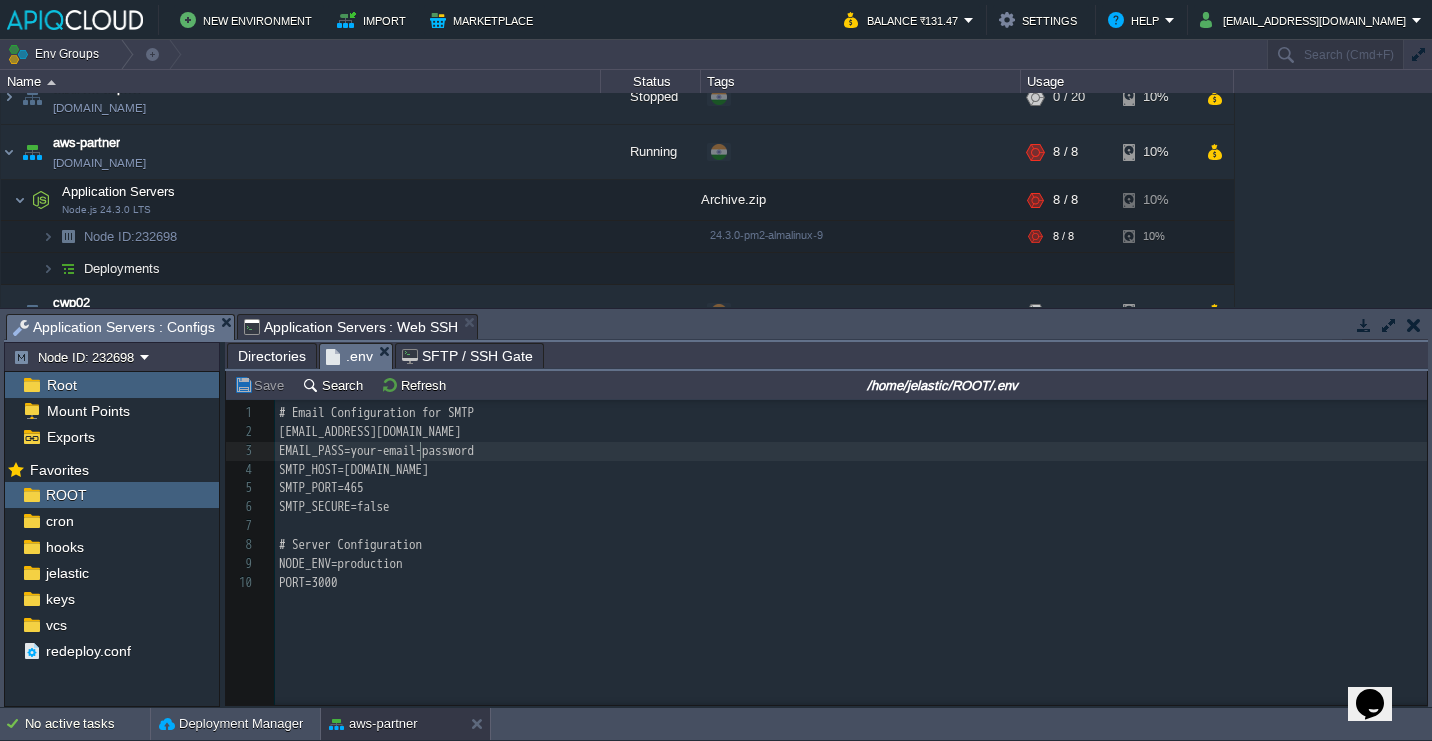 click on "10   1 # Email Configuration for SMTP 2 EMAIL_USER=aws@apiqcloud.com 3 EMAIL_PASS=your-email-password 4 SMTP_HOST=cwp01.apiqhost.com 5 SMTP_PORT=465 6 SMTP_SECURE=false 7 ​ 8 # Server Configuration 9 NODE_ENV=production 10 PORT=3000" at bounding box center (854, 498) 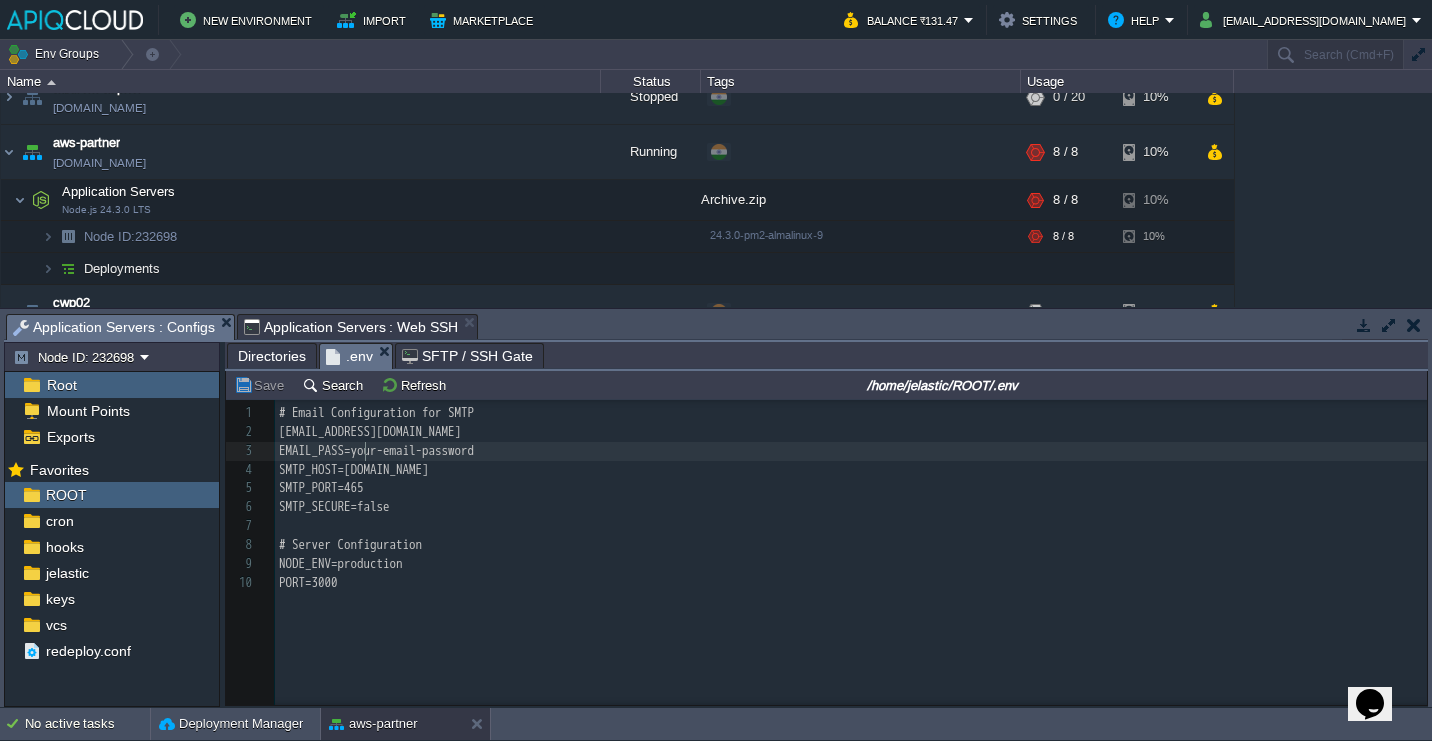 type on "your-email-password" 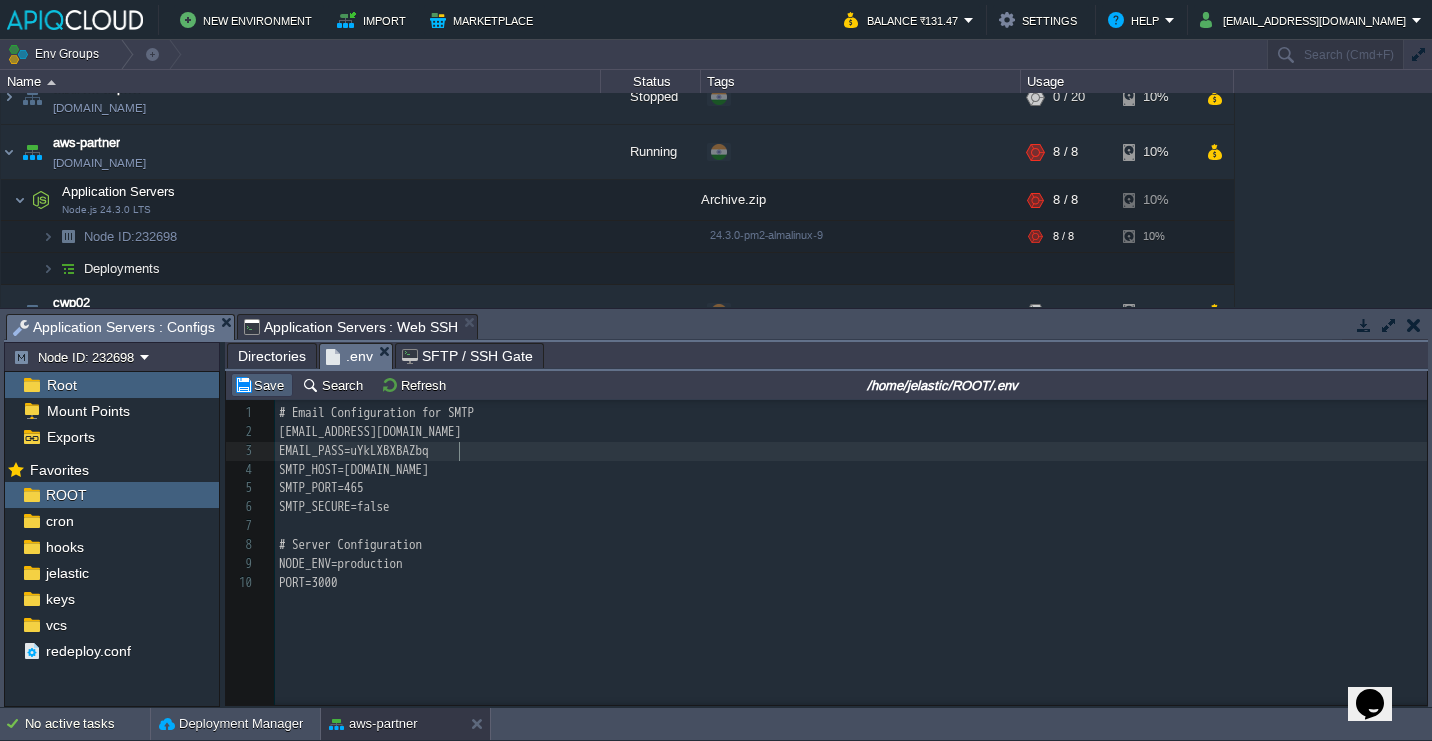 click on "Save" at bounding box center (262, 385) 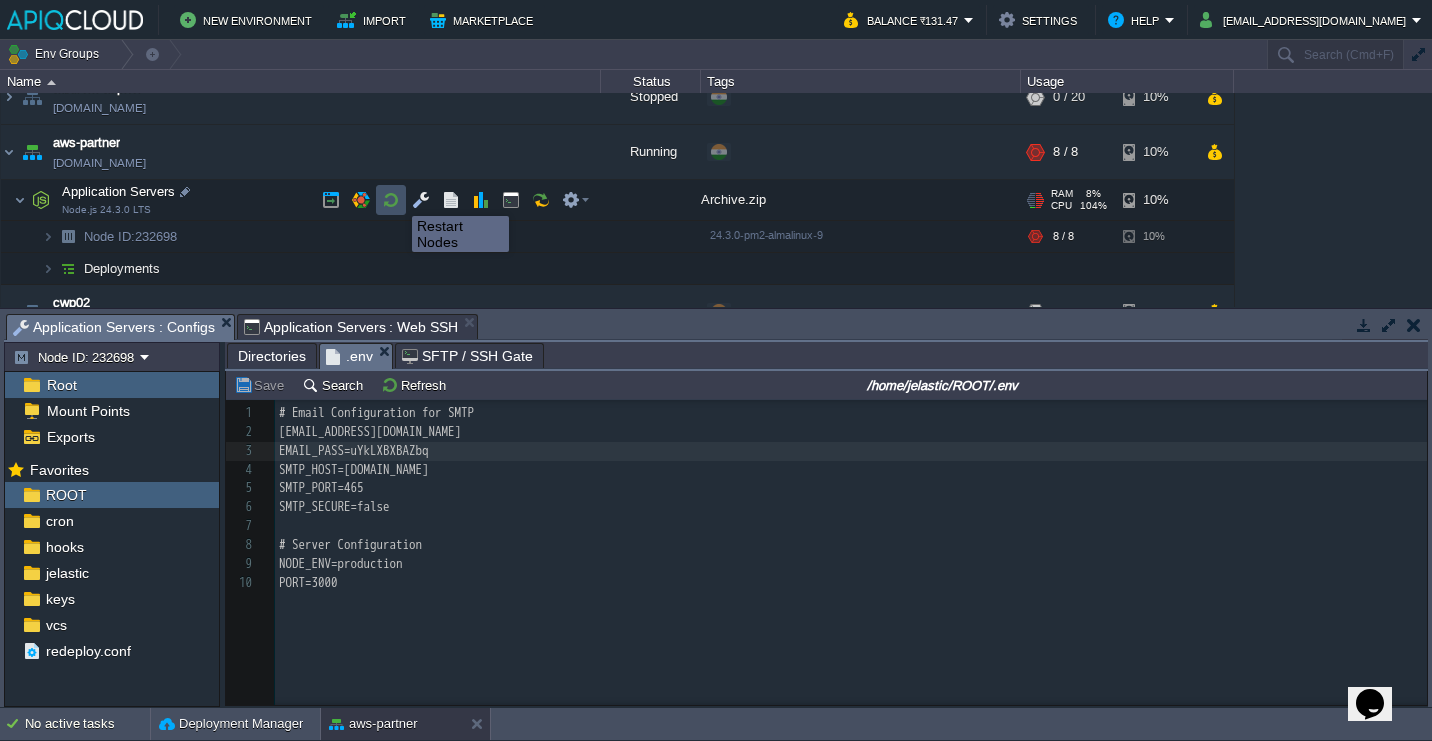 click at bounding box center (391, 200) 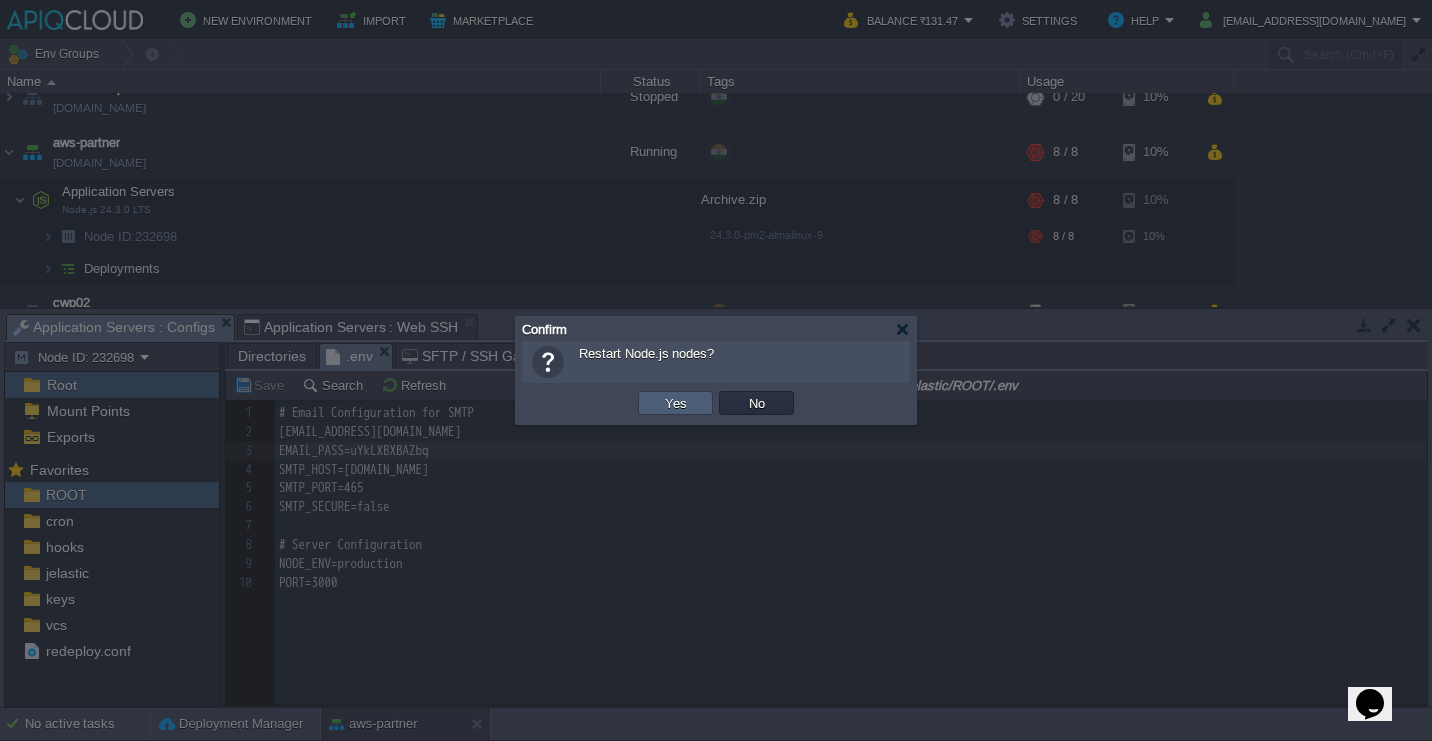 click on "Yes" at bounding box center (676, 403) 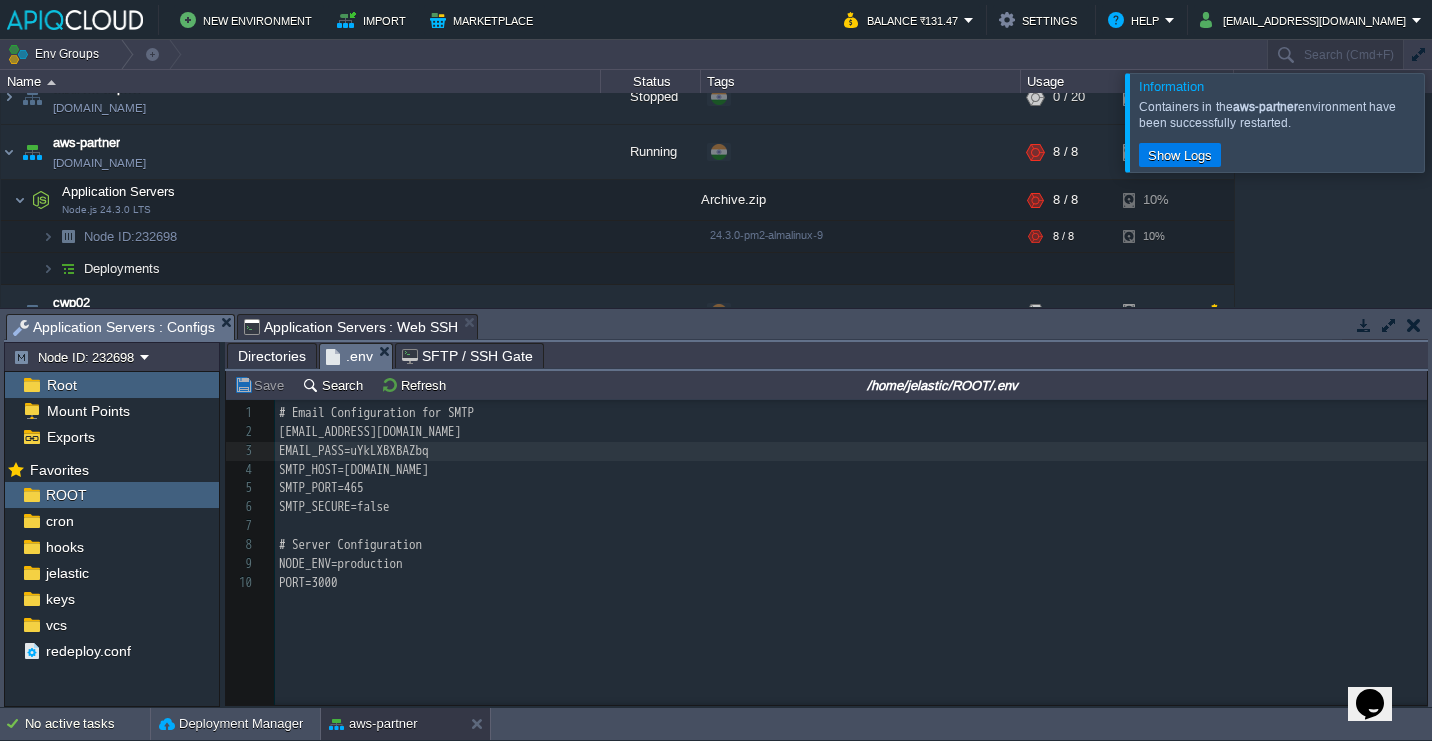 click at bounding box center (1456, 122) 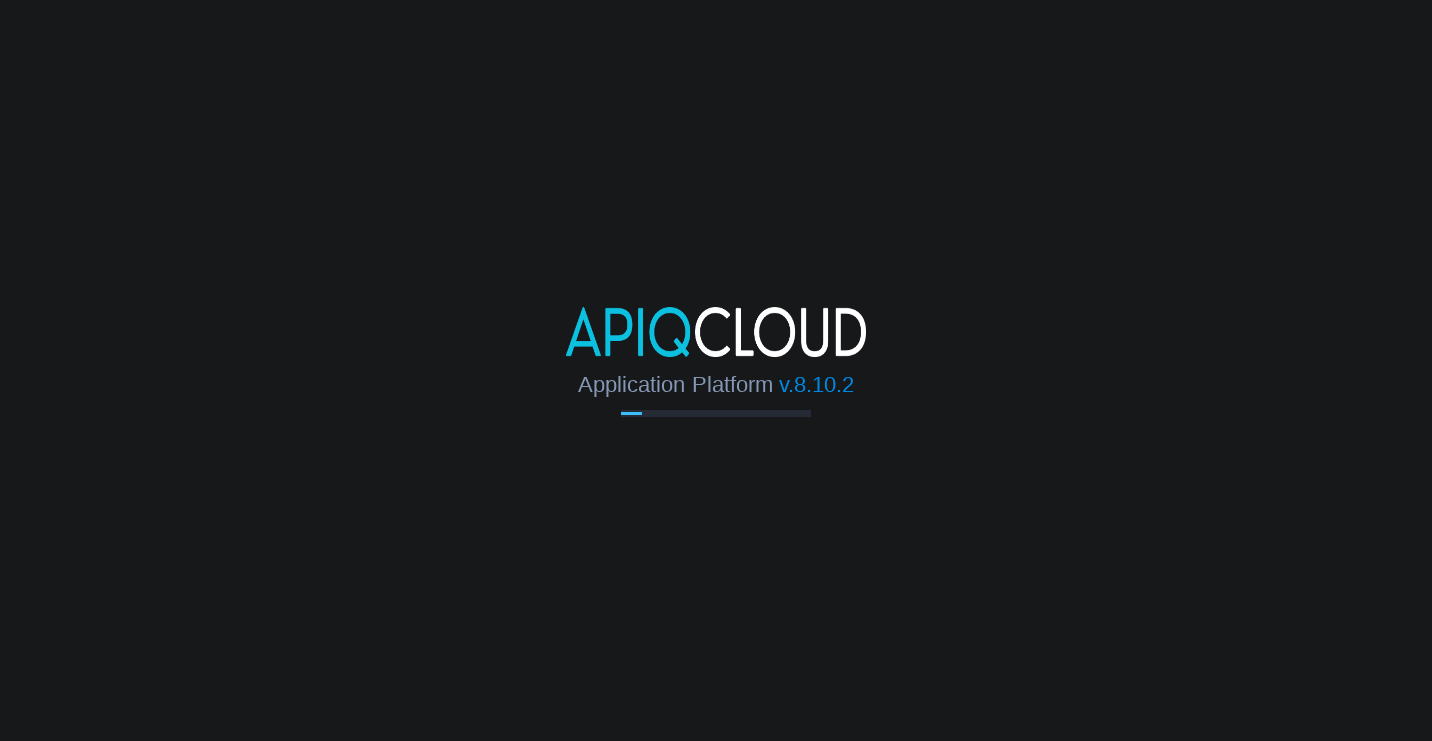 scroll, scrollTop: 0, scrollLeft: 0, axis: both 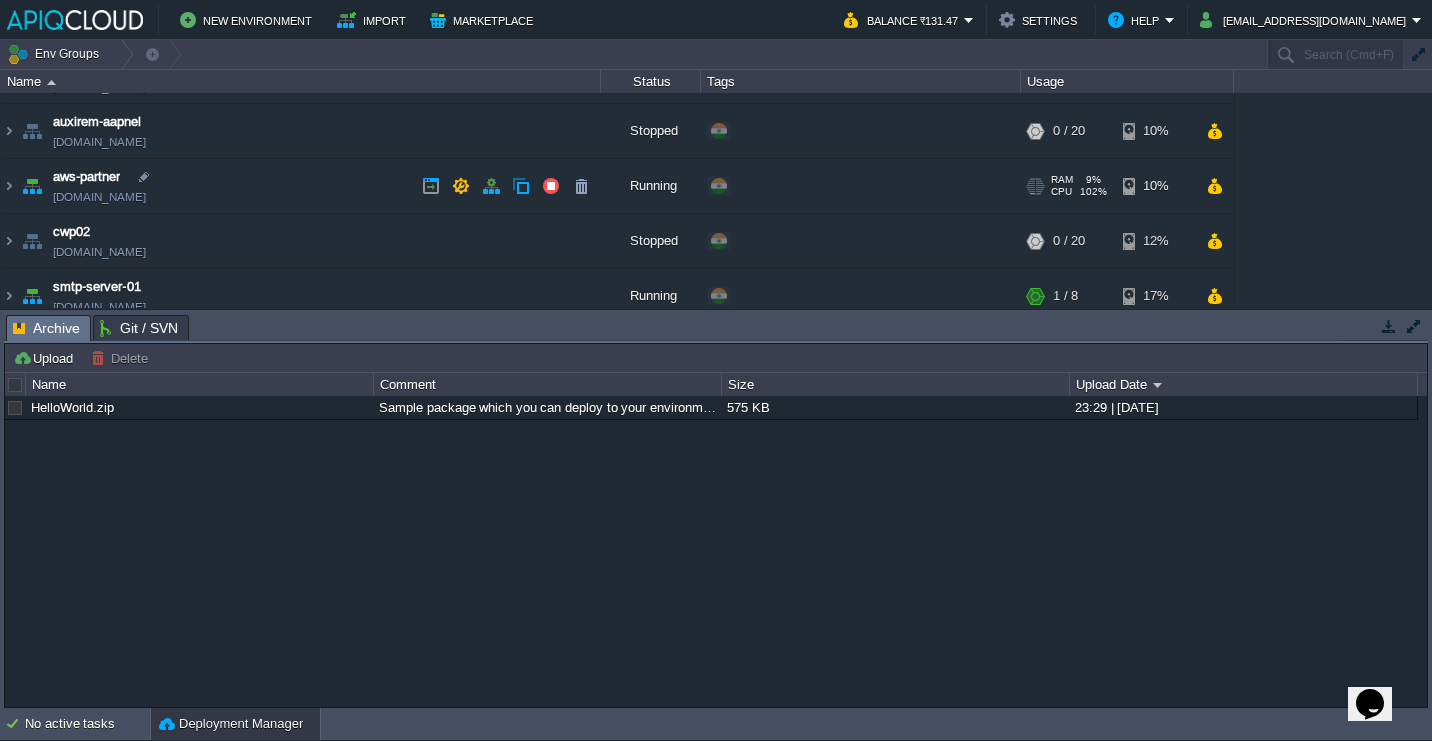 click on "aws-partner [DOMAIN_NAME]" at bounding box center (301, 186) 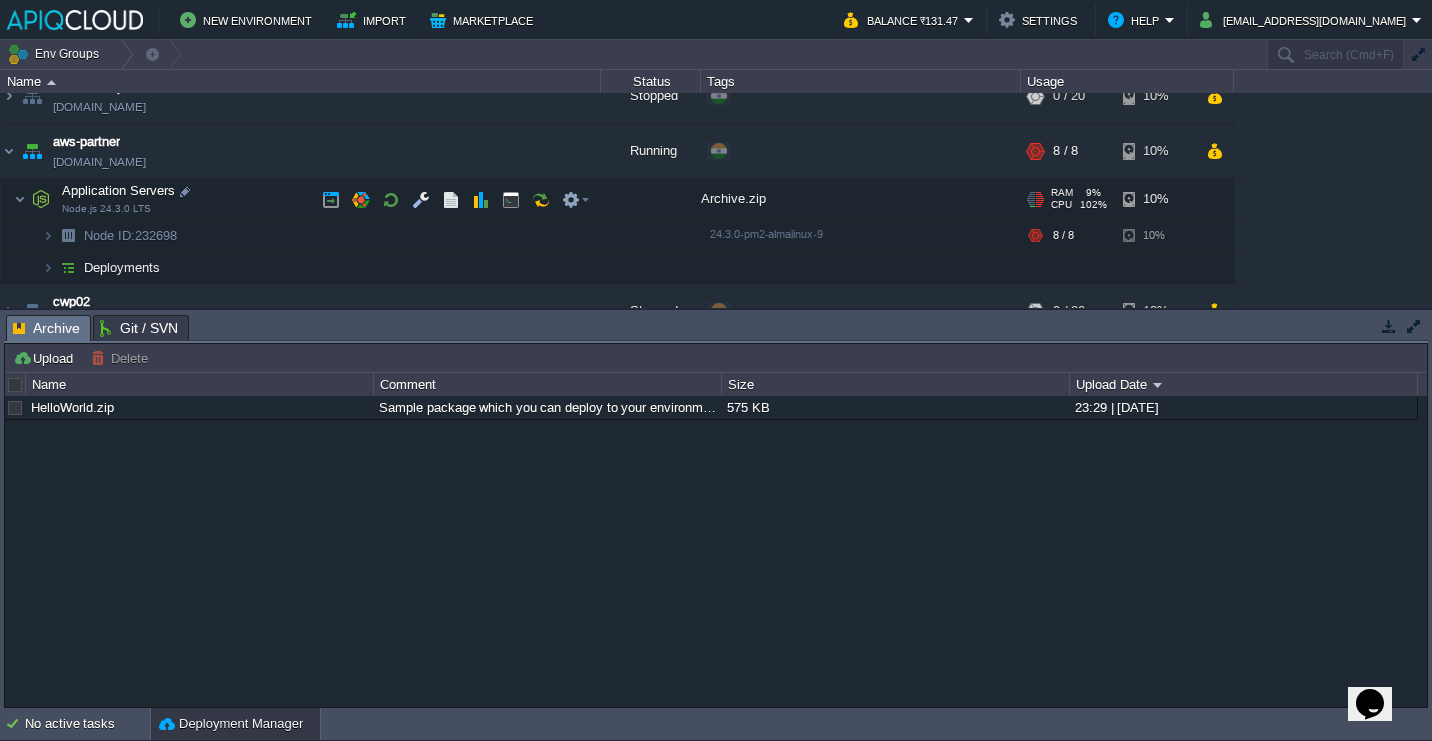 scroll, scrollTop: 82, scrollLeft: 0, axis: vertical 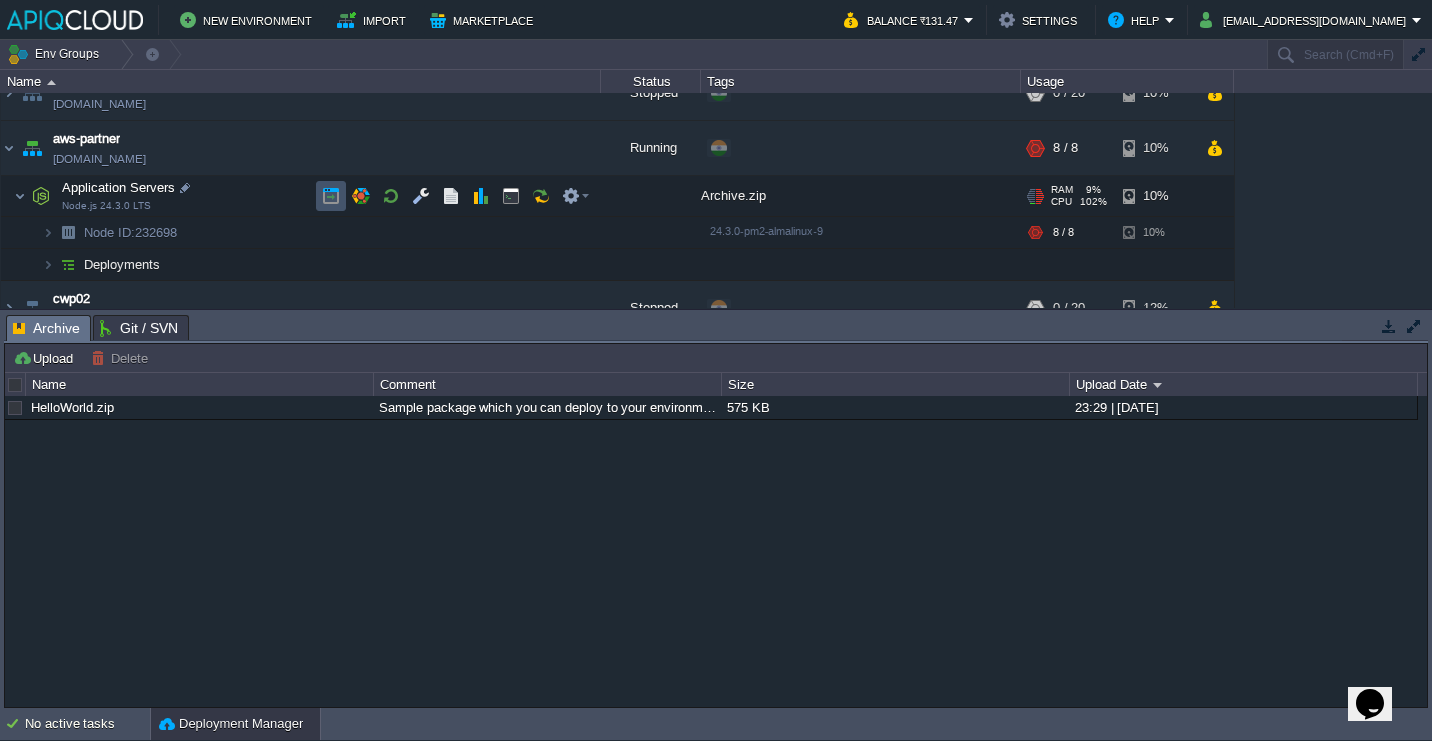 click at bounding box center [331, 196] 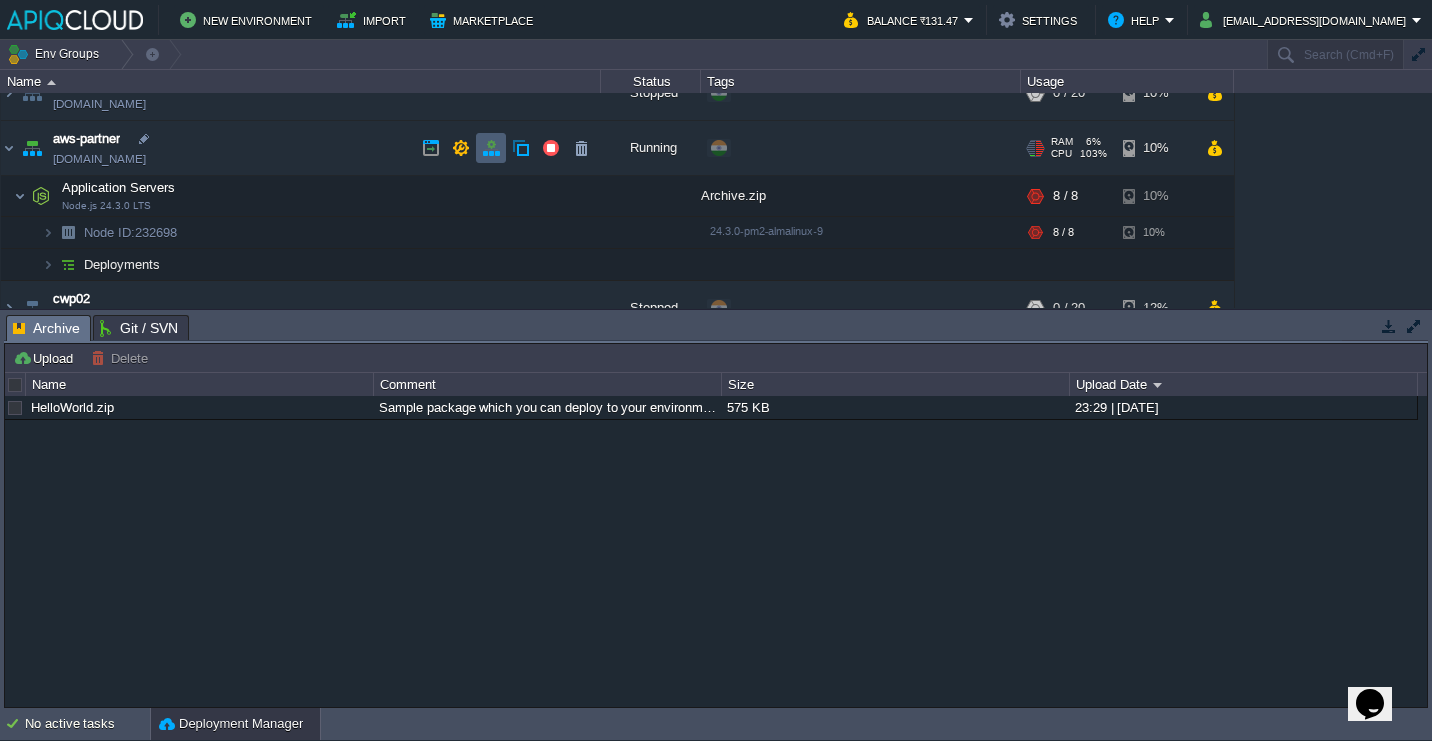 click at bounding box center [491, 148] 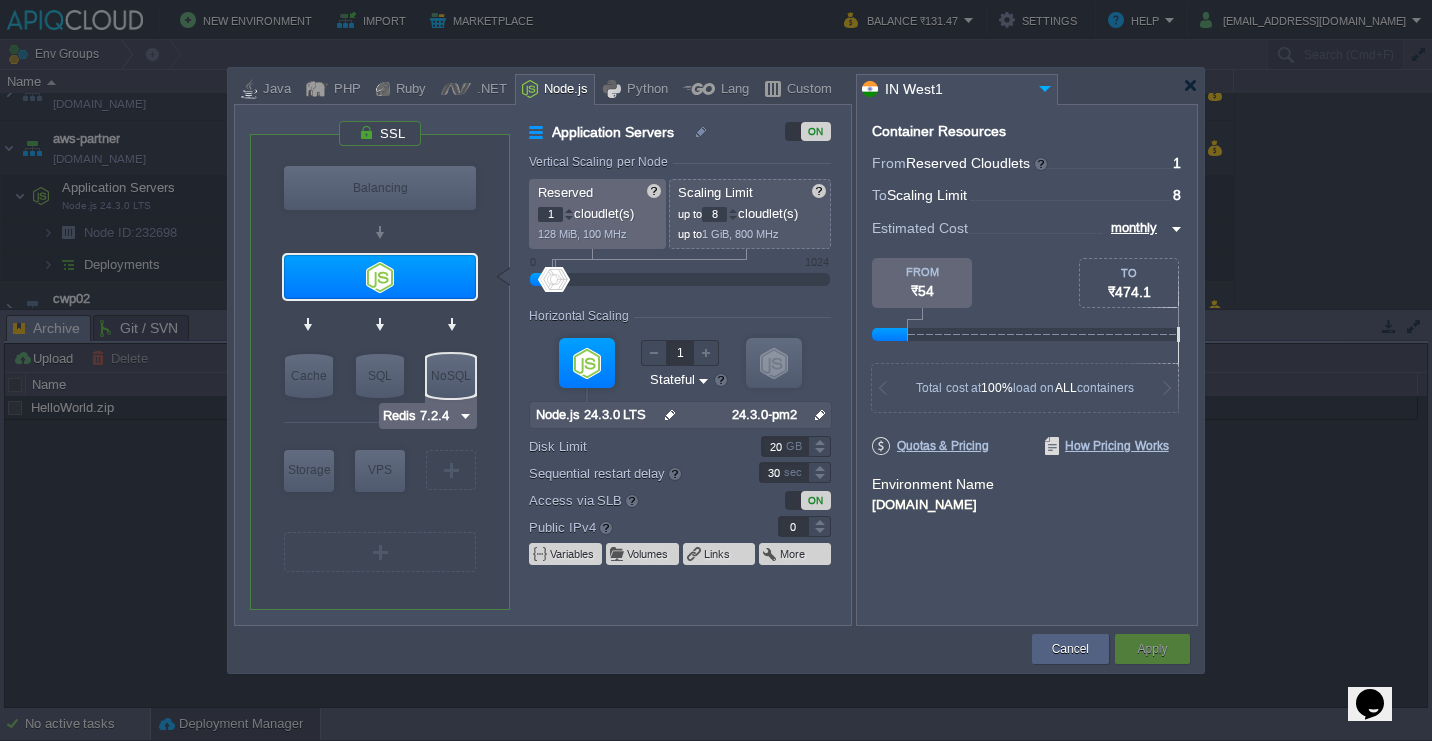 type on "Node.js 24.3.0 LTS" 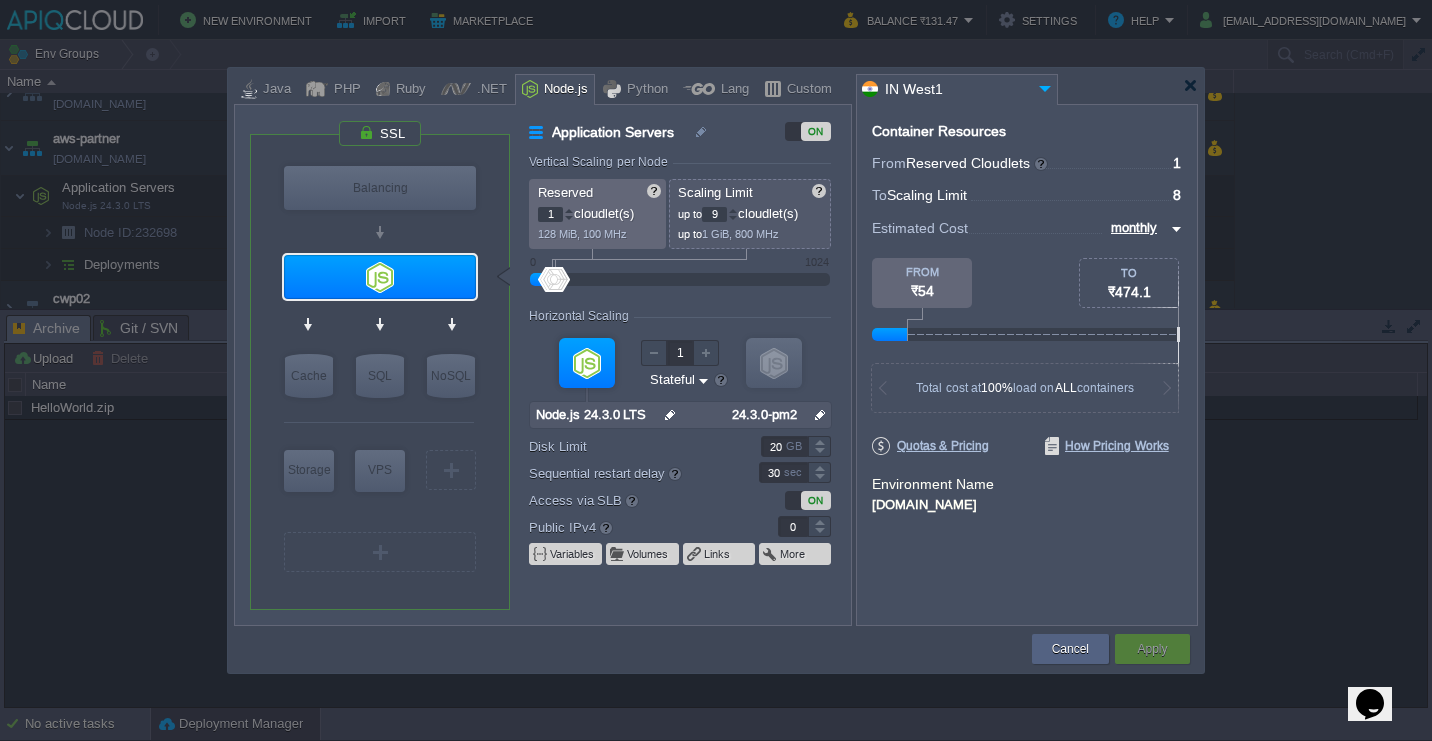 click at bounding box center (733, 210) 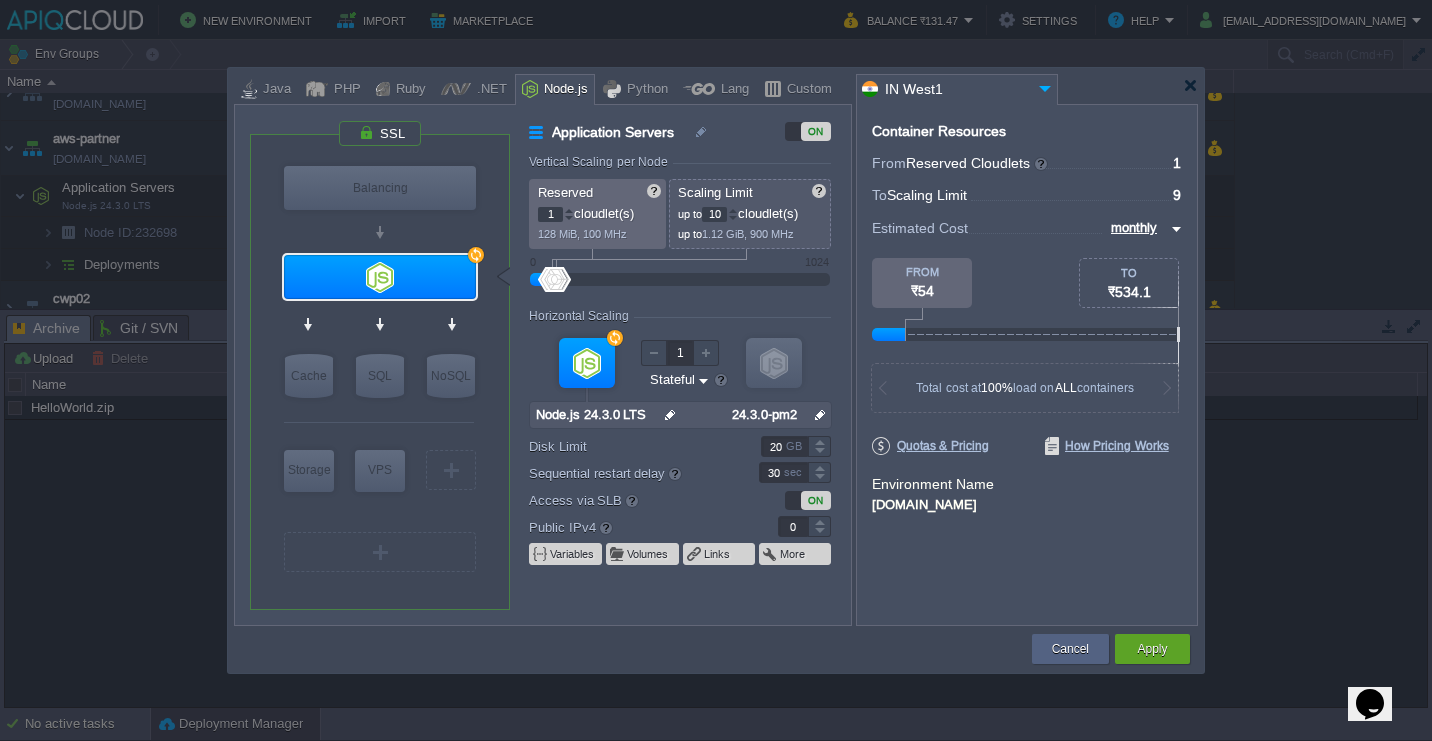 click at bounding box center (733, 210) 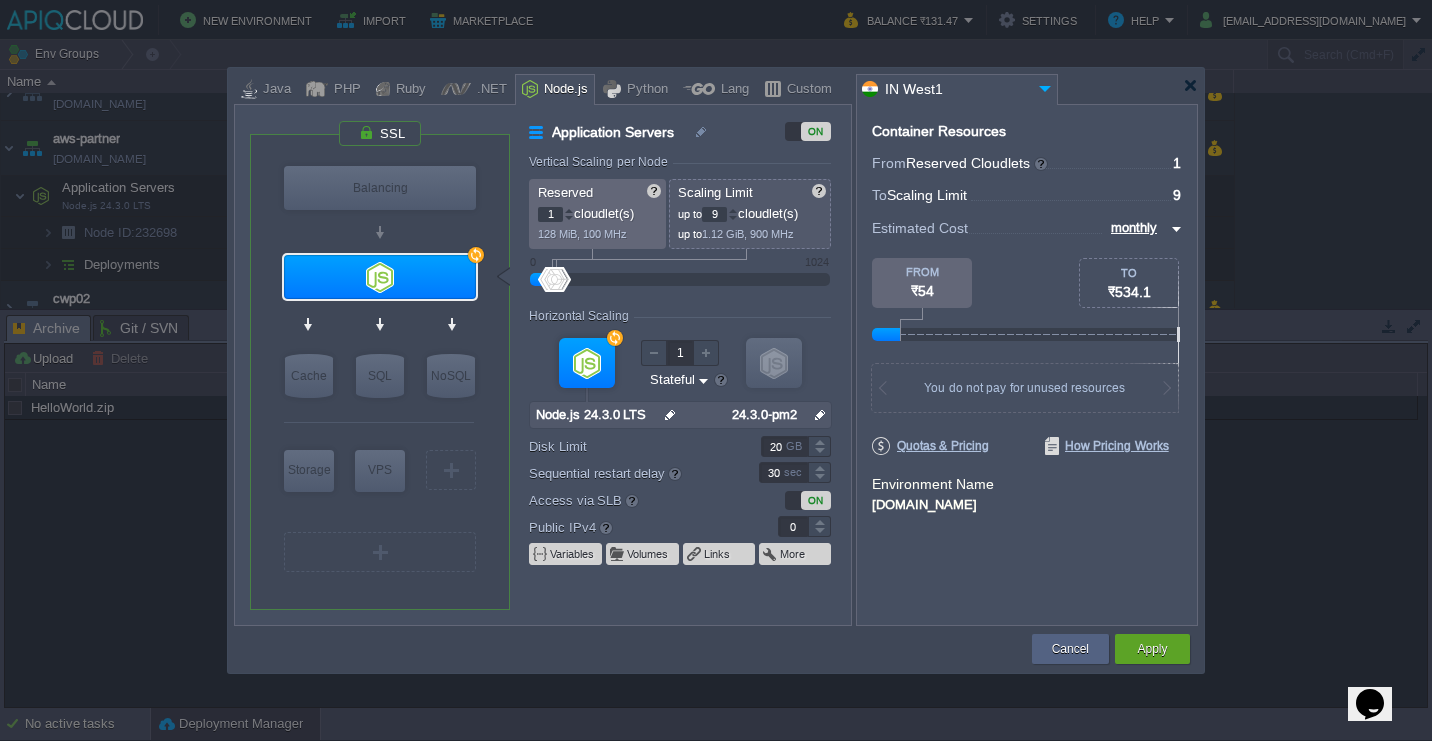 click at bounding box center (733, 218) 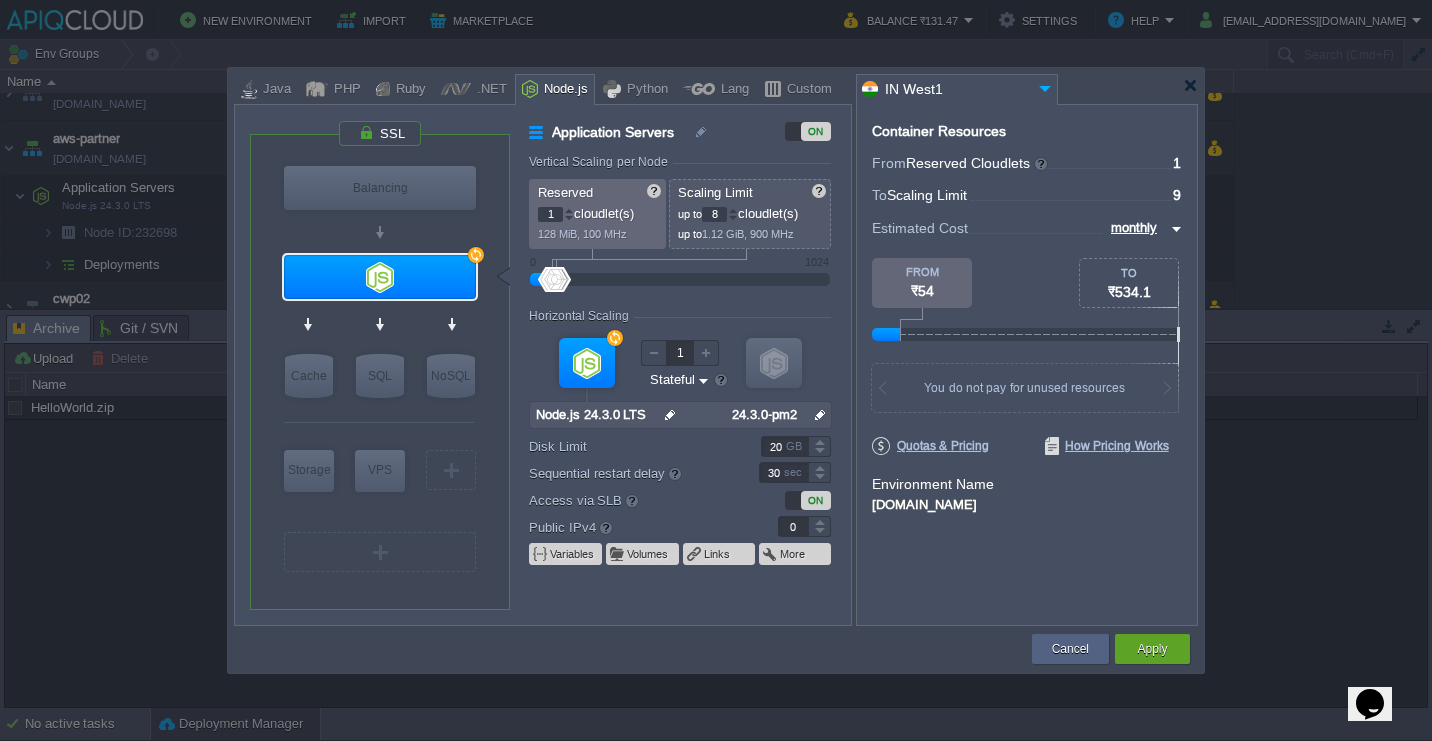 click at bounding box center [733, 218] 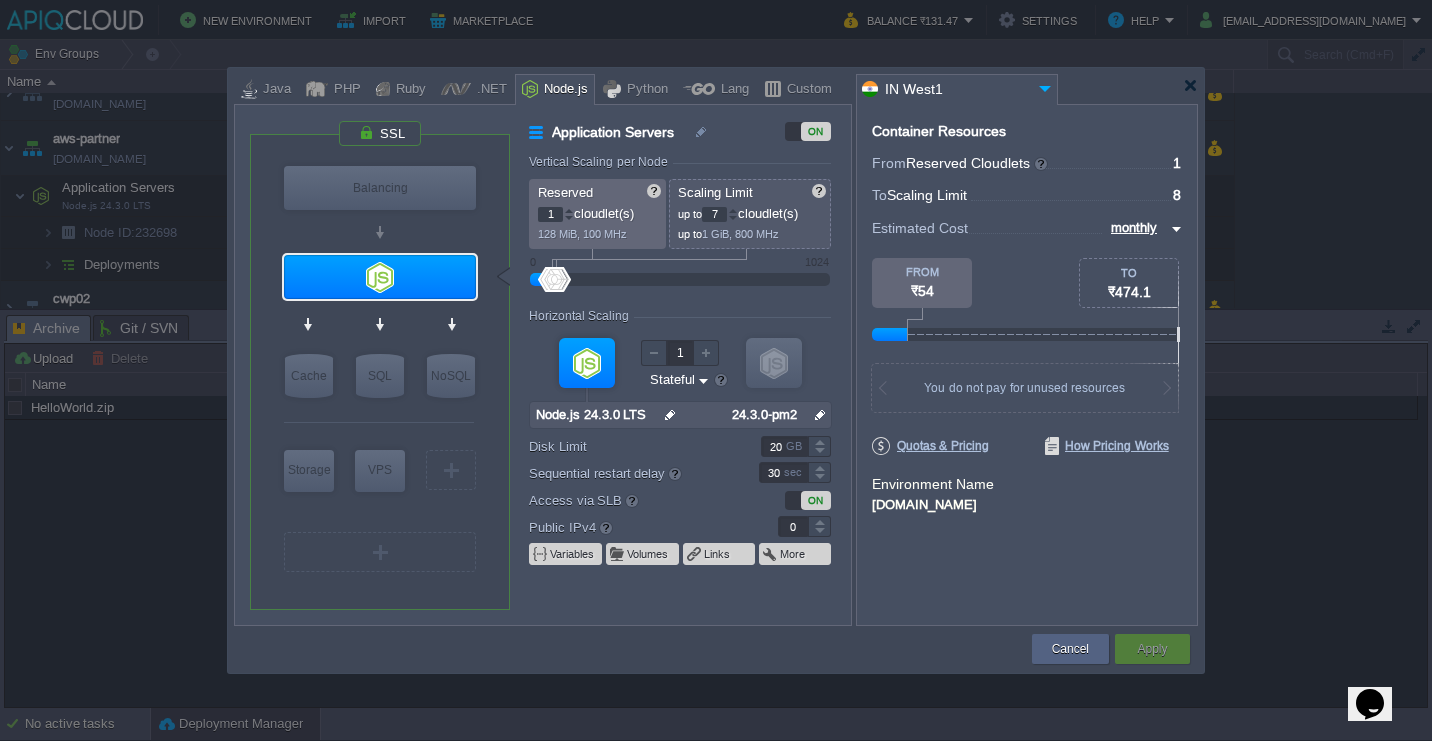 click at bounding box center [733, 218] 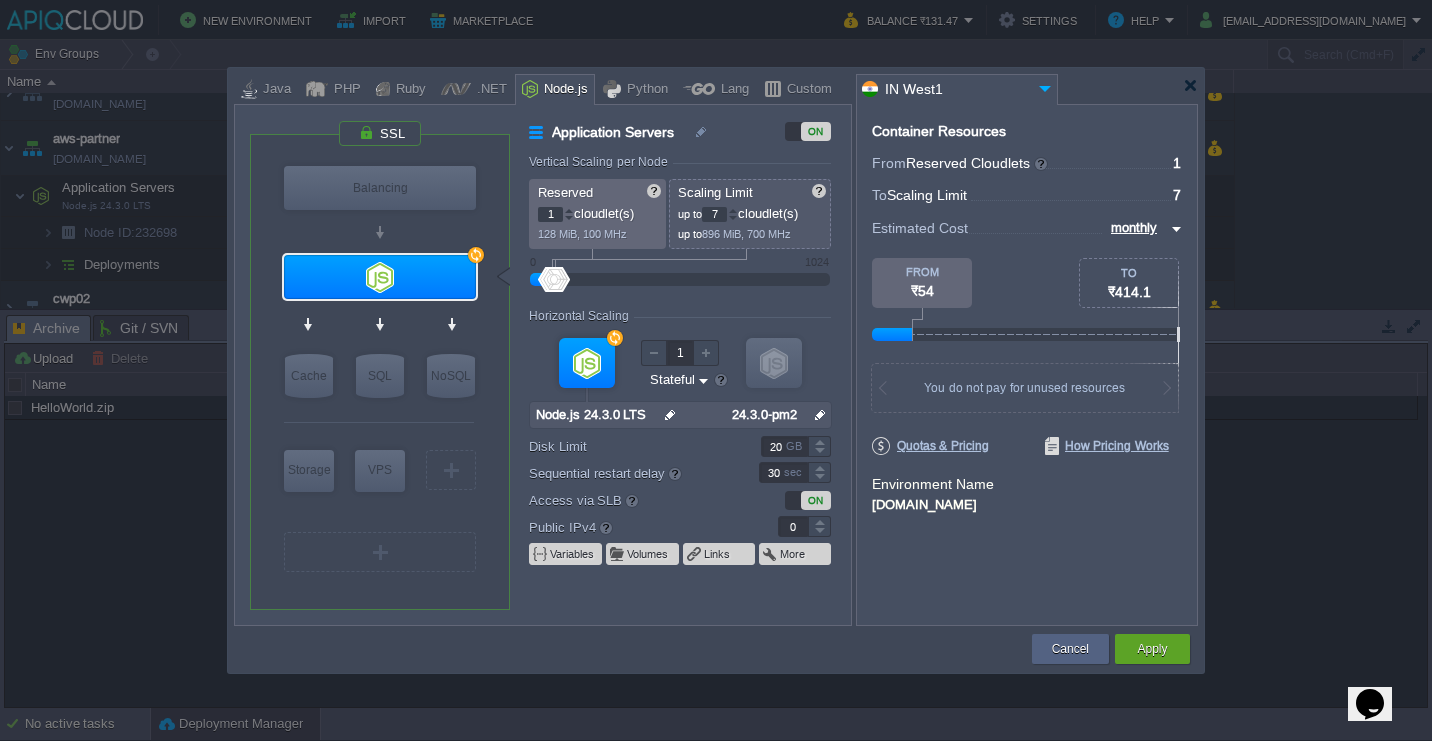 type on "6" 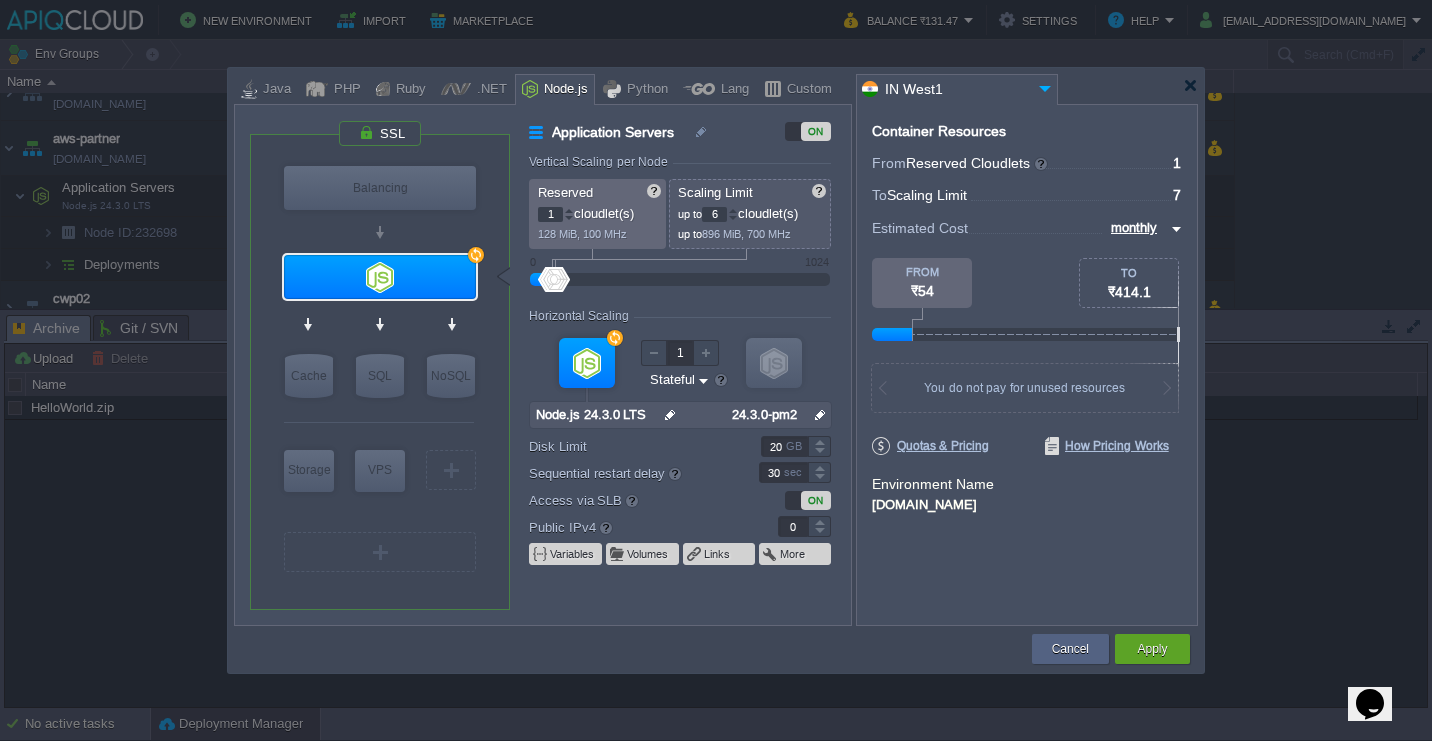 click at bounding box center [733, 218] 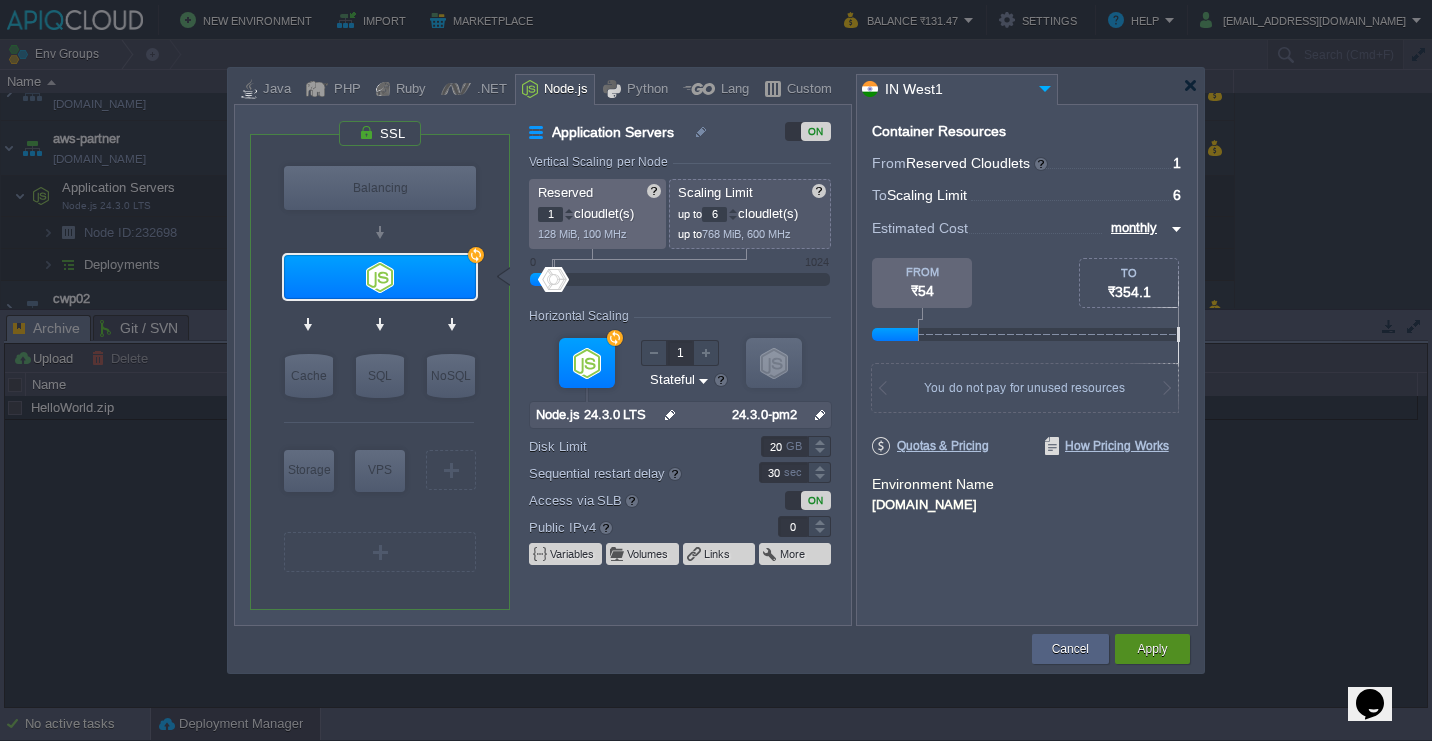 click on "Apply" at bounding box center (1152, 649) 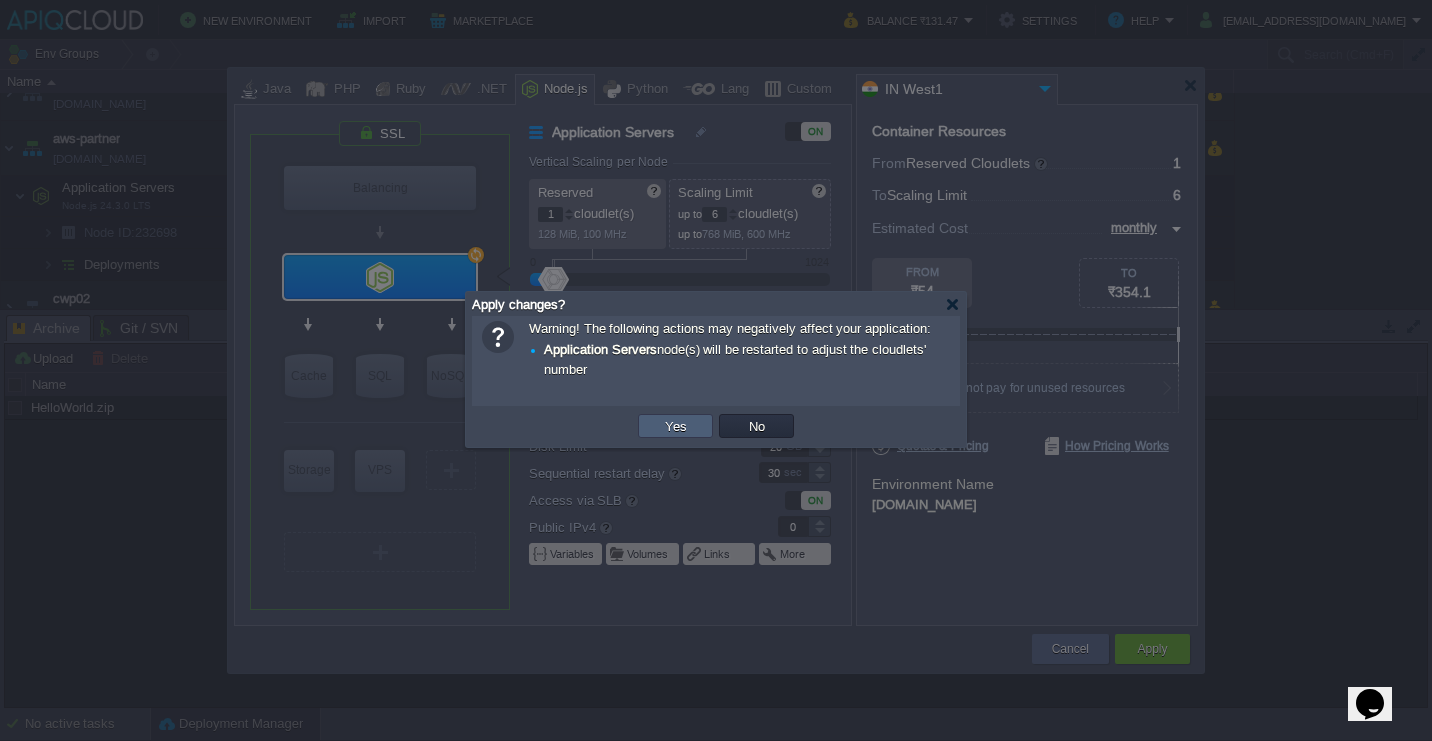 click on "Yes" at bounding box center [675, 426] 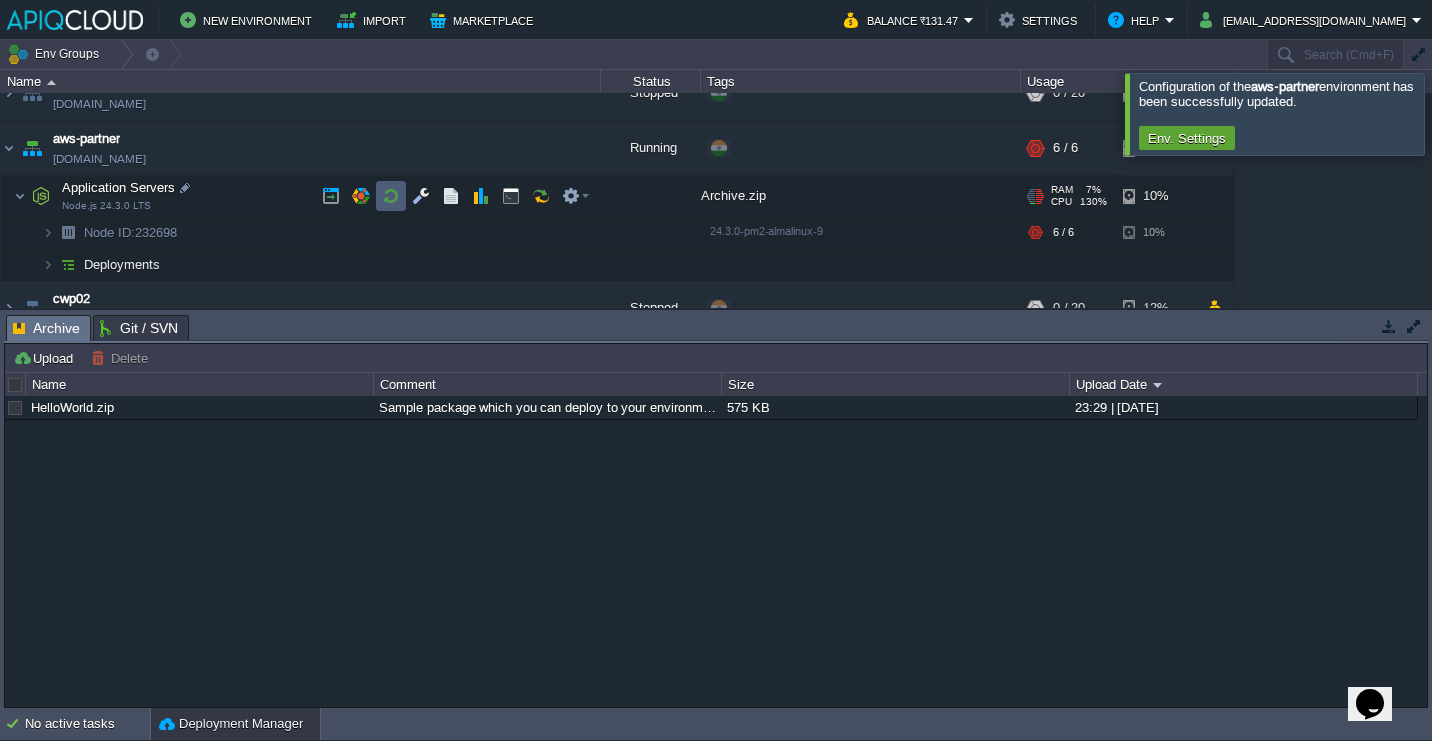 click at bounding box center (391, 196) 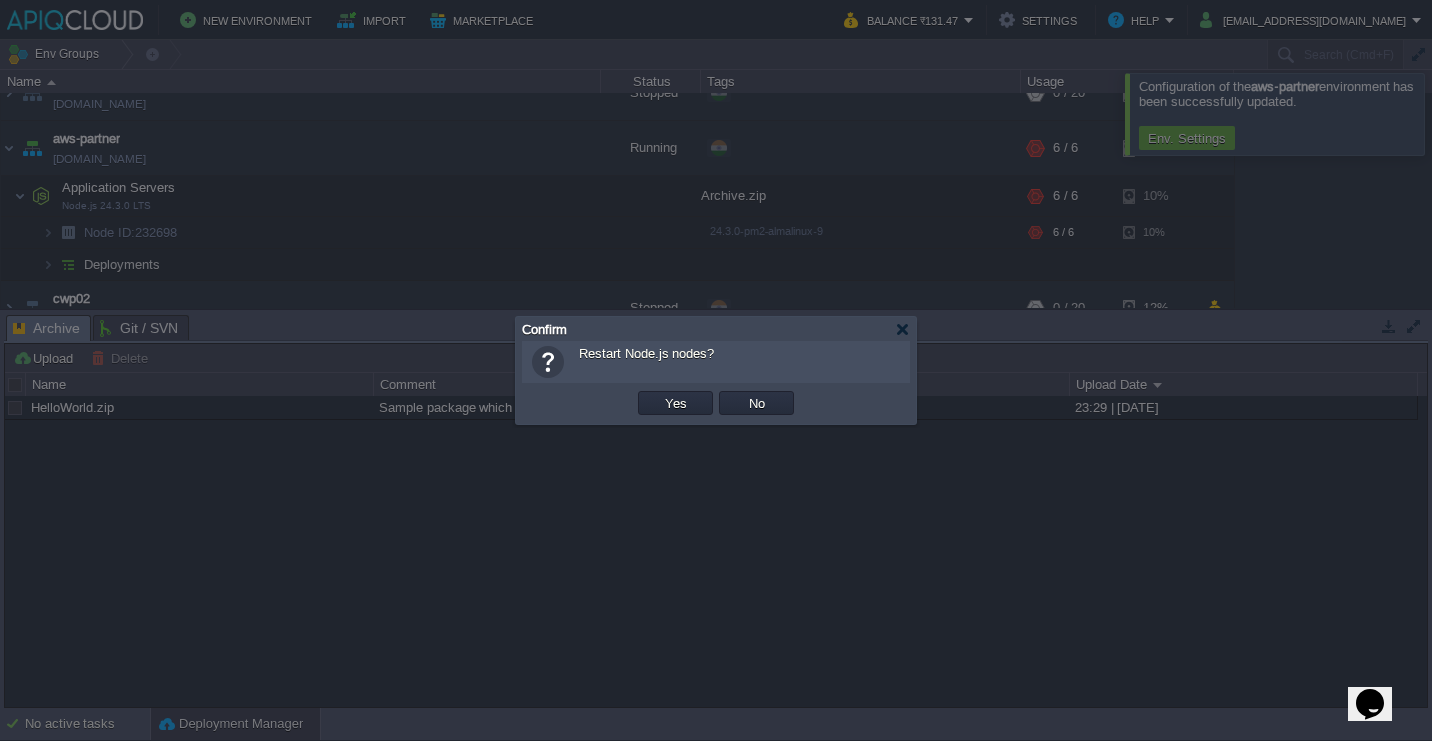 click on "Yes" at bounding box center [675, 403] 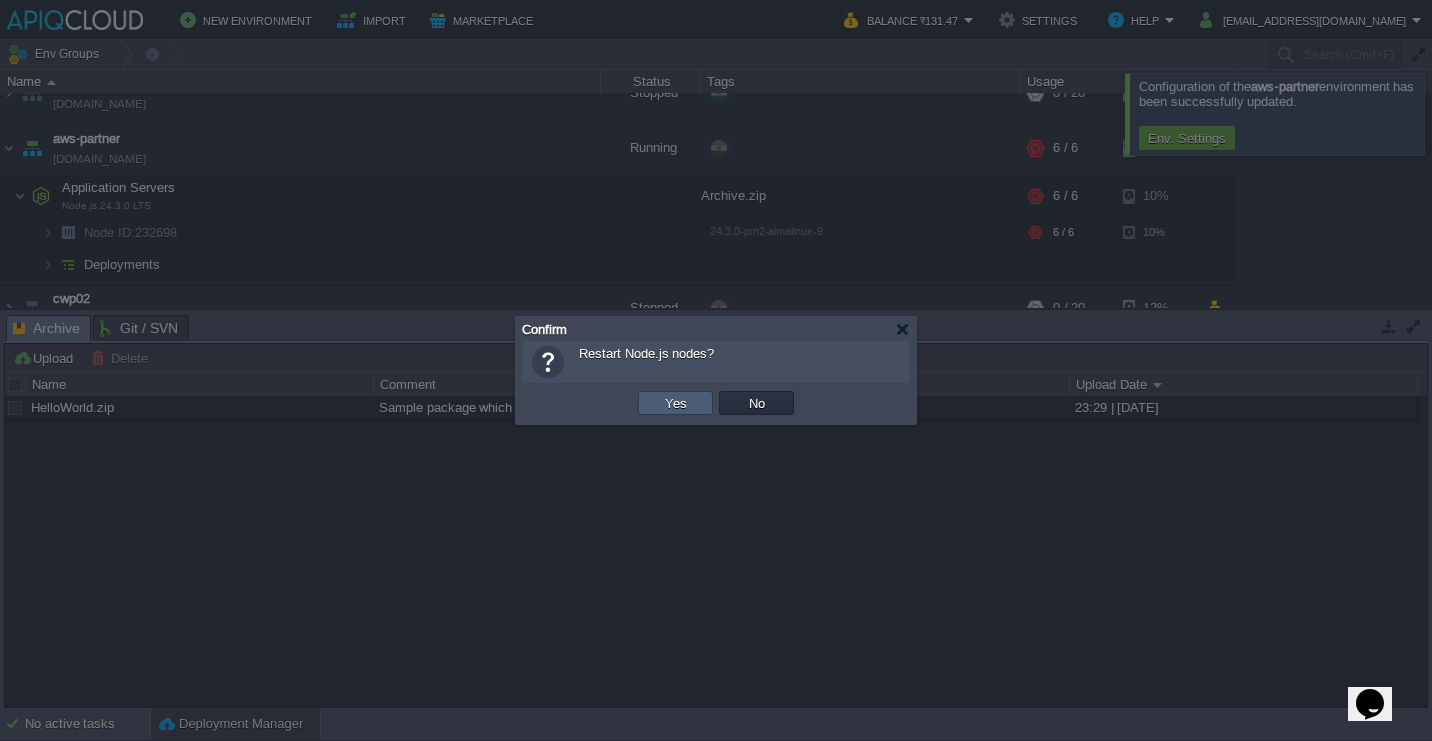 click on "Yes" at bounding box center [676, 403] 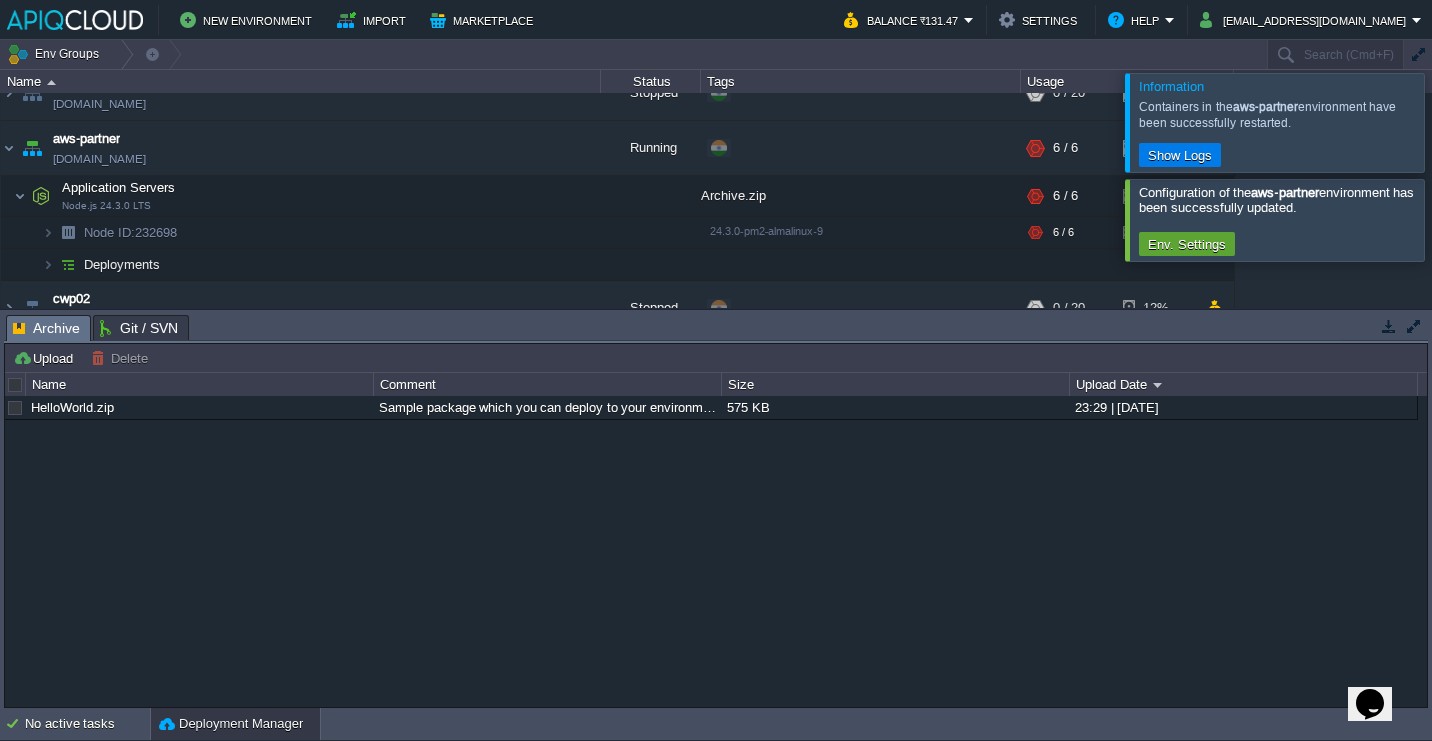 click at bounding box center [1456, 219] 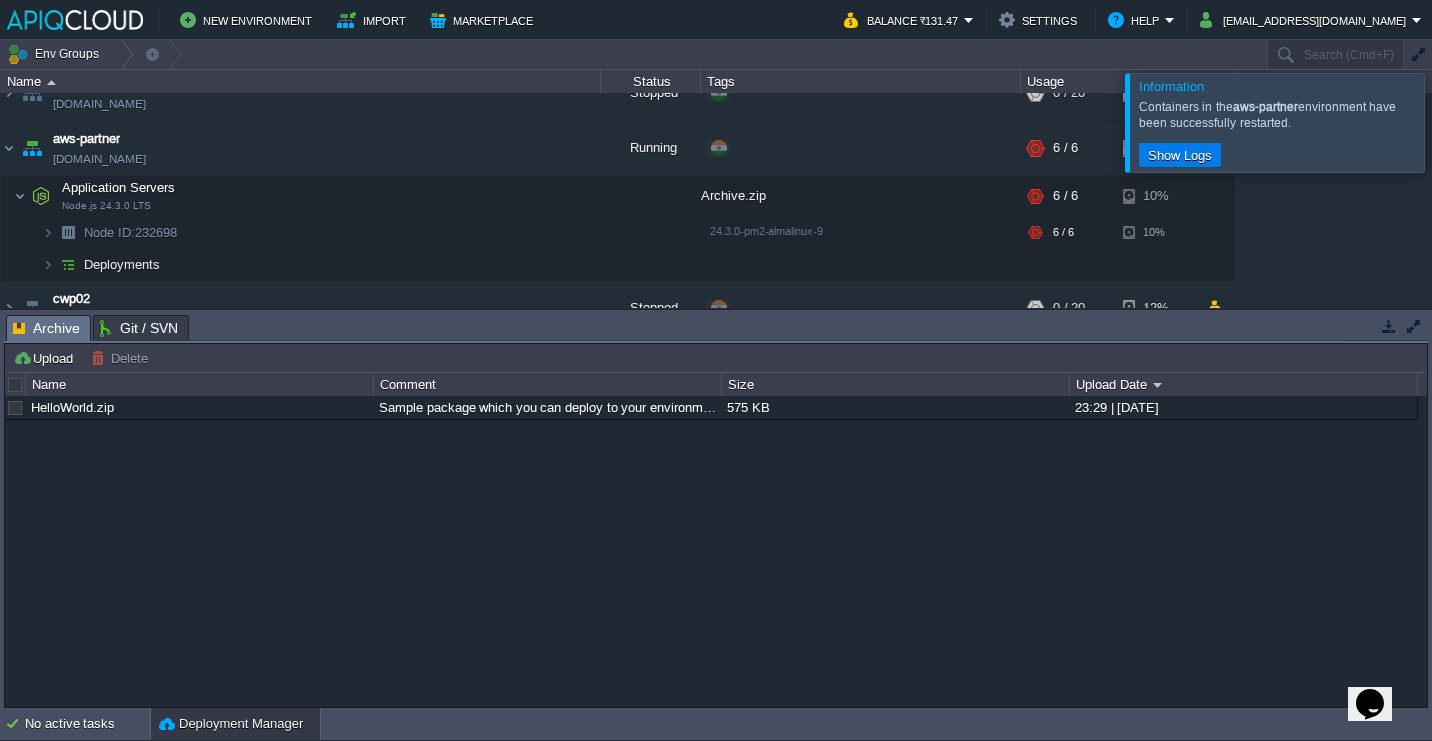 click at bounding box center (1456, 122) 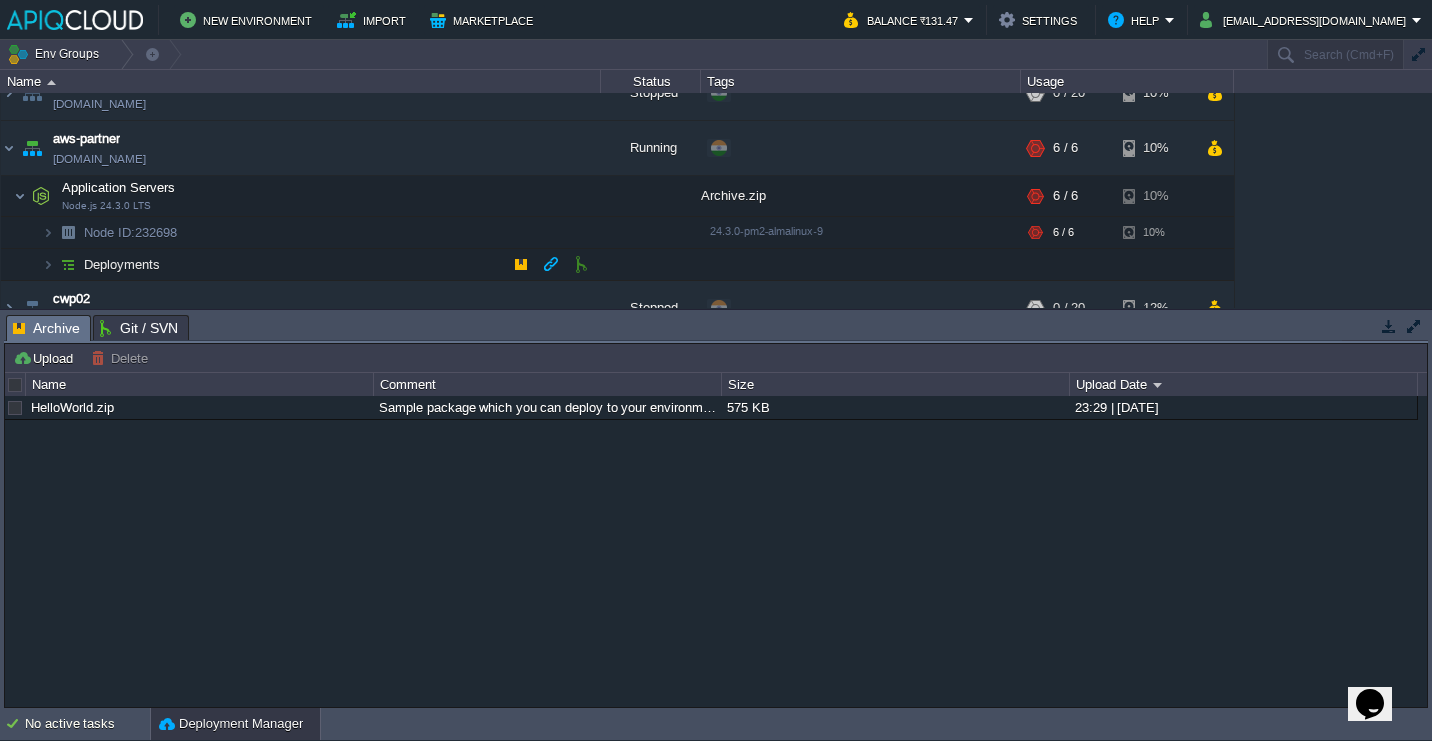 click on "Deployments" at bounding box center [301, 265] 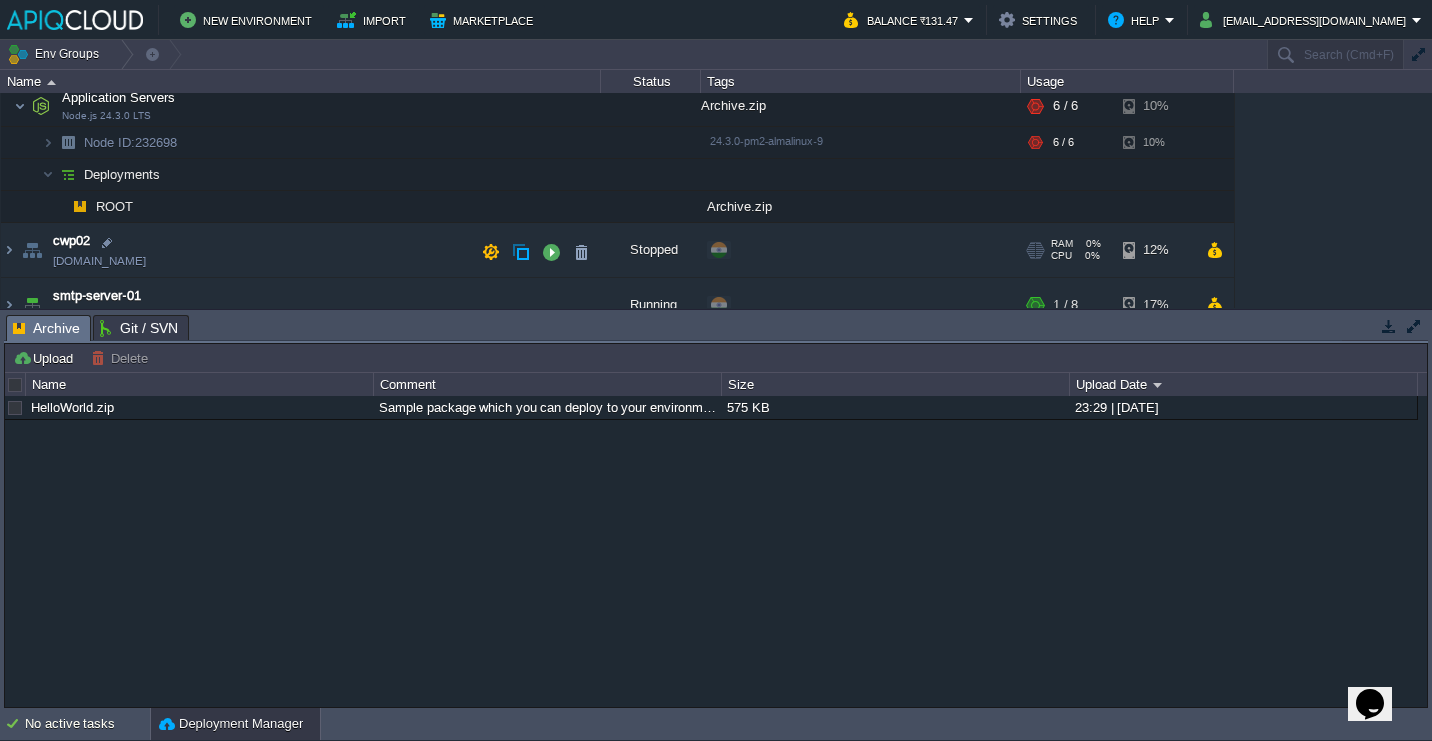 scroll, scrollTop: 172, scrollLeft: 0, axis: vertical 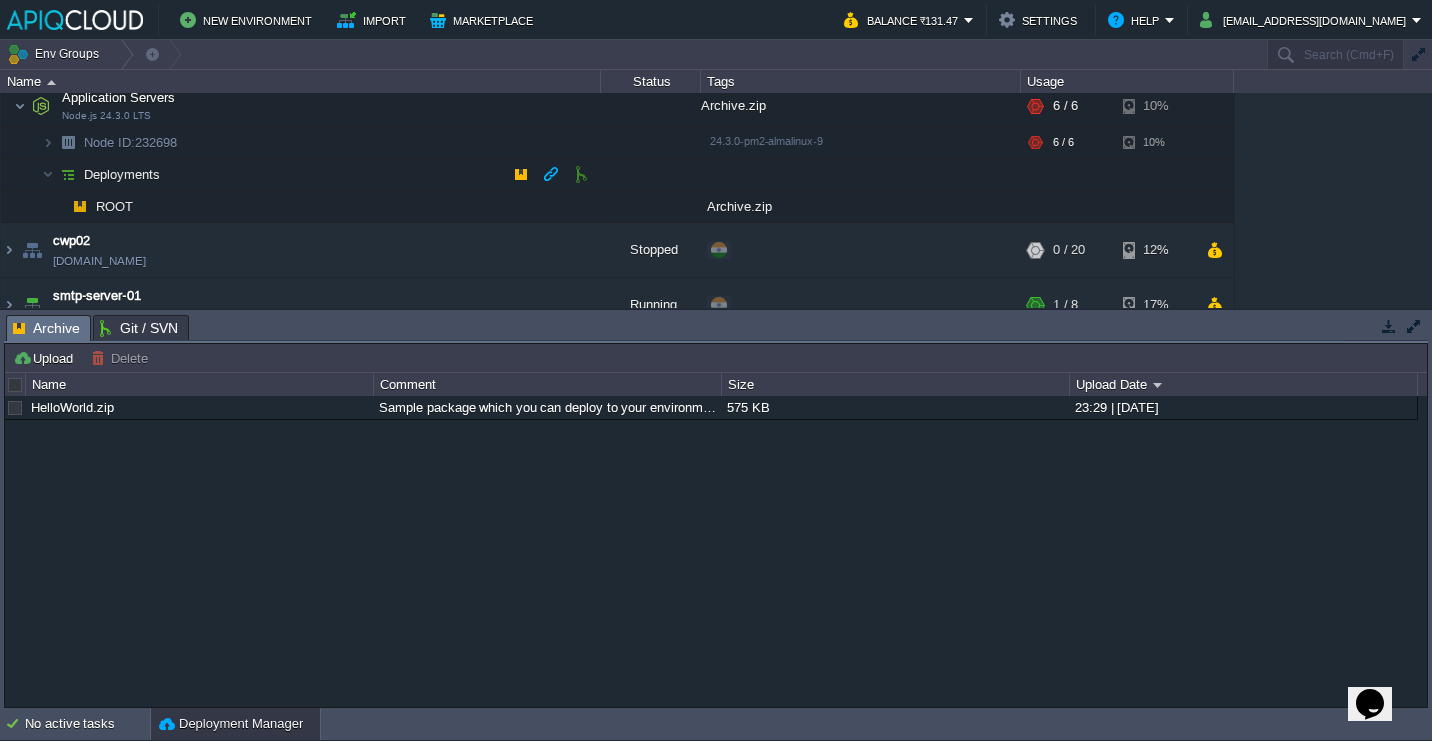 click on "Deployments" at bounding box center (301, 175) 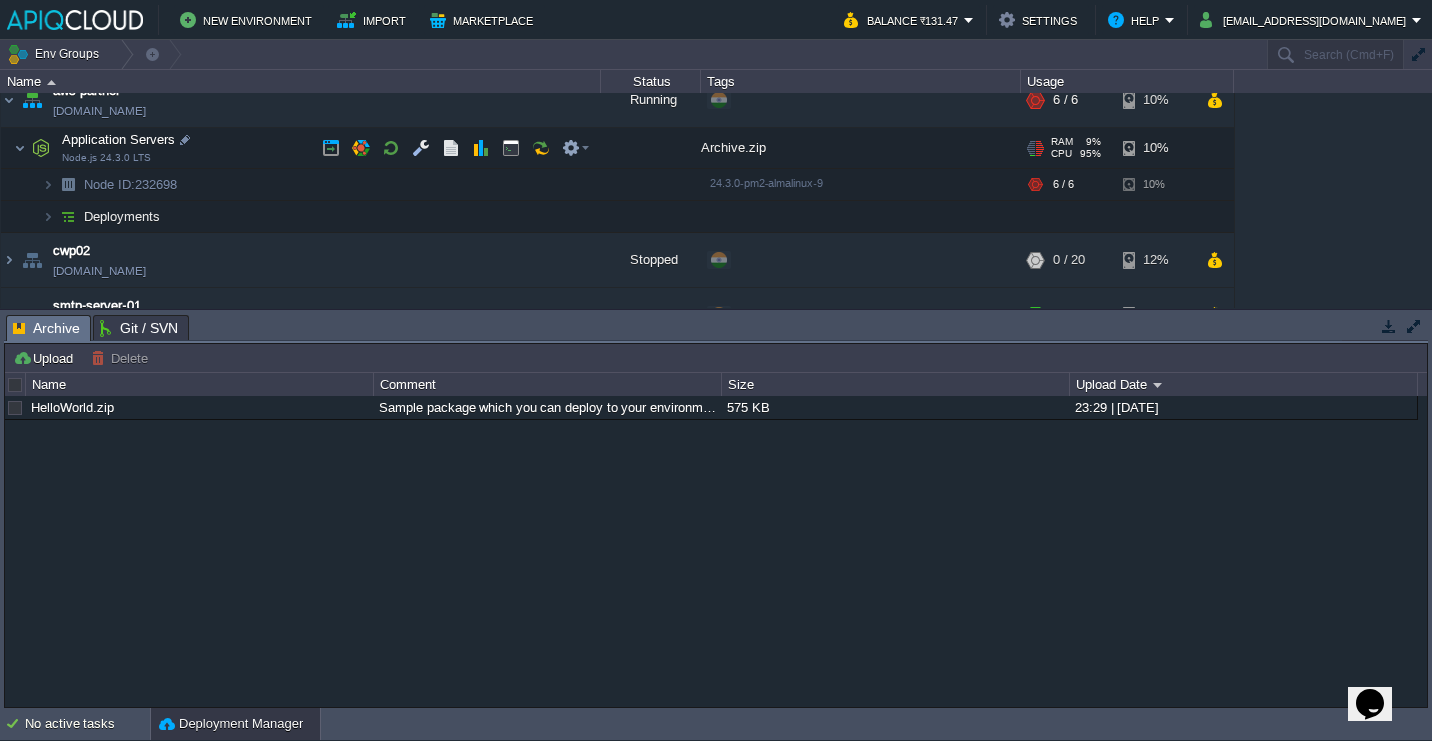 scroll, scrollTop: 117, scrollLeft: 0, axis: vertical 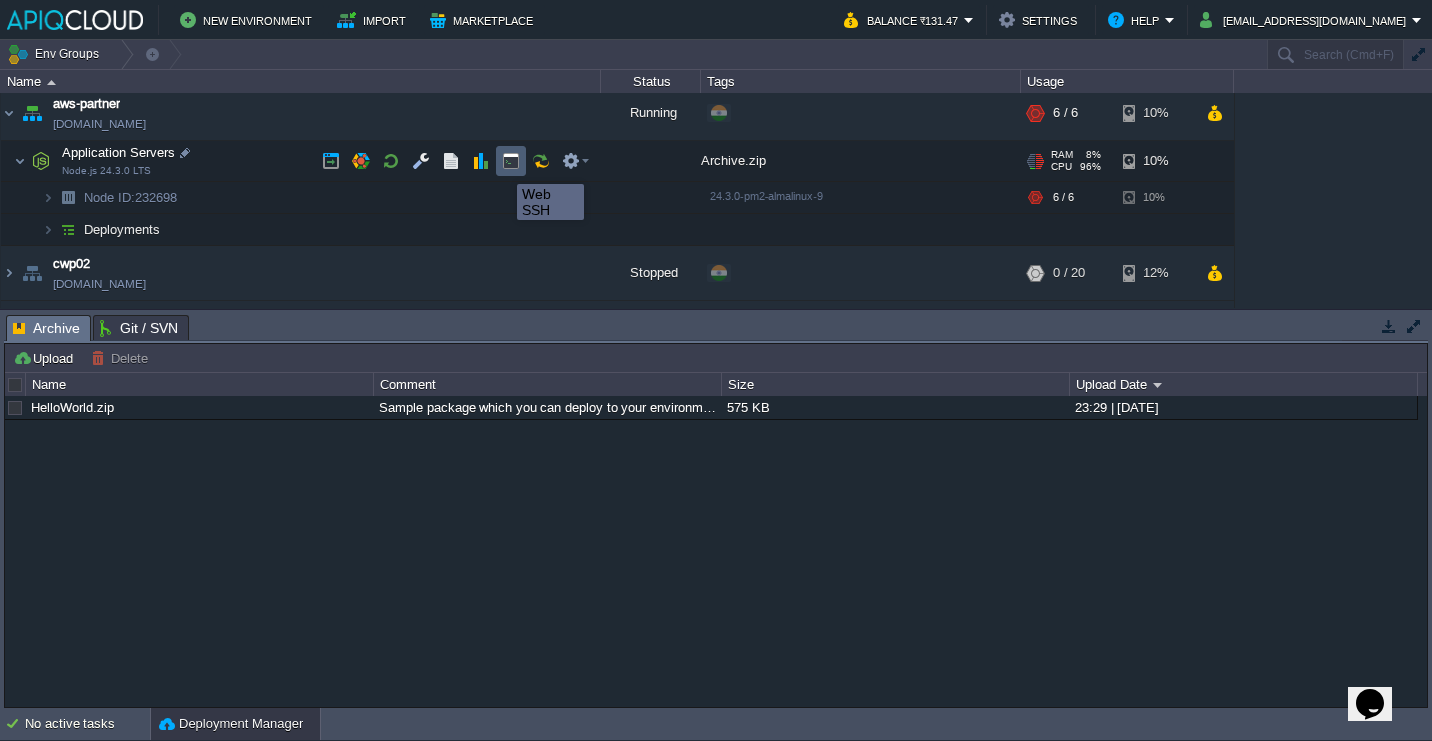 click at bounding box center (511, 161) 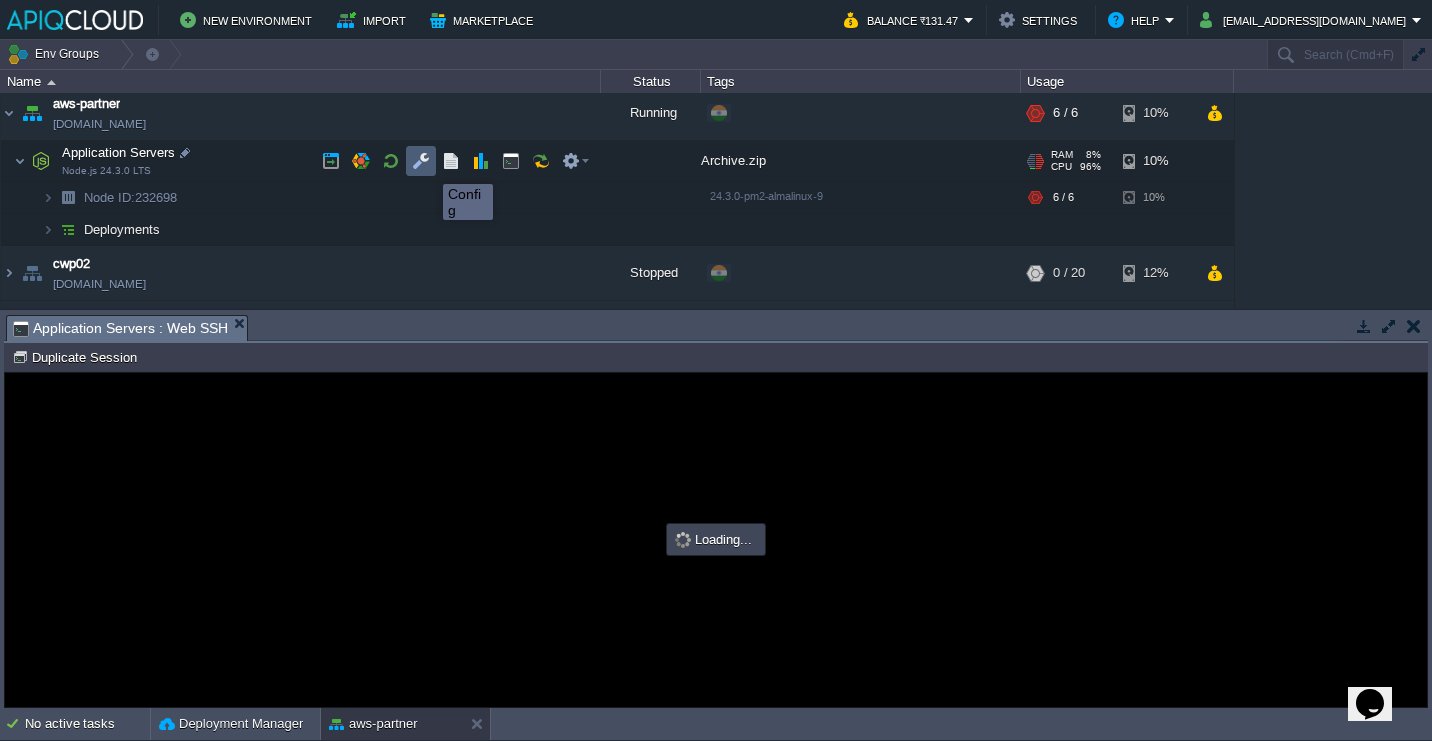 click at bounding box center (421, 161) 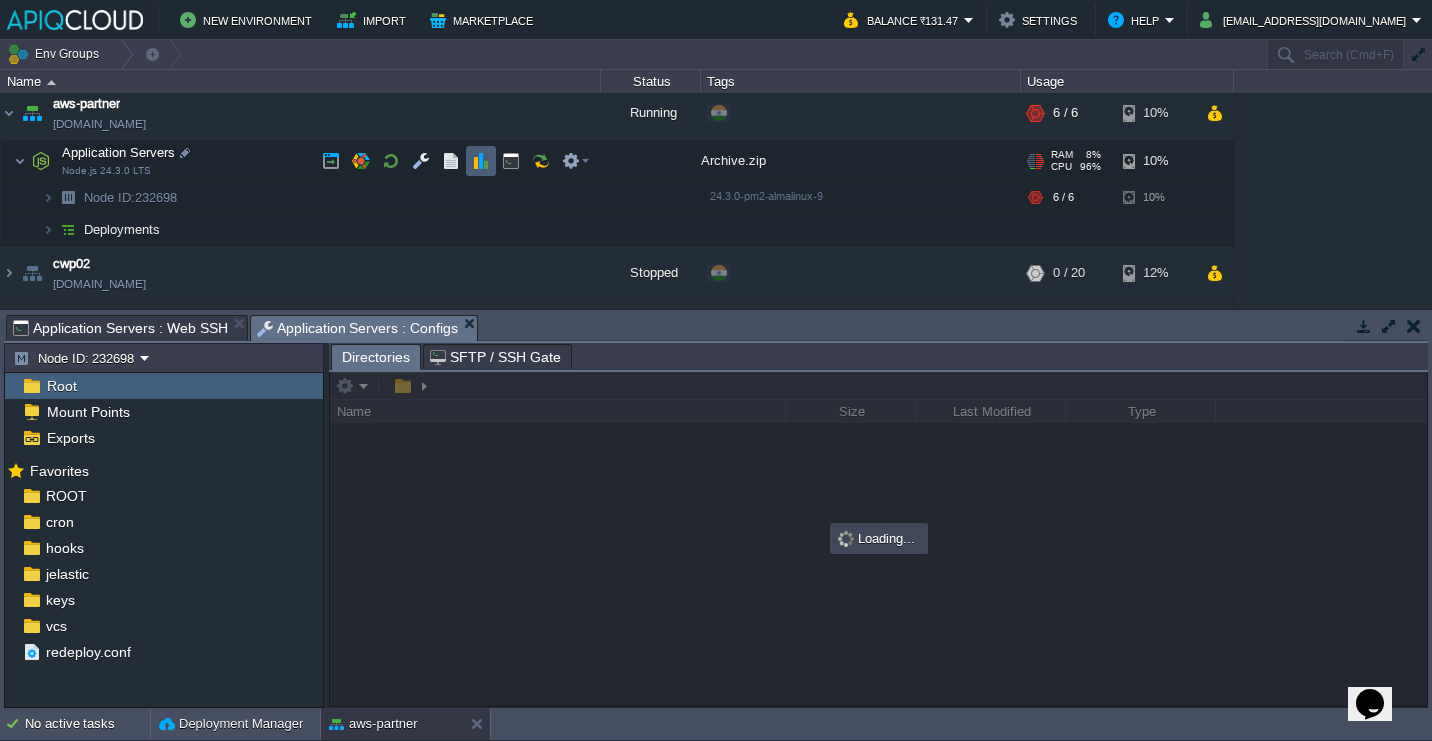 scroll, scrollTop: 0, scrollLeft: 0, axis: both 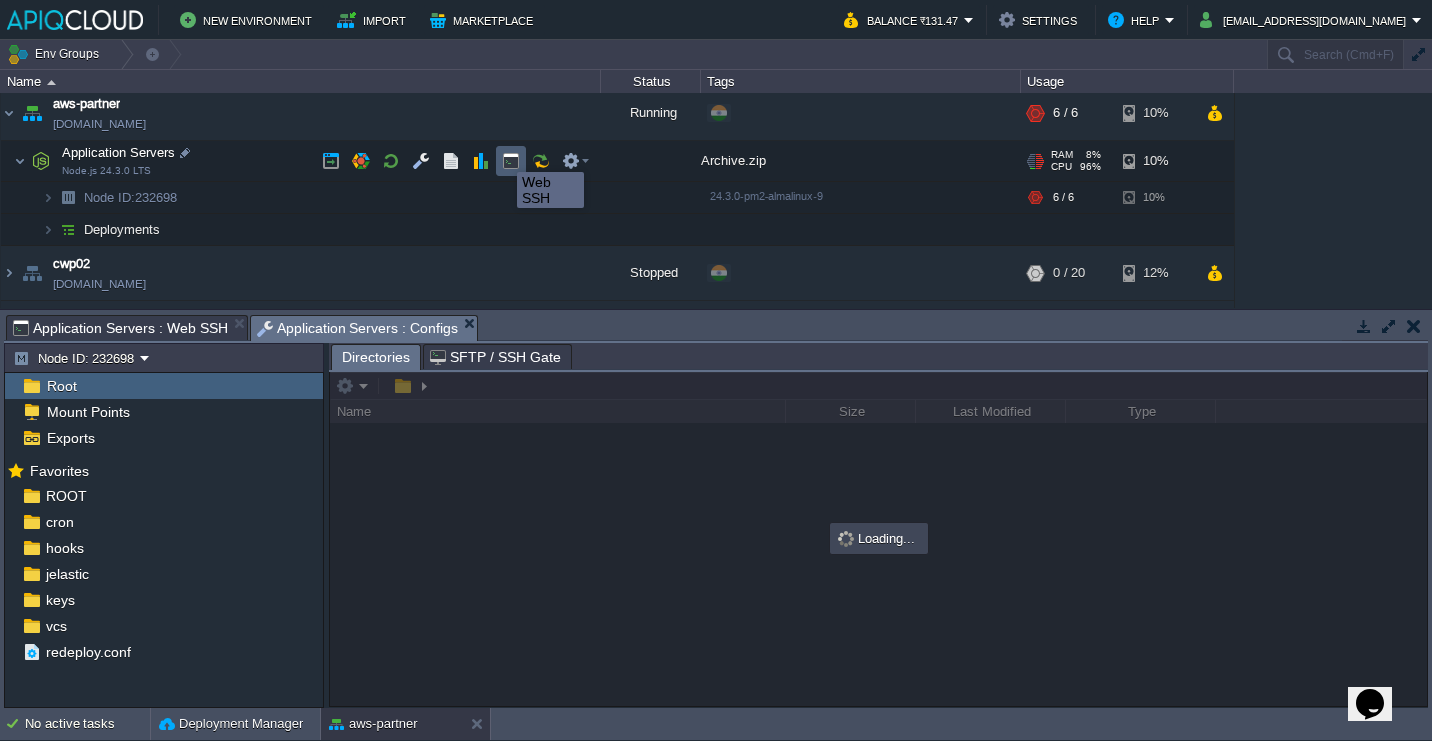 click at bounding box center (511, 161) 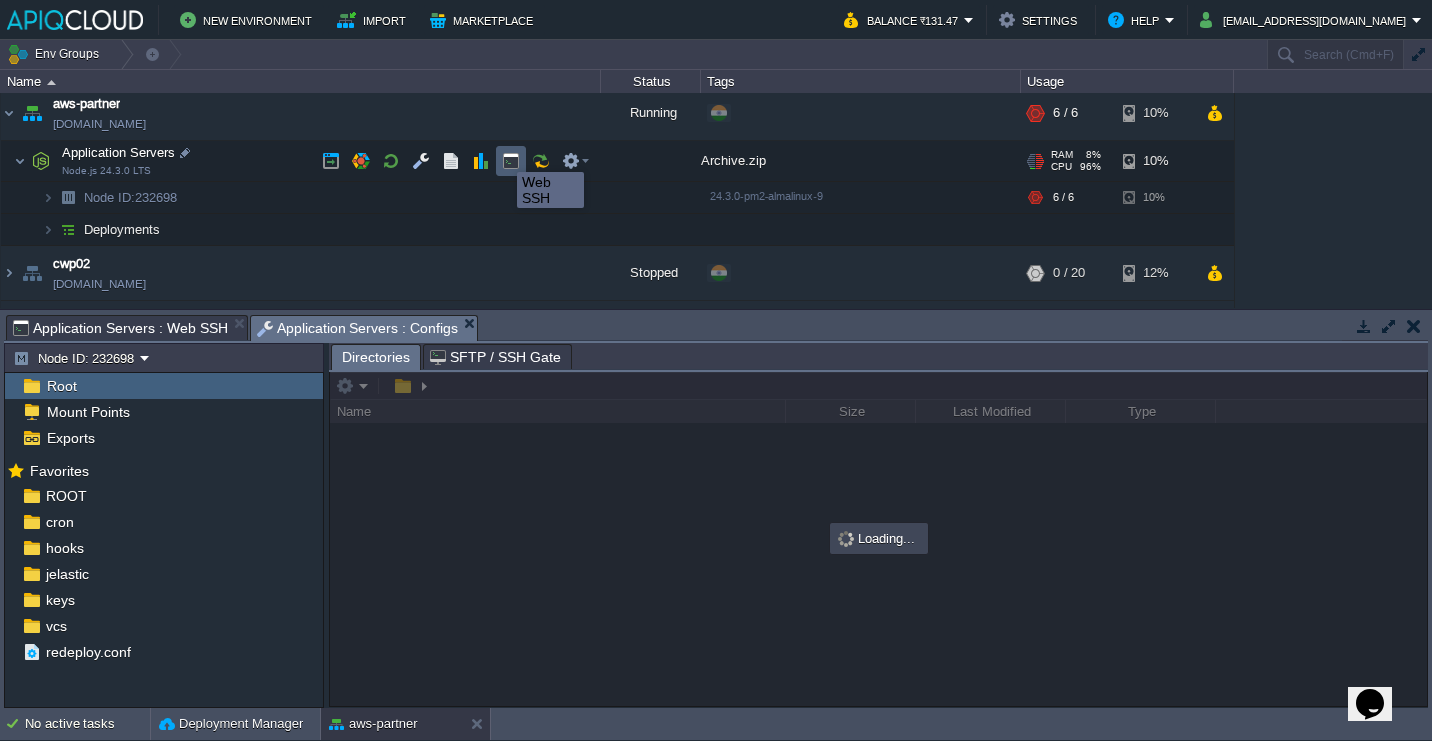 type on "#000000" 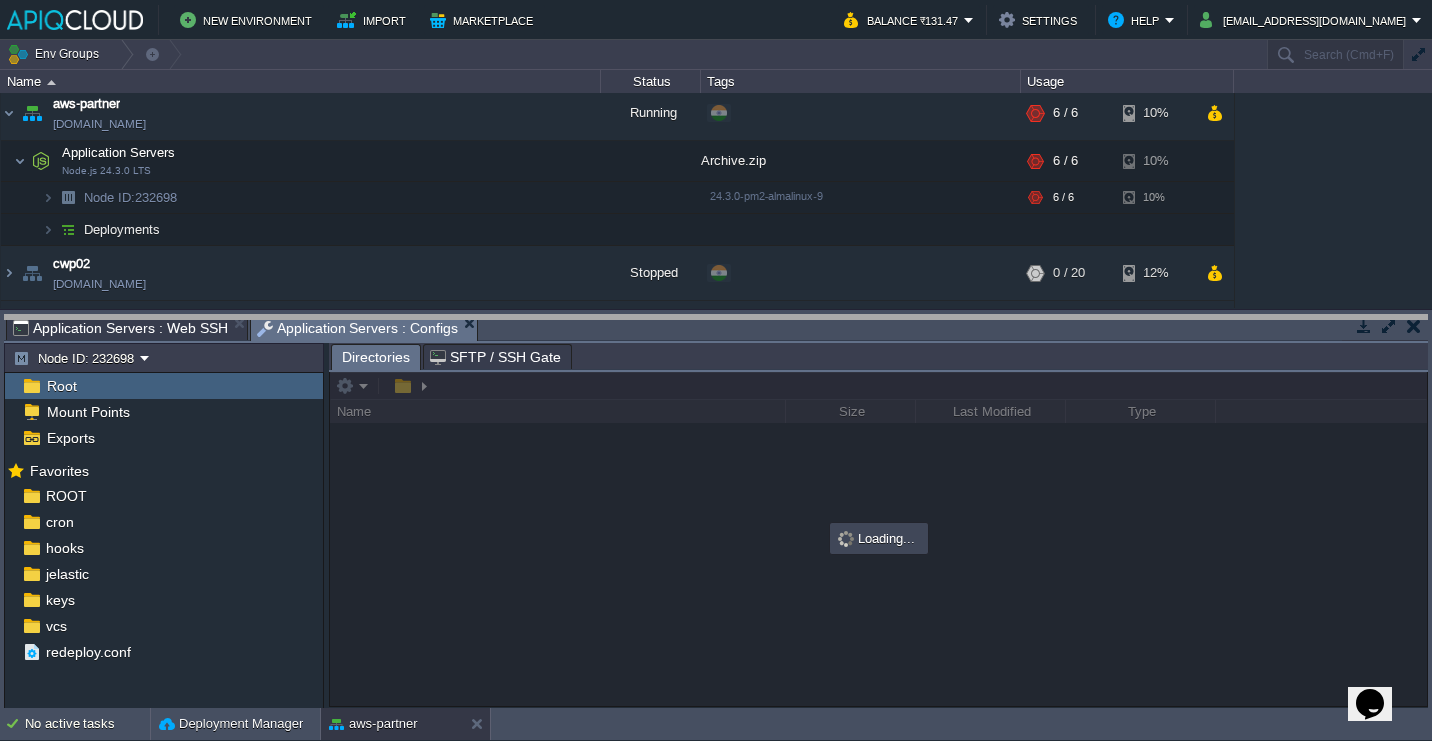 drag, startPoint x: 349, startPoint y: 325, endPoint x: 112, endPoint y: 324, distance: 237.0021 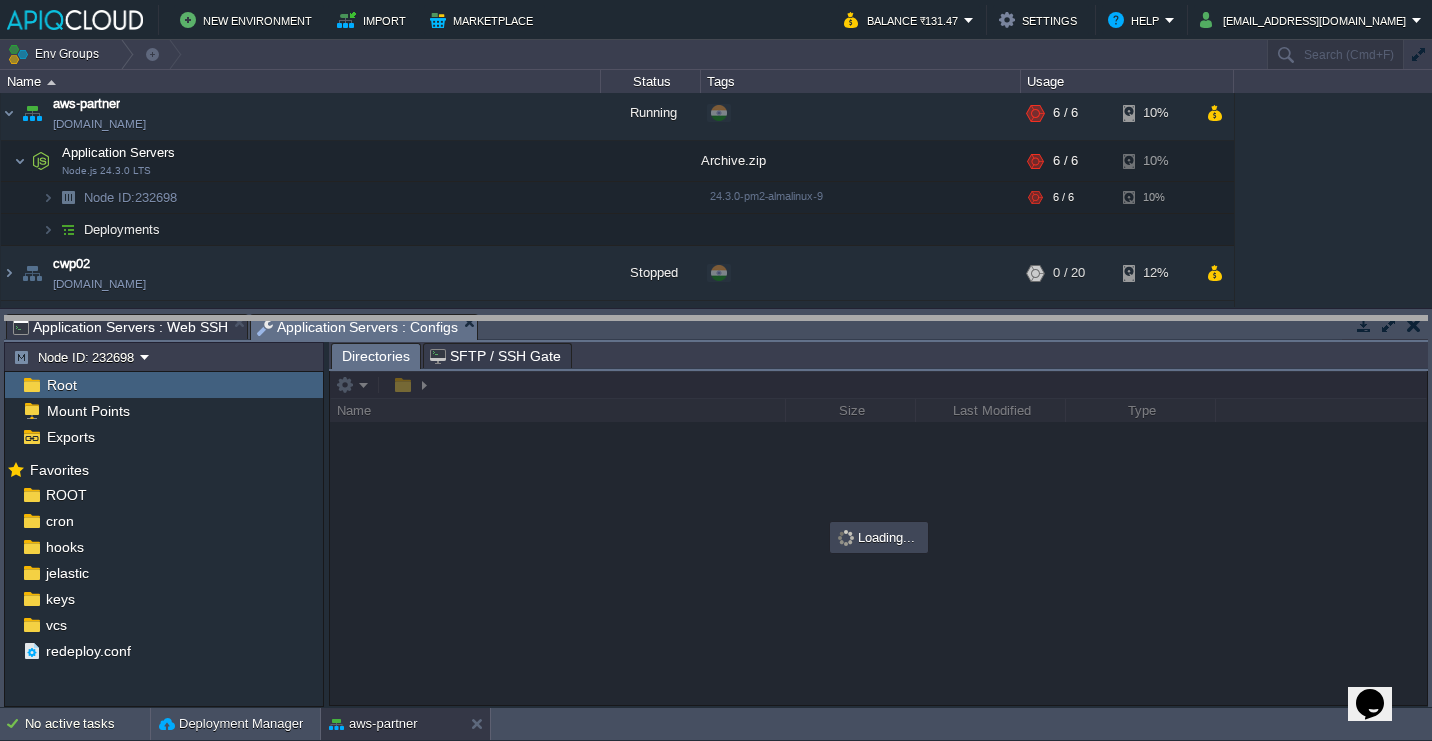 drag, startPoint x: 292, startPoint y: 323, endPoint x: 100, endPoint y: 325, distance: 192.01042 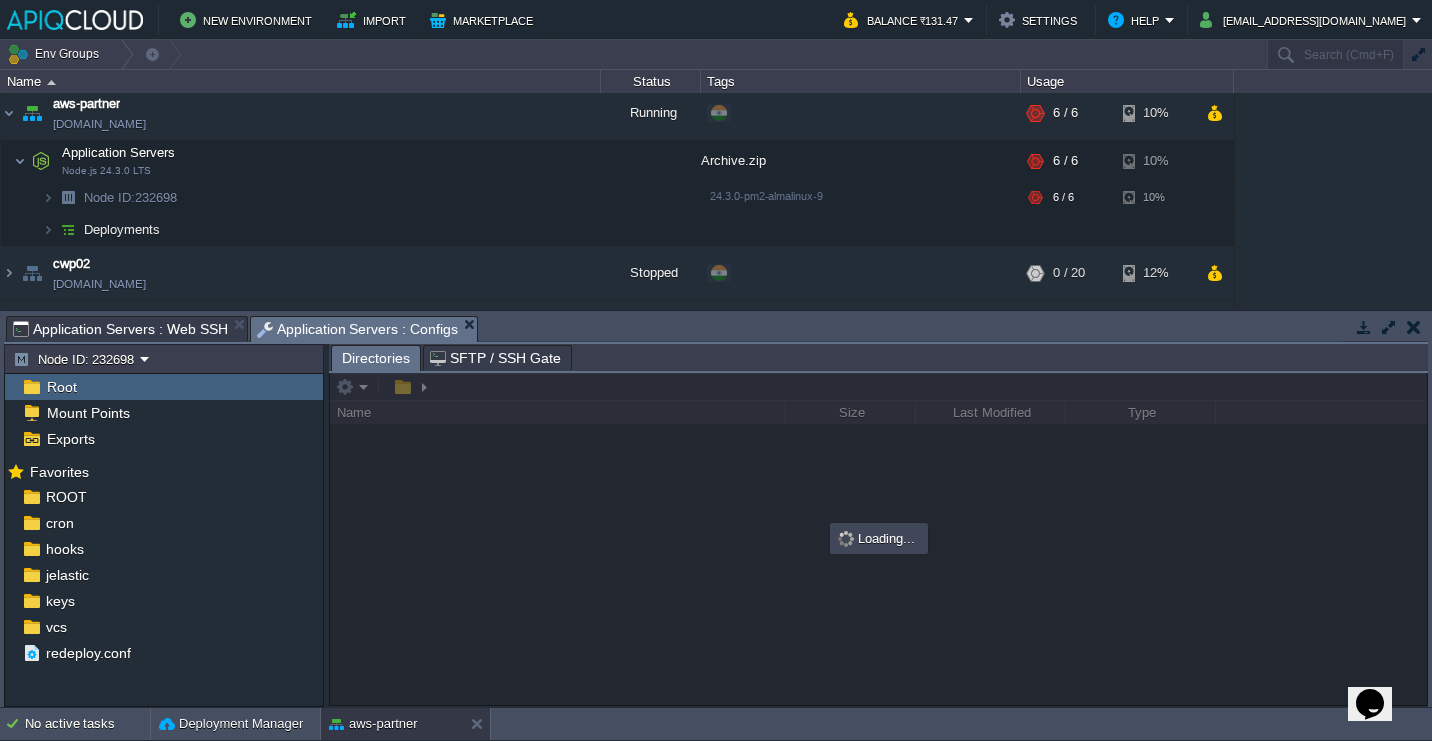 click on "Application Servers : Web SSH" at bounding box center [120, 329] 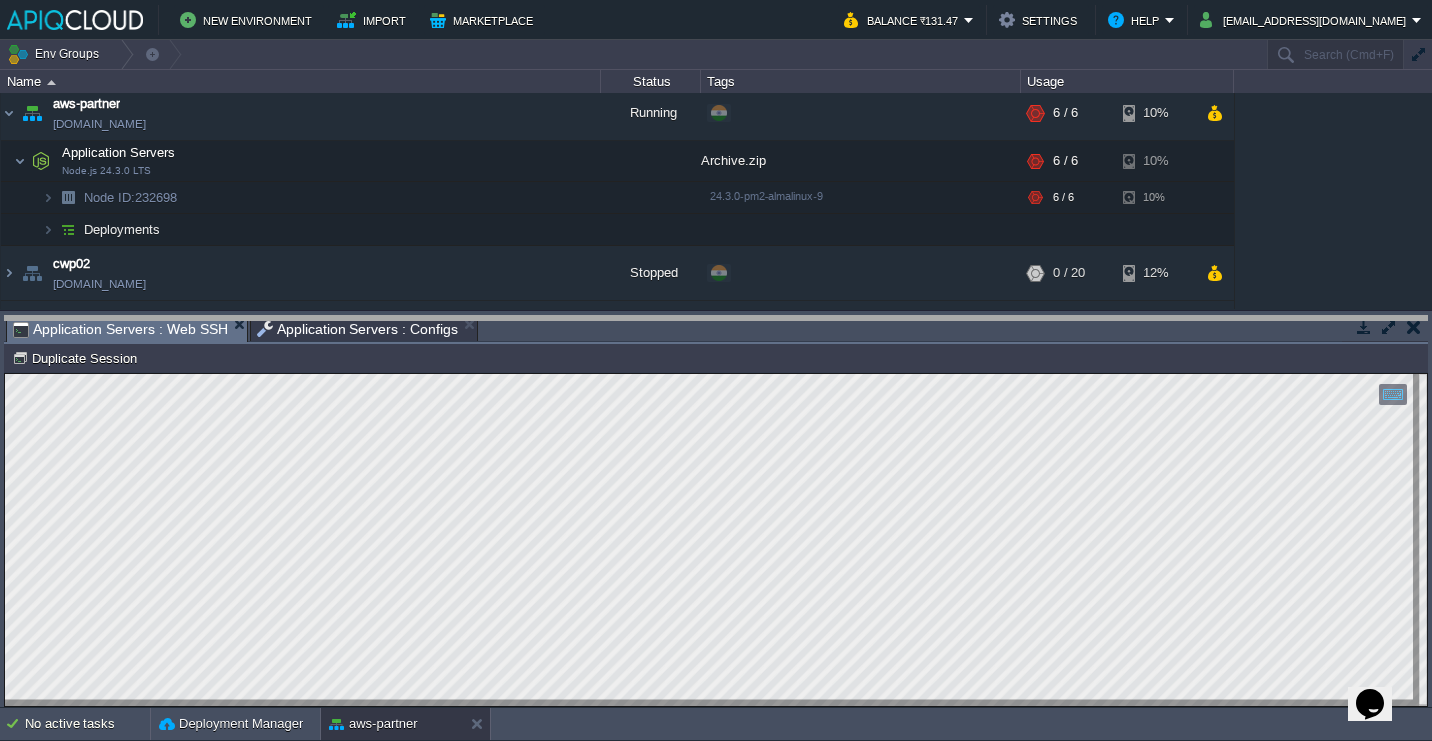 drag, startPoint x: 121, startPoint y: 326, endPoint x: 244, endPoint y: 326, distance: 123 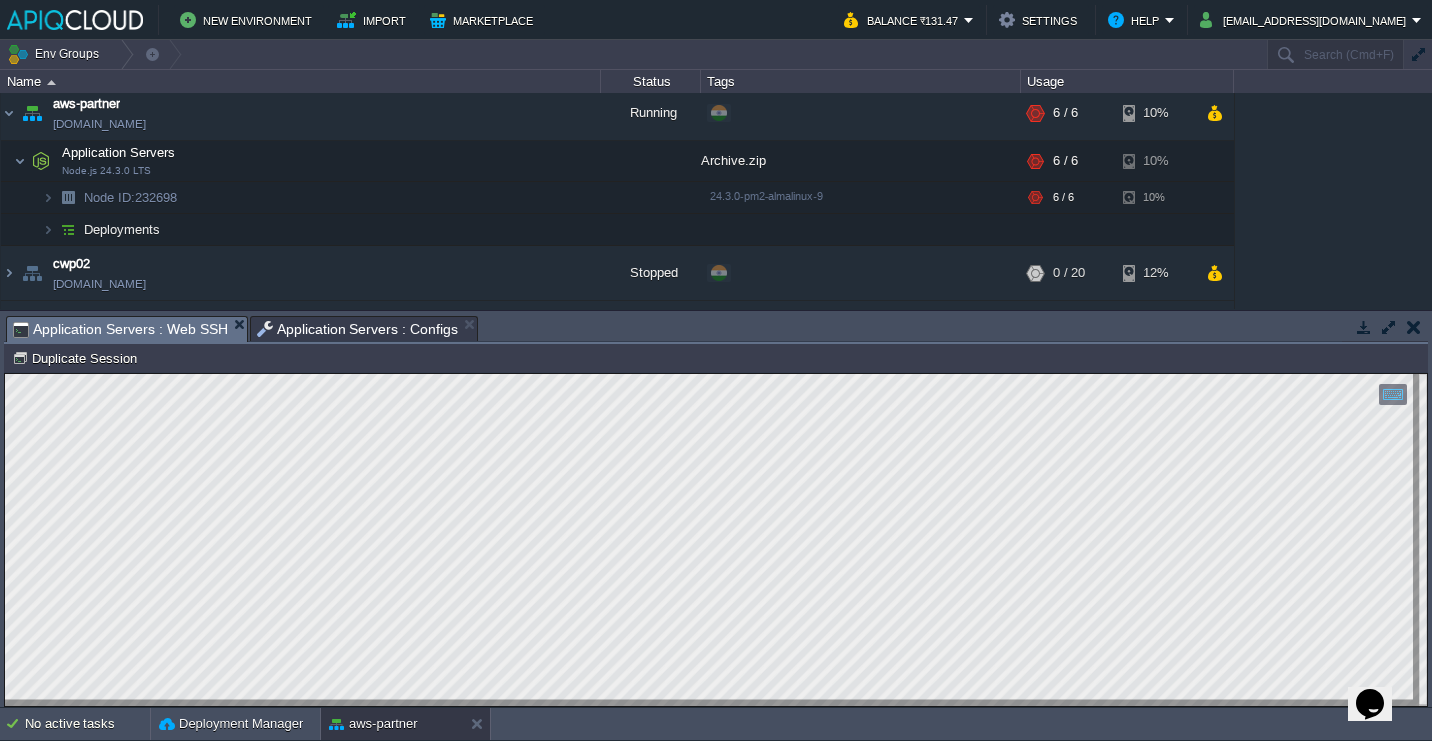click on "Application Servers : Configs" at bounding box center [358, 329] 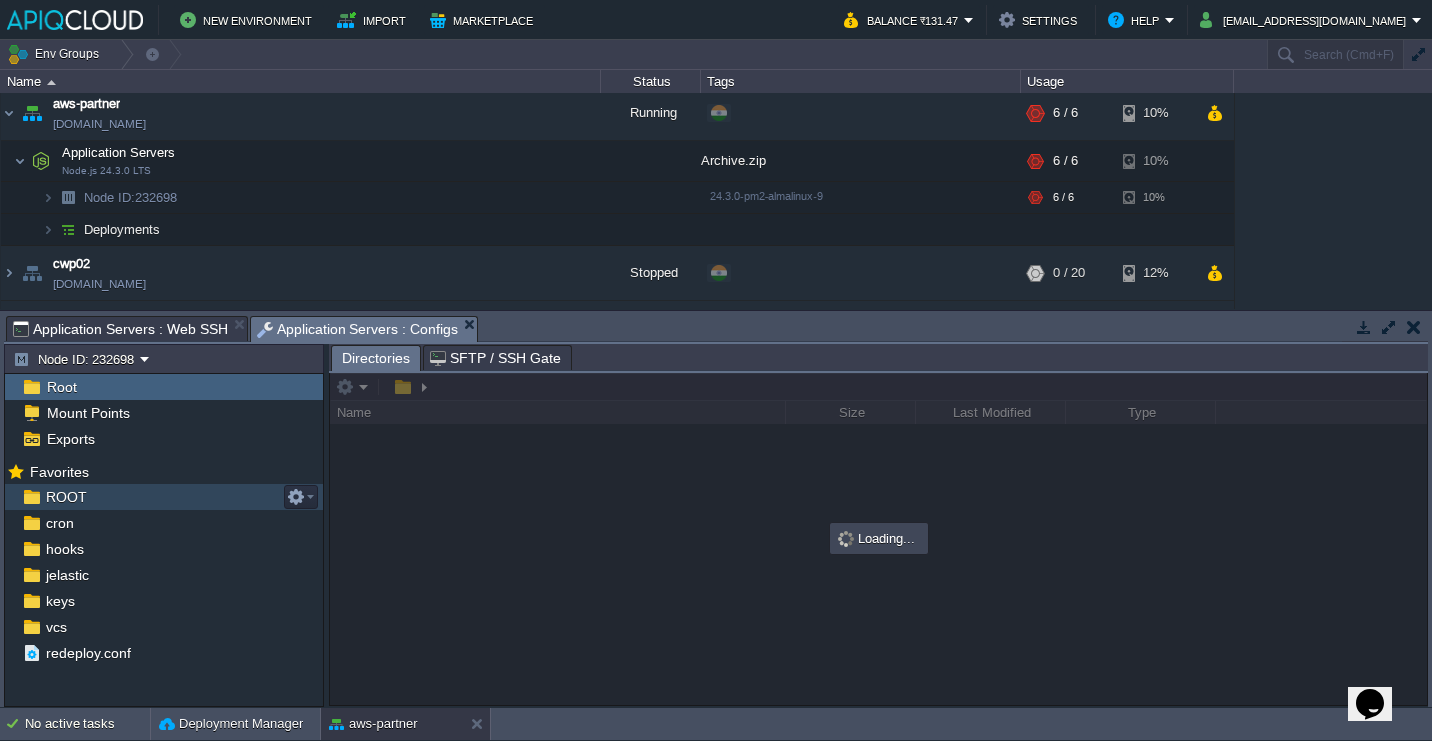 click on "ROOT" at bounding box center [164, 497] 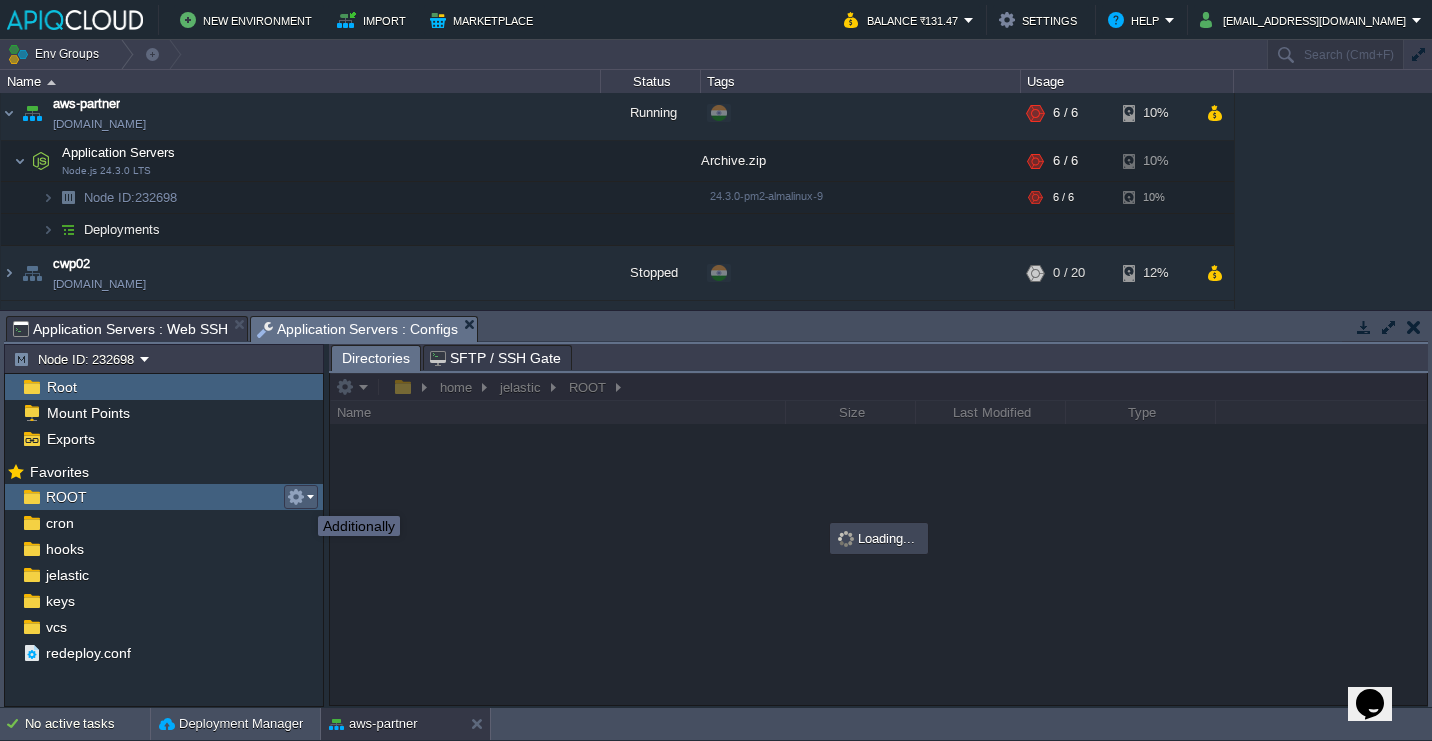click at bounding box center (296, 497) 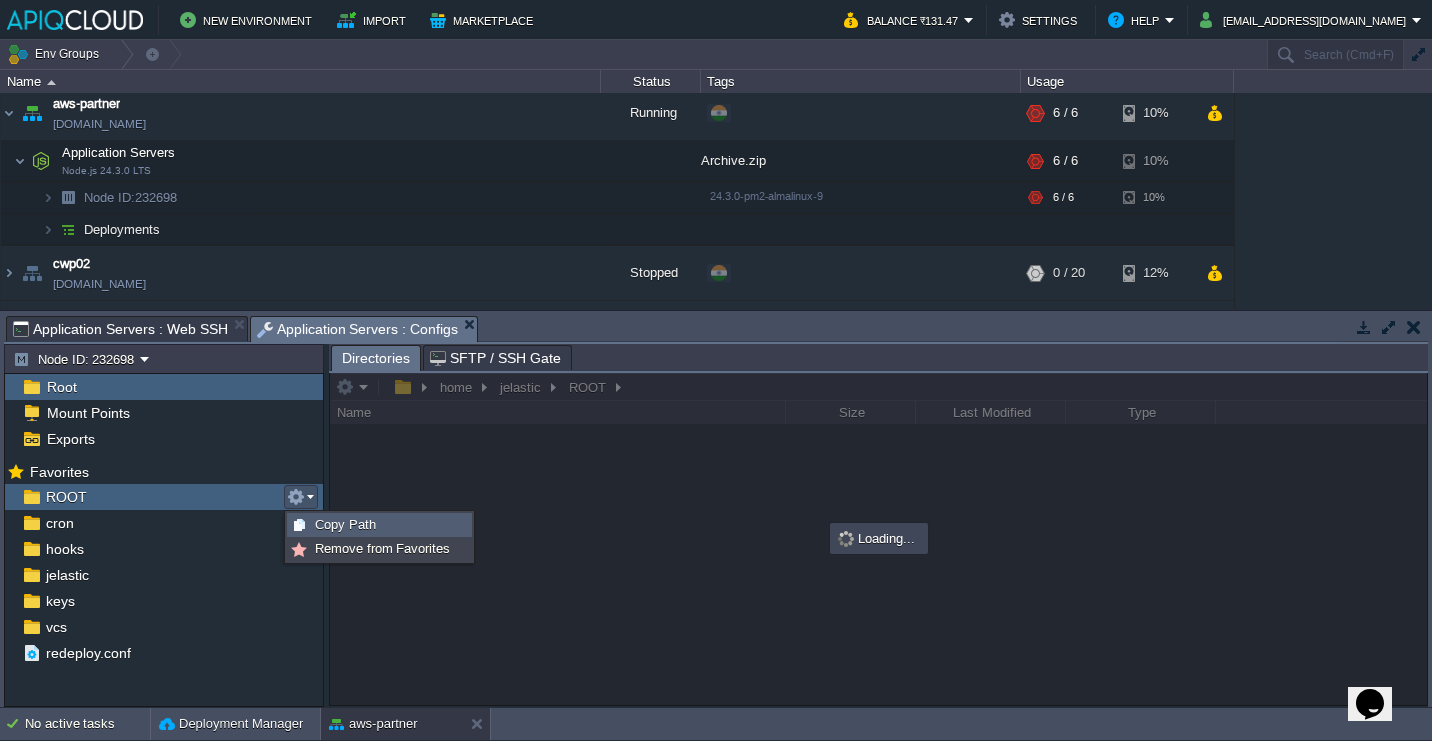 click on "Copy Path" at bounding box center [345, 524] 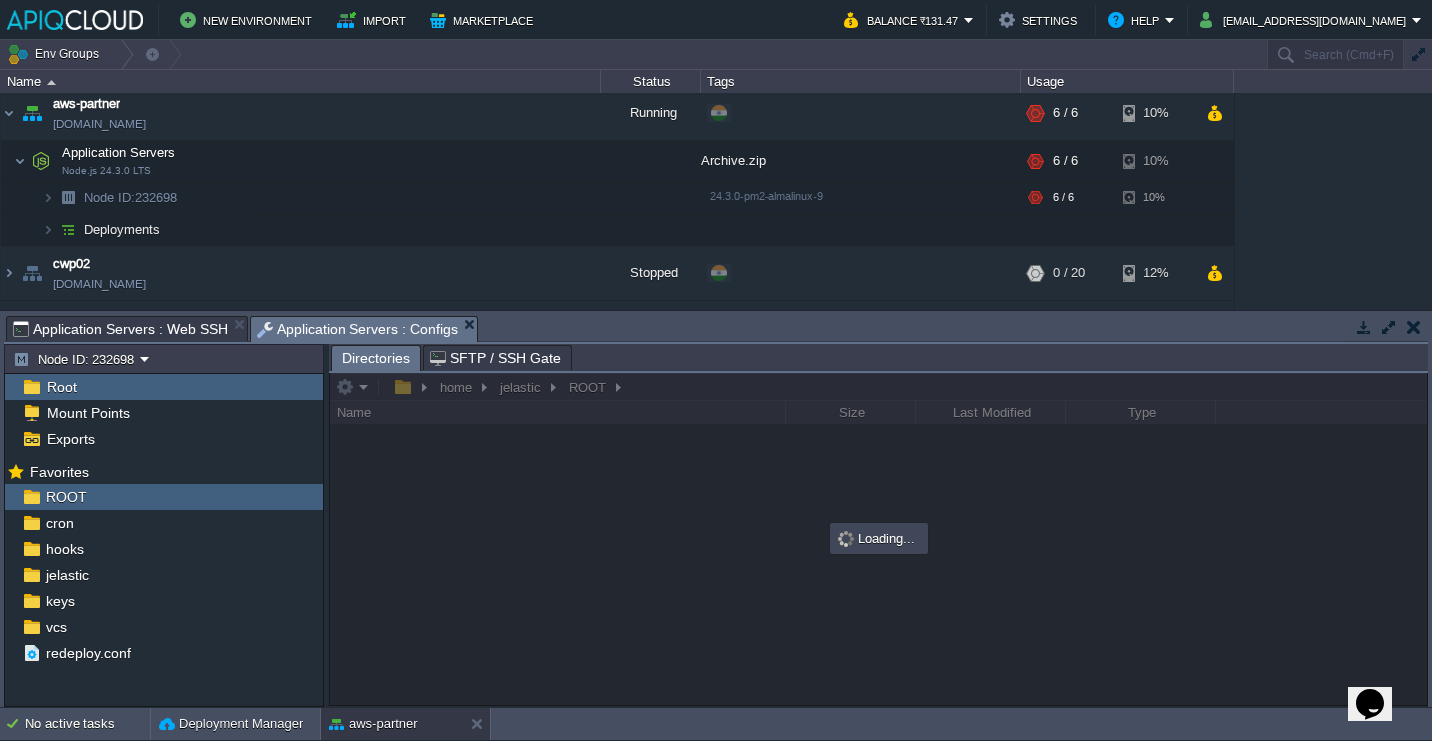 click on "Application Servers : Web SSH" at bounding box center [120, 329] 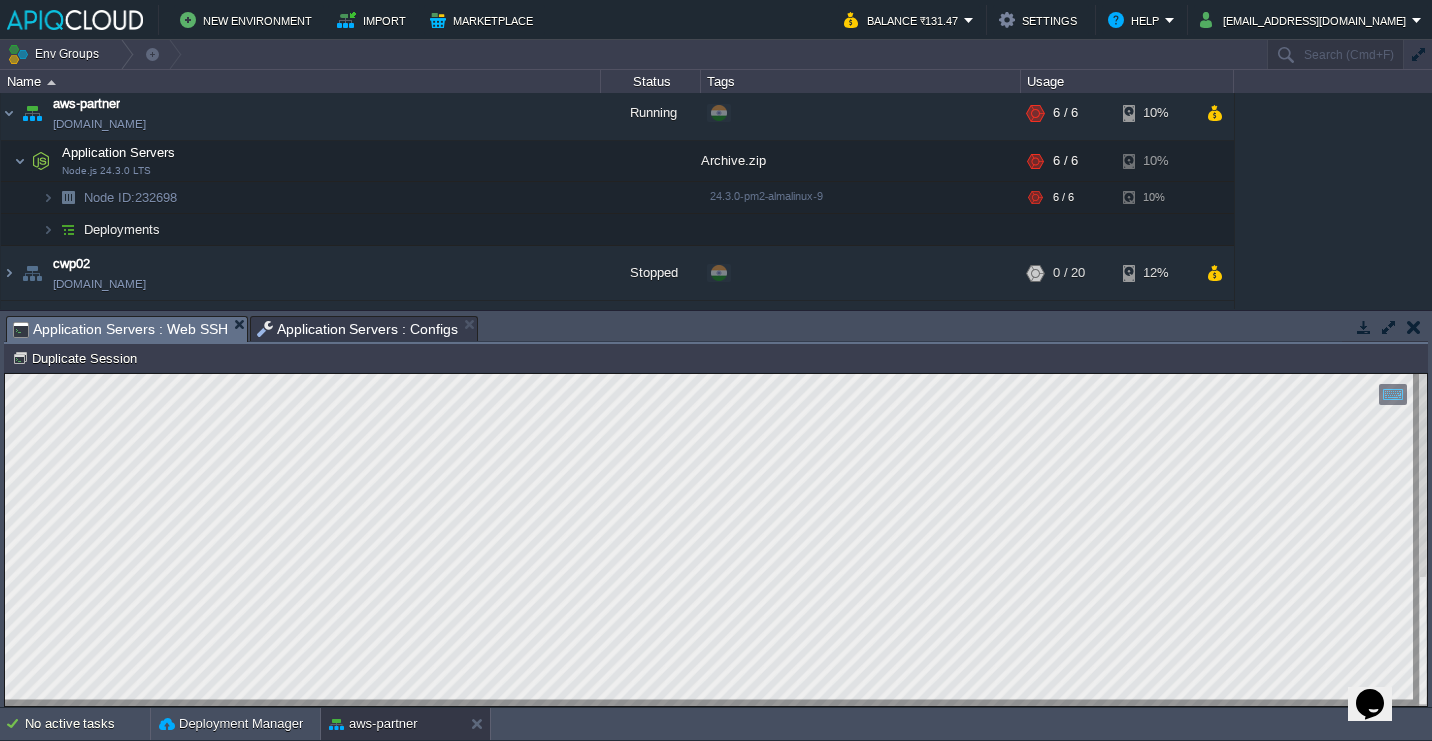 type on "> node server.js
/home/jelastic/ROOT/server.js:50
const transporter = nodemailer.createTransporter({
^
TypeError: nodemailer.createTransporter is not a function
at Object.<anonymous> (/home/jelastic/ROOT/server.js:50:32)
at Module._compile (node:internal/modules/cjs/loader:1692:14)
at Object..js (node:internal/modules/cjs/loader:1824:10)
at Module.load (node:internal/modules/cjs/loader:1427:32)
at Module._load (node:internal/modules/cjs/loader:1250:12)
at TracingChannel.traceSync (node:diagnostics_channel:322:14)
at wrapModuleLoad (node:internal/modules/cjs/loader:235:24)
at Module.executeUserEntryPoint [as runMain] (node:internal/modules/run_main:152:5)
at node:internal/main/run_main_module:33:47" 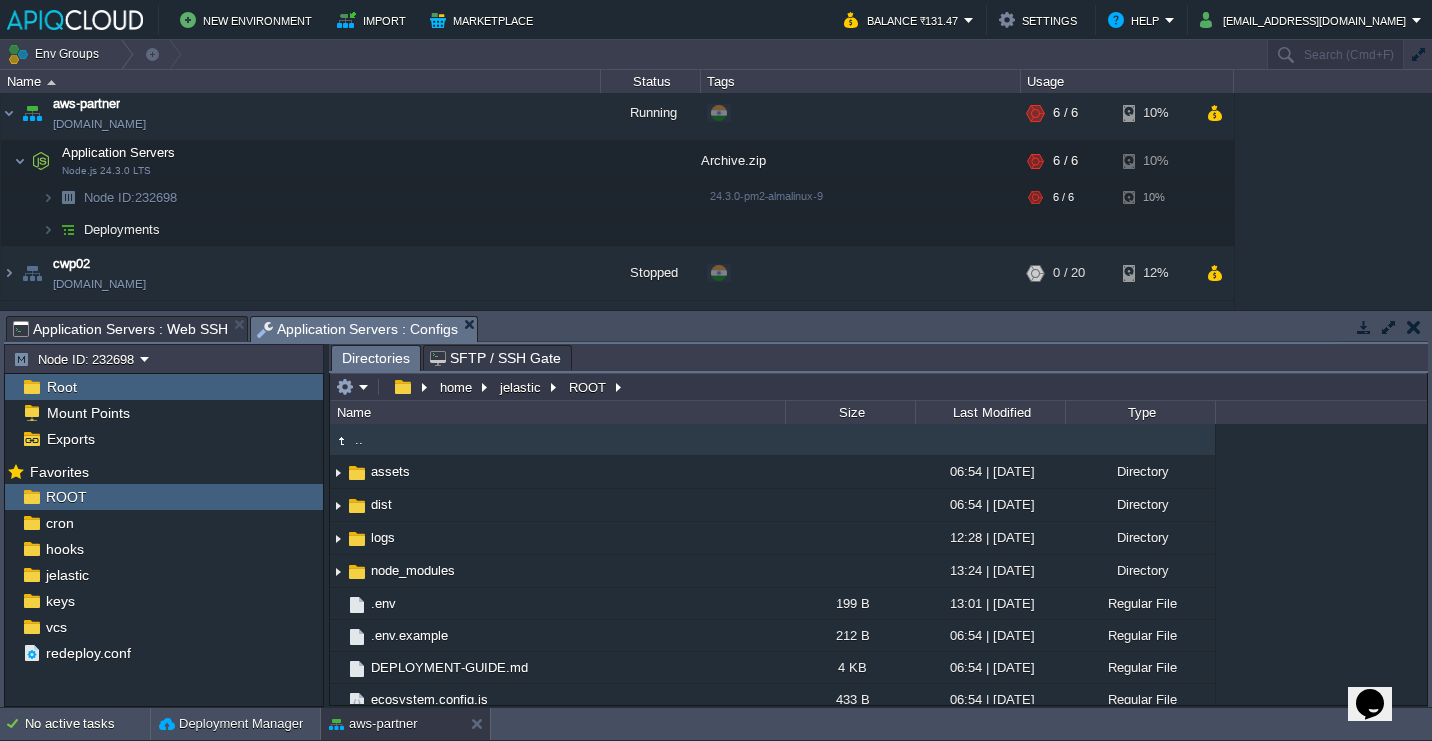 click on "Application Servers : Configs" at bounding box center [358, 329] 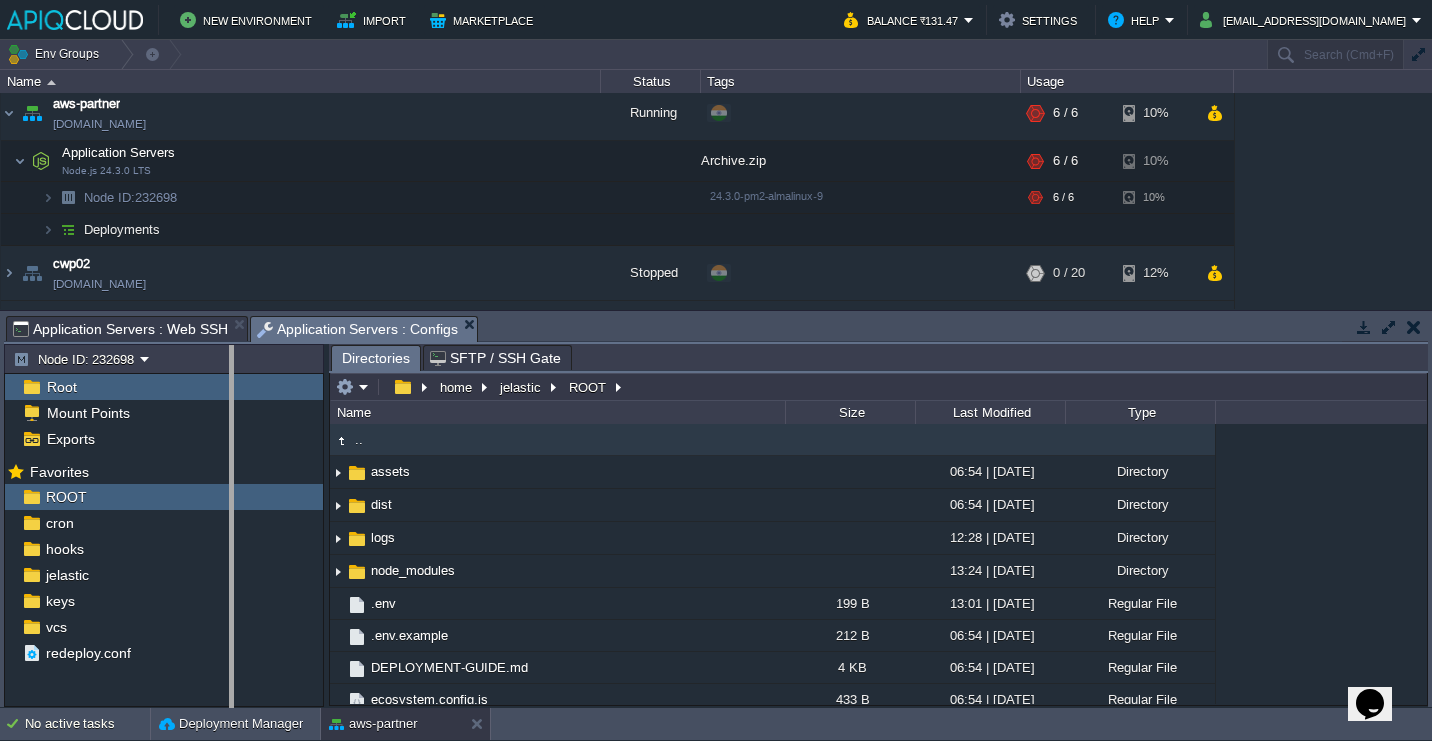 drag, startPoint x: 326, startPoint y: 366, endPoint x: 231, endPoint y: 363, distance: 95.047356 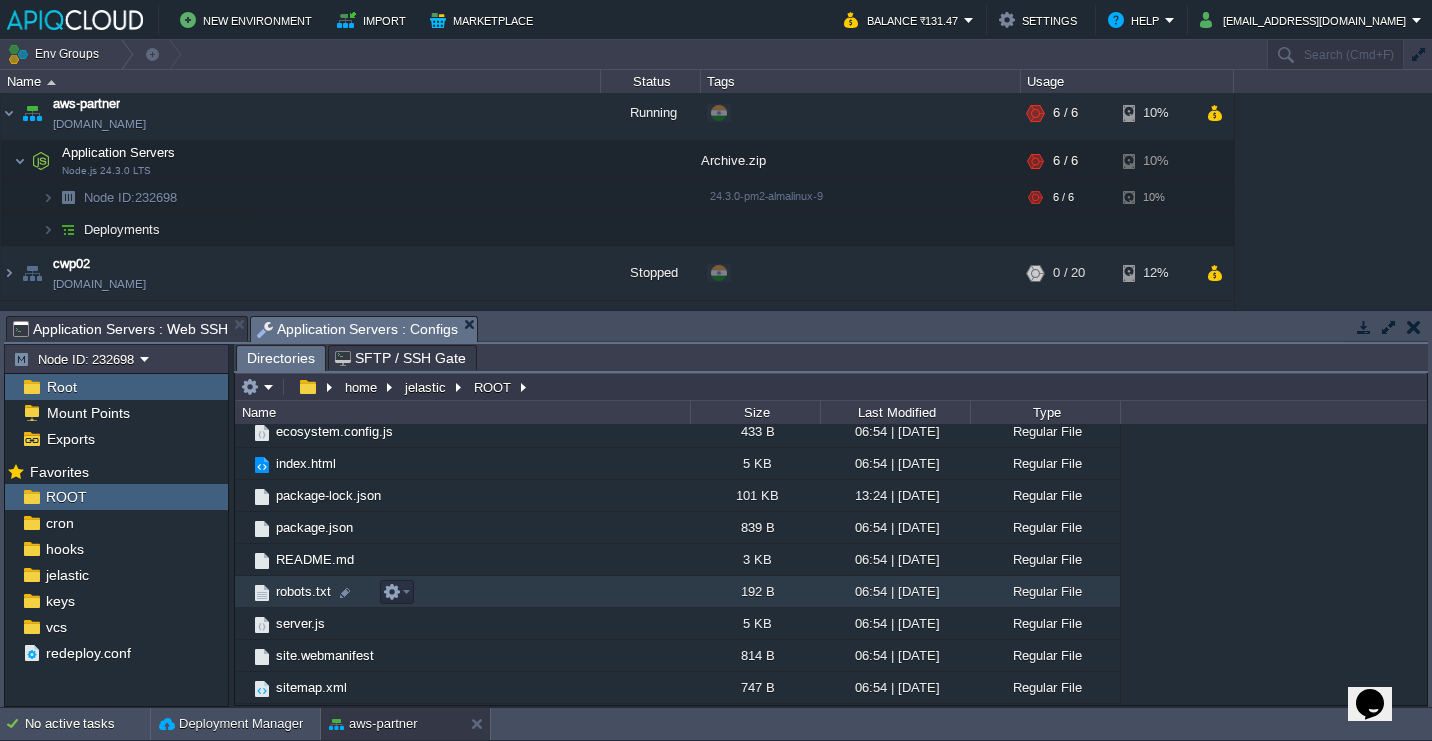 scroll, scrollTop: 270, scrollLeft: 0, axis: vertical 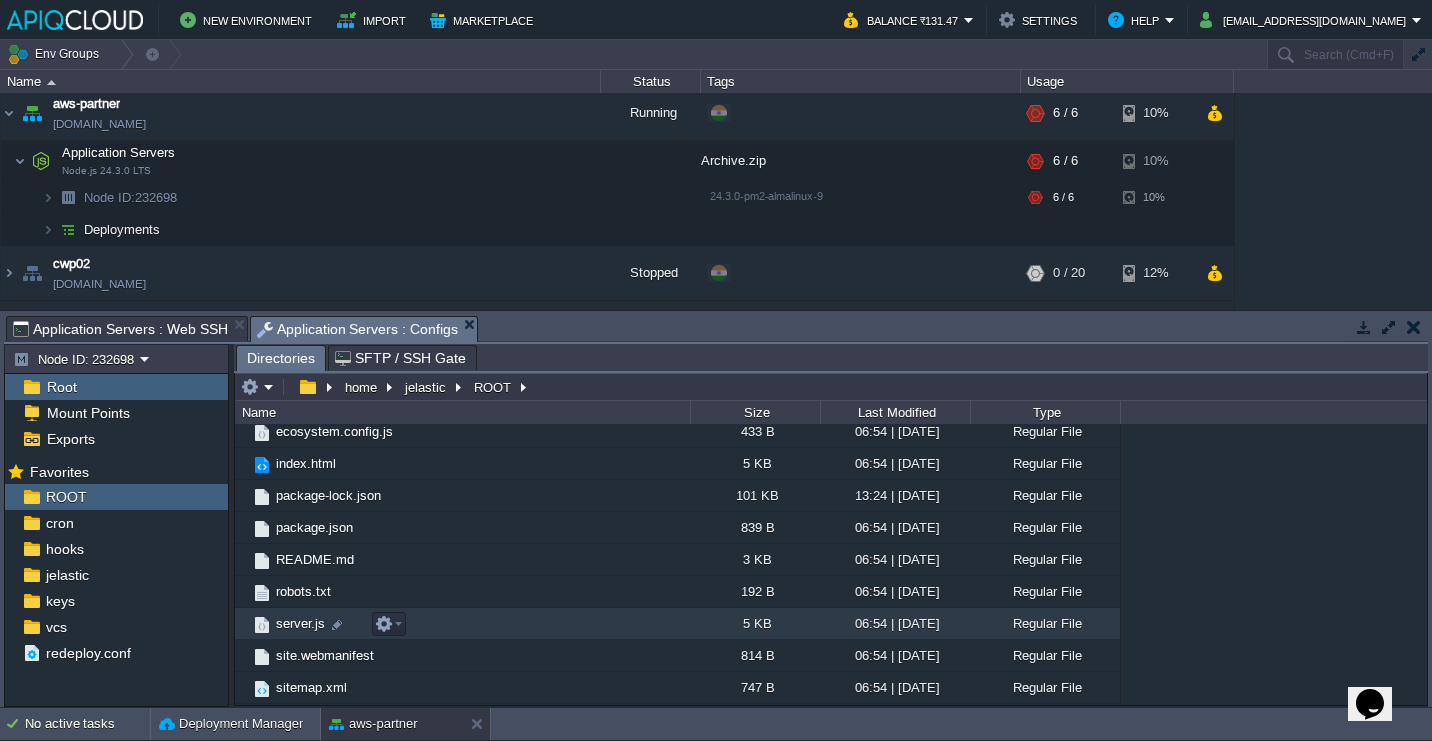 click on "server.js" at bounding box center [462, 624] 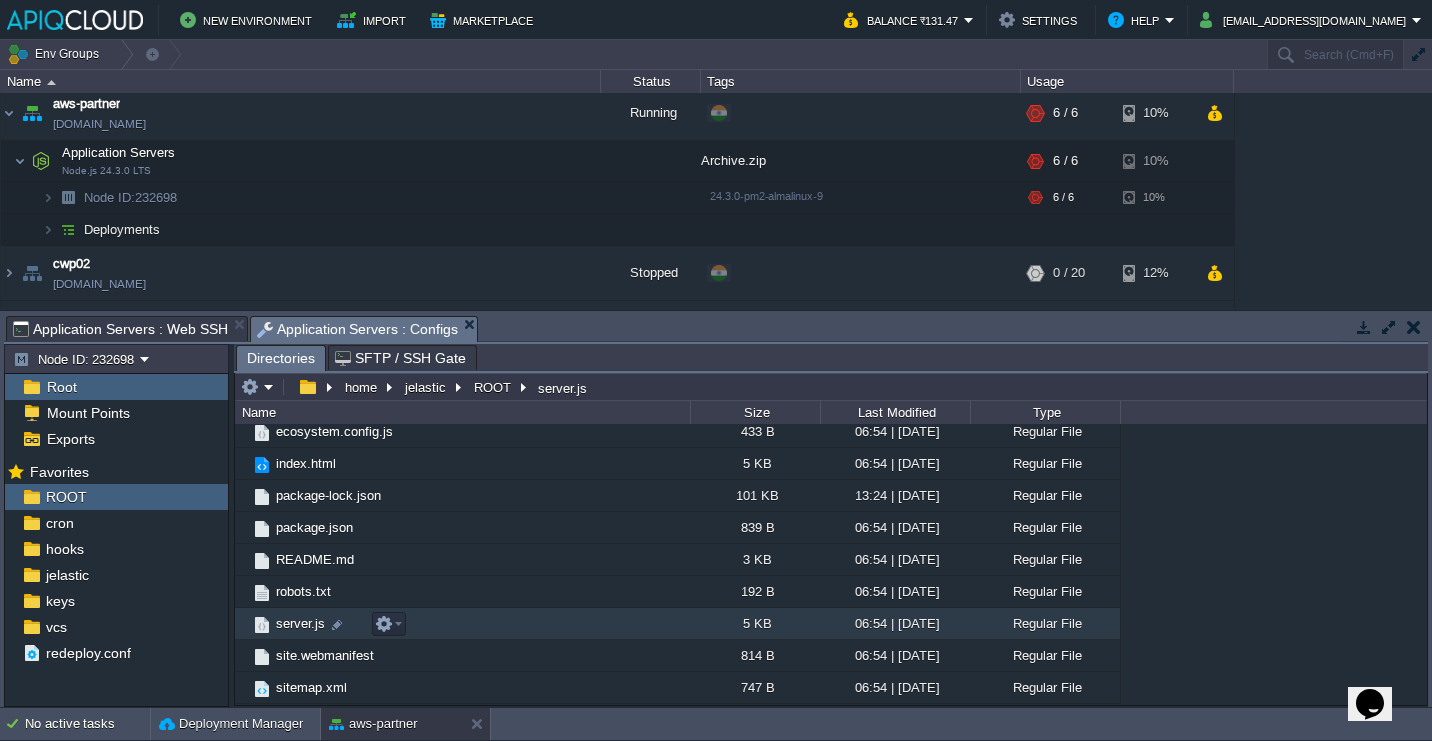 click on "server.js" at bounding box center [462, 624] 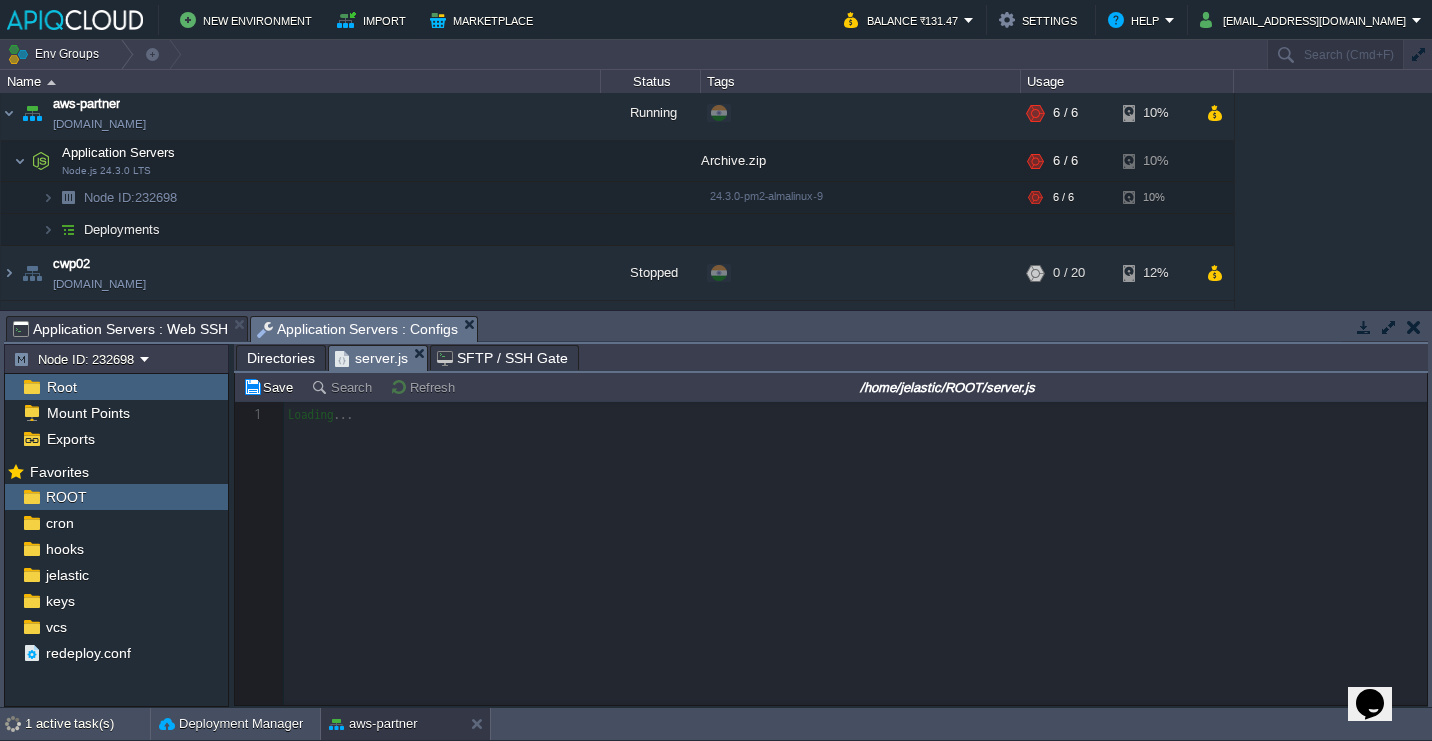 scroll, scrollTop: 6, scrollLeft: 0, axis: vertical 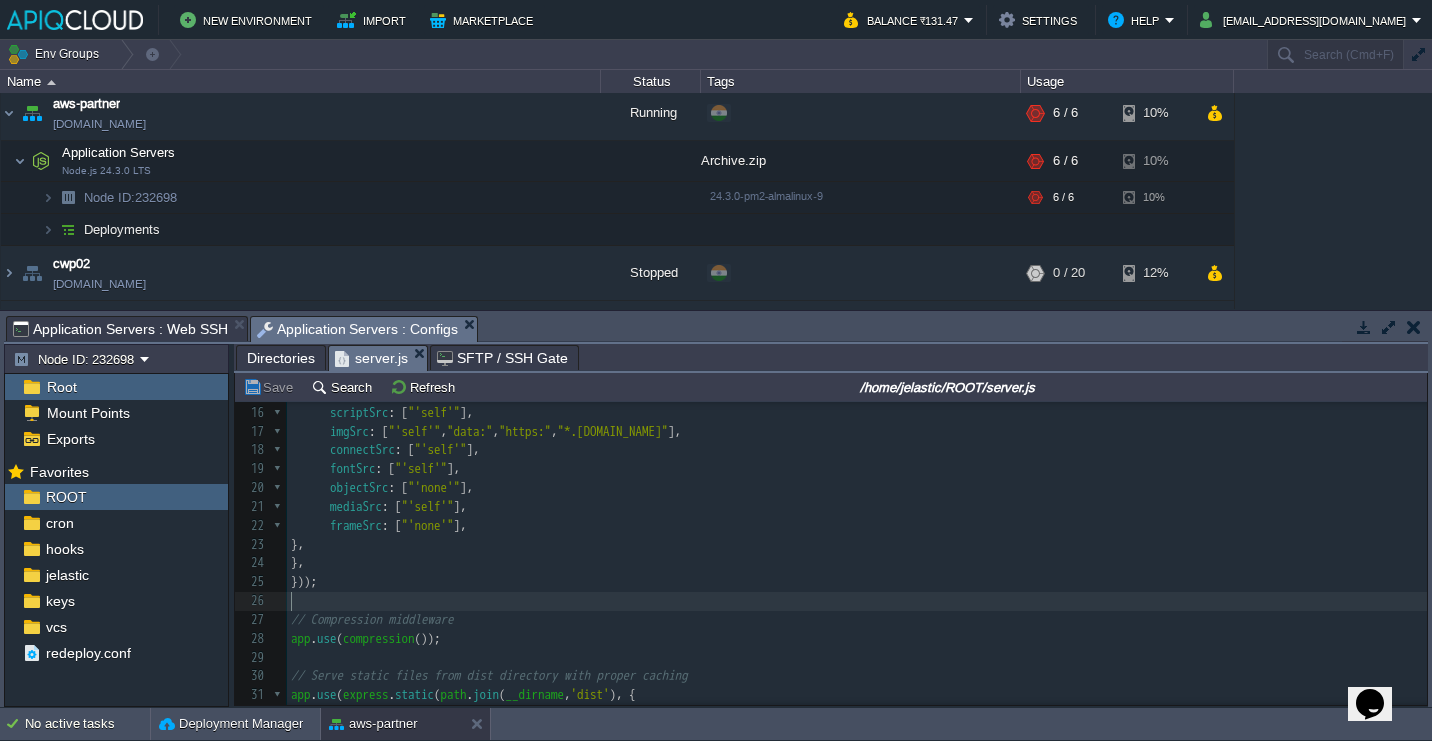 click on "​" at bounding box center (857, 601) 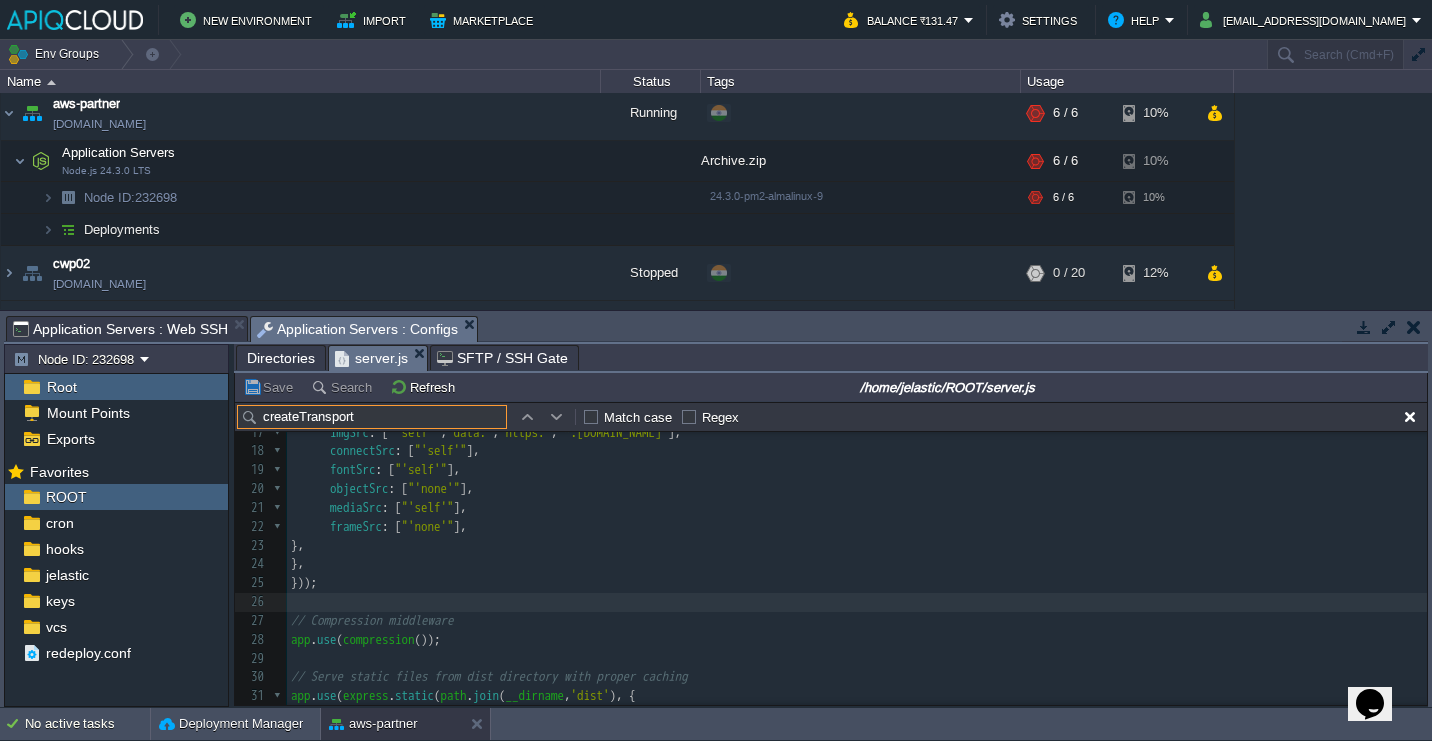 scroll, scrollTop: 693, scrollLeft: 0, axis: vertical 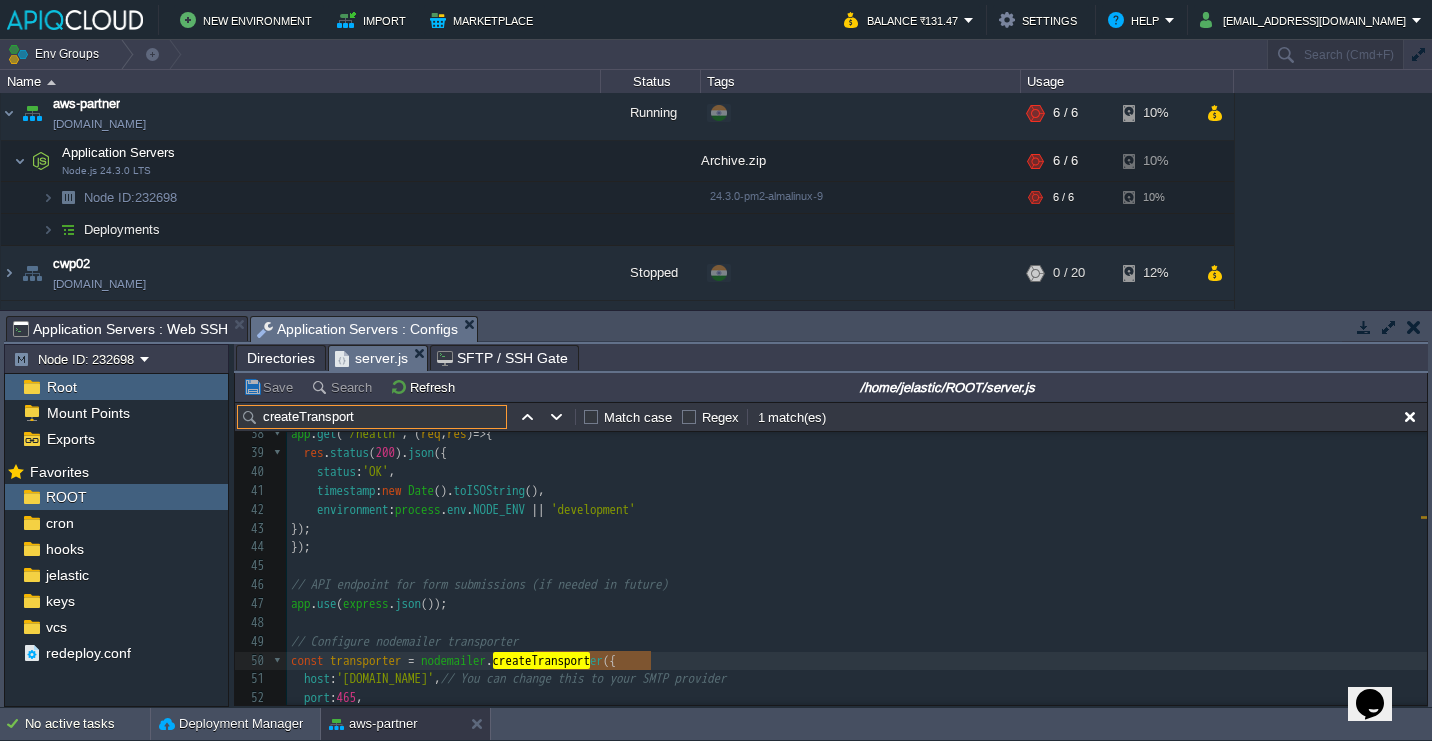 type on "createTransport" 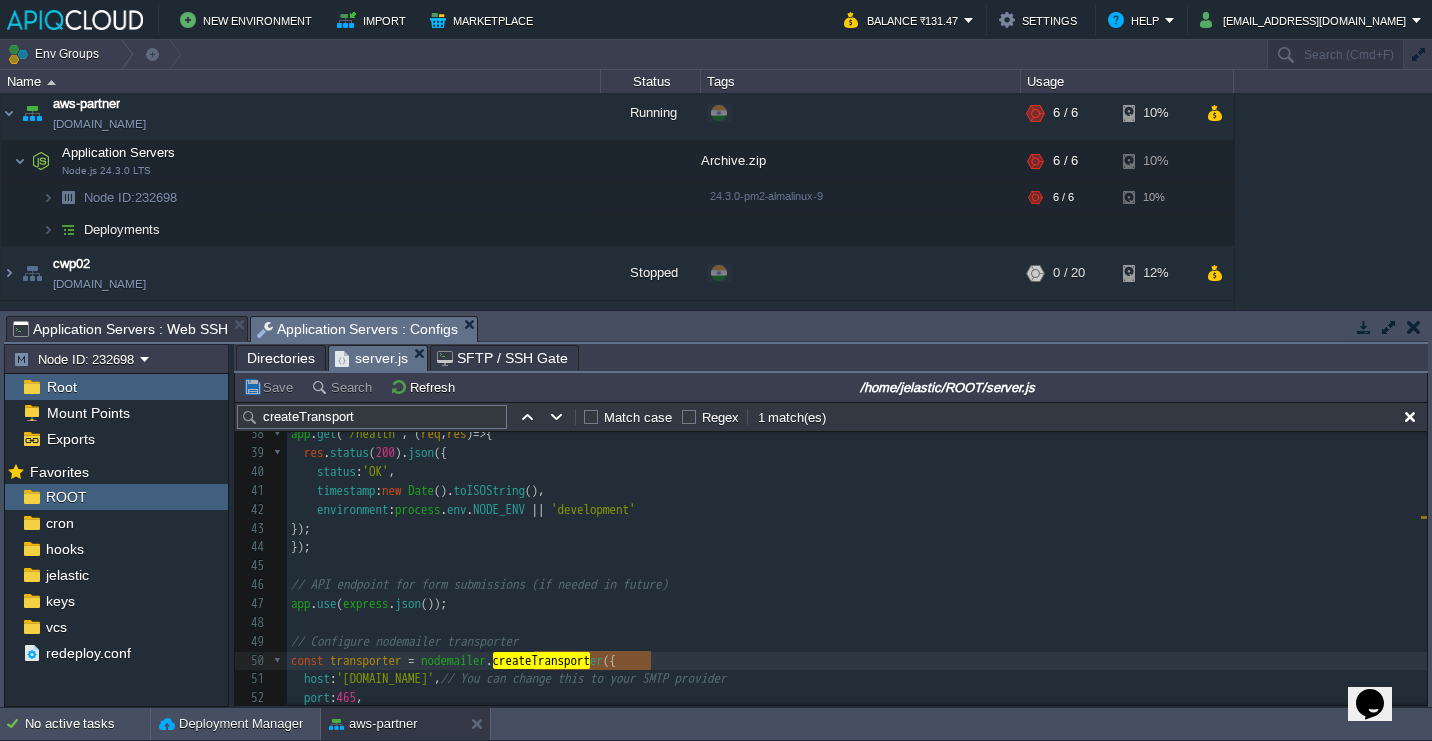 type 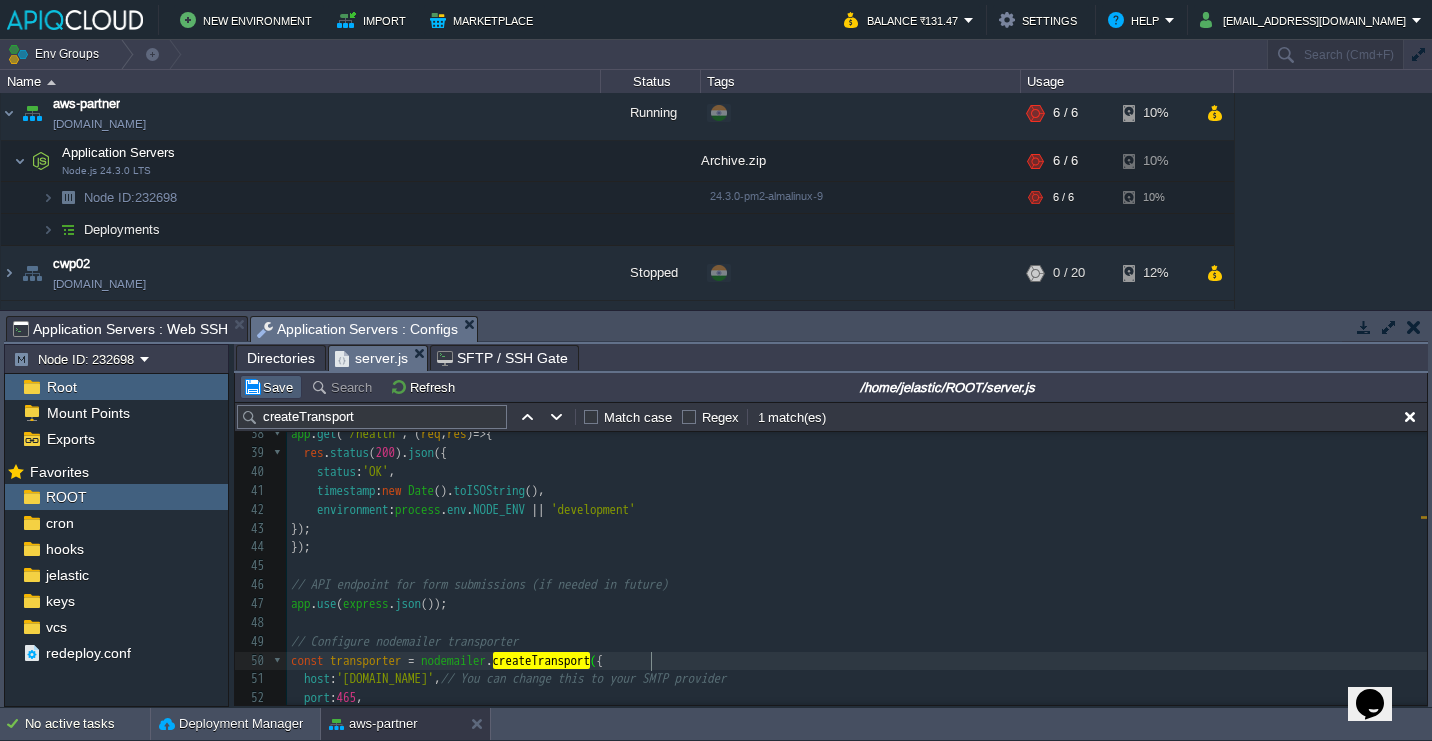 click on "Save" at bounding box center (271, 387) 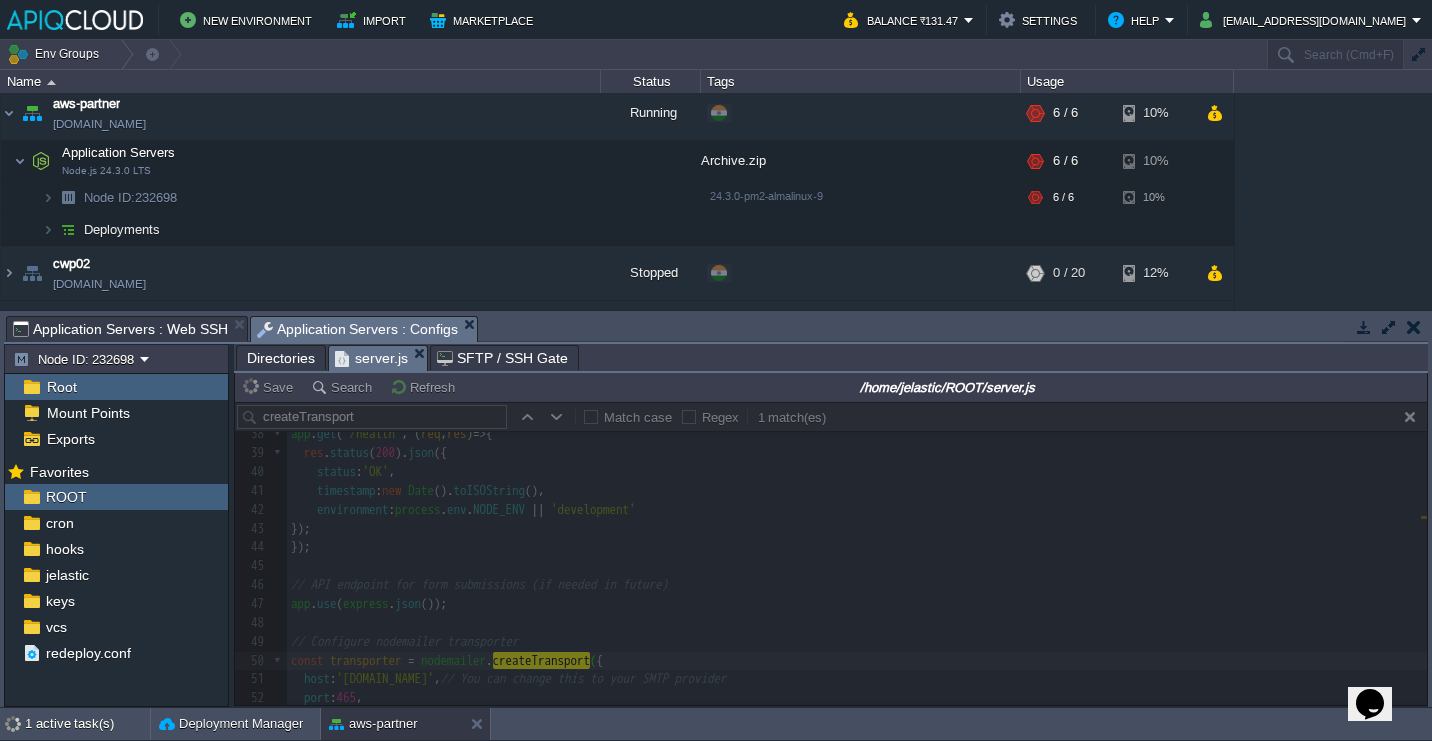 click on "Application Servers : Web SSH" at bounding box center [120, 329] 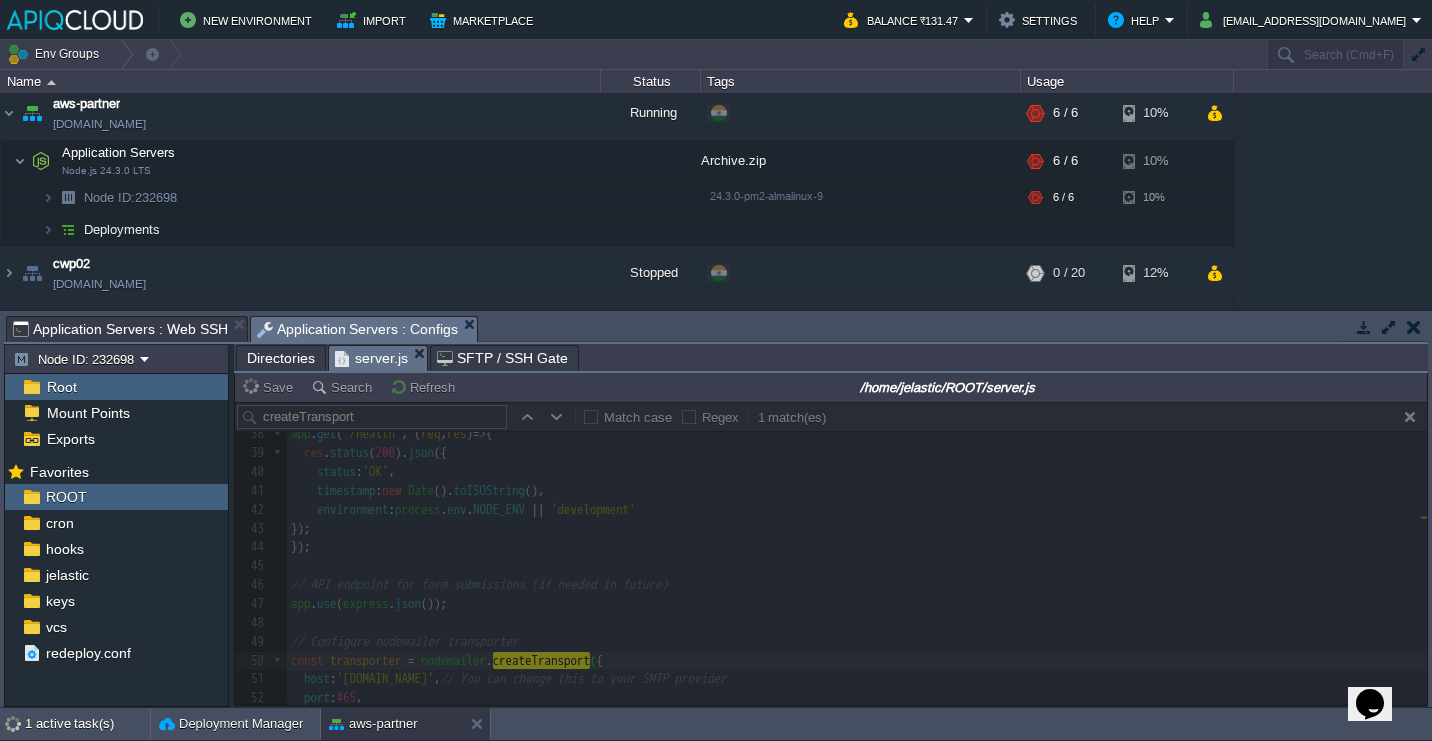 click on "Application Servers : Configs" at bounding box center (358, 329) 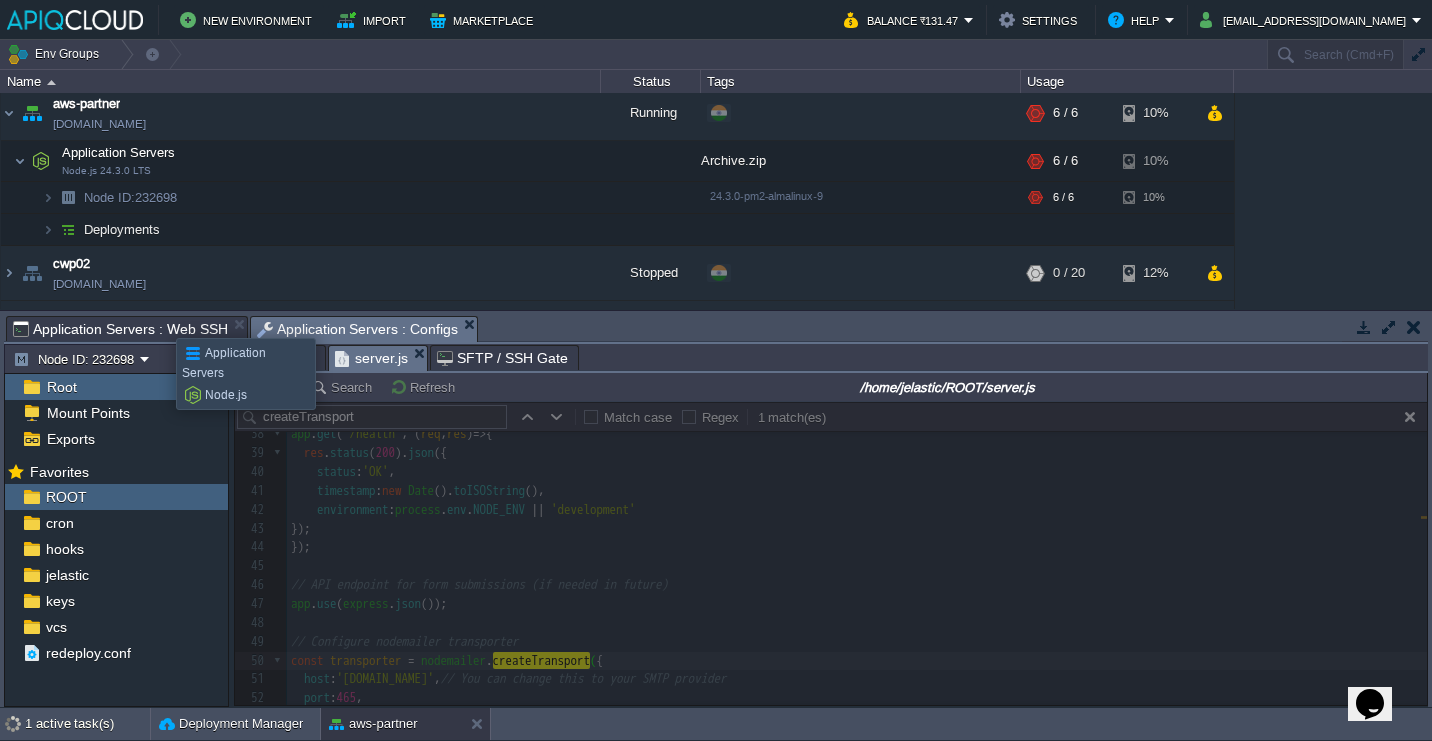 click on "Application Servers : Web SSH" at bounding box center (120, 329) 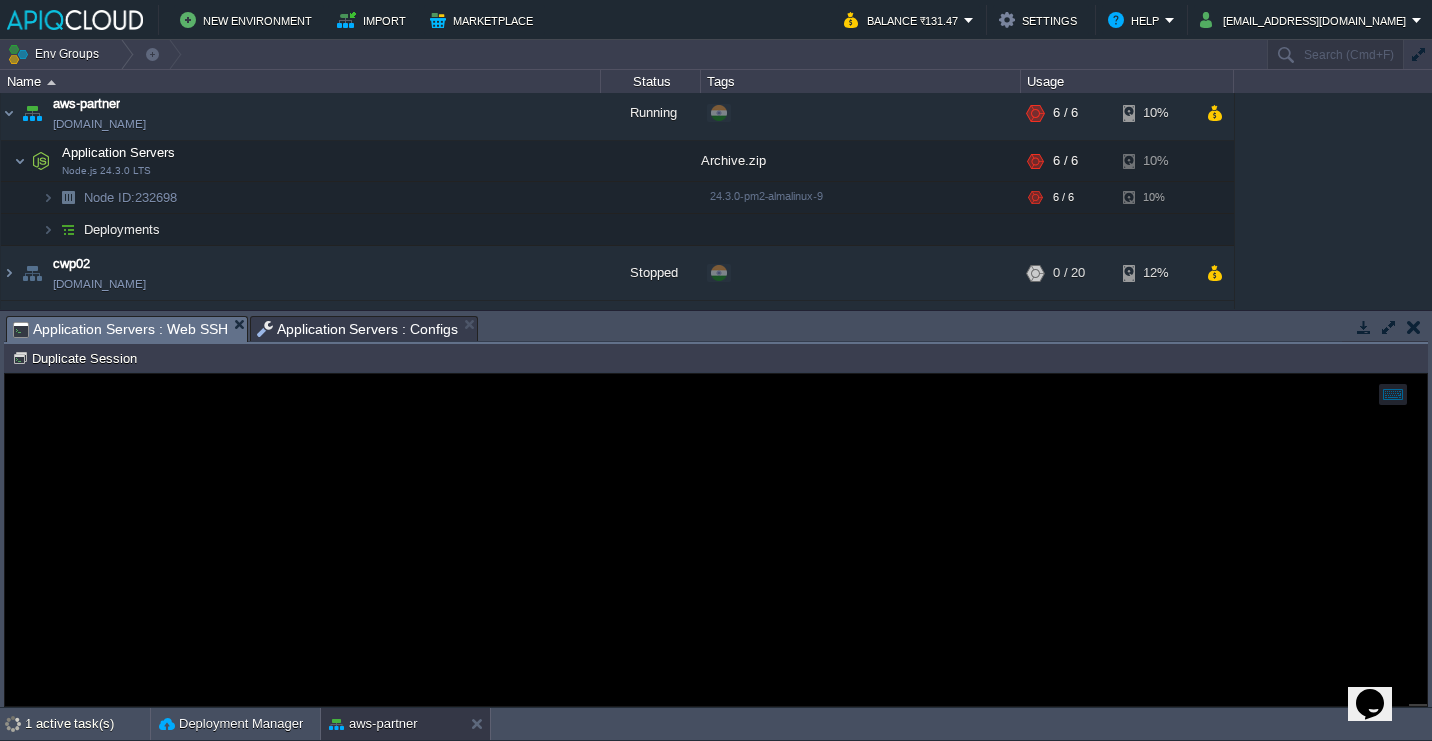 click on "Application Servers : Configs" at bounding box center (358, 329) 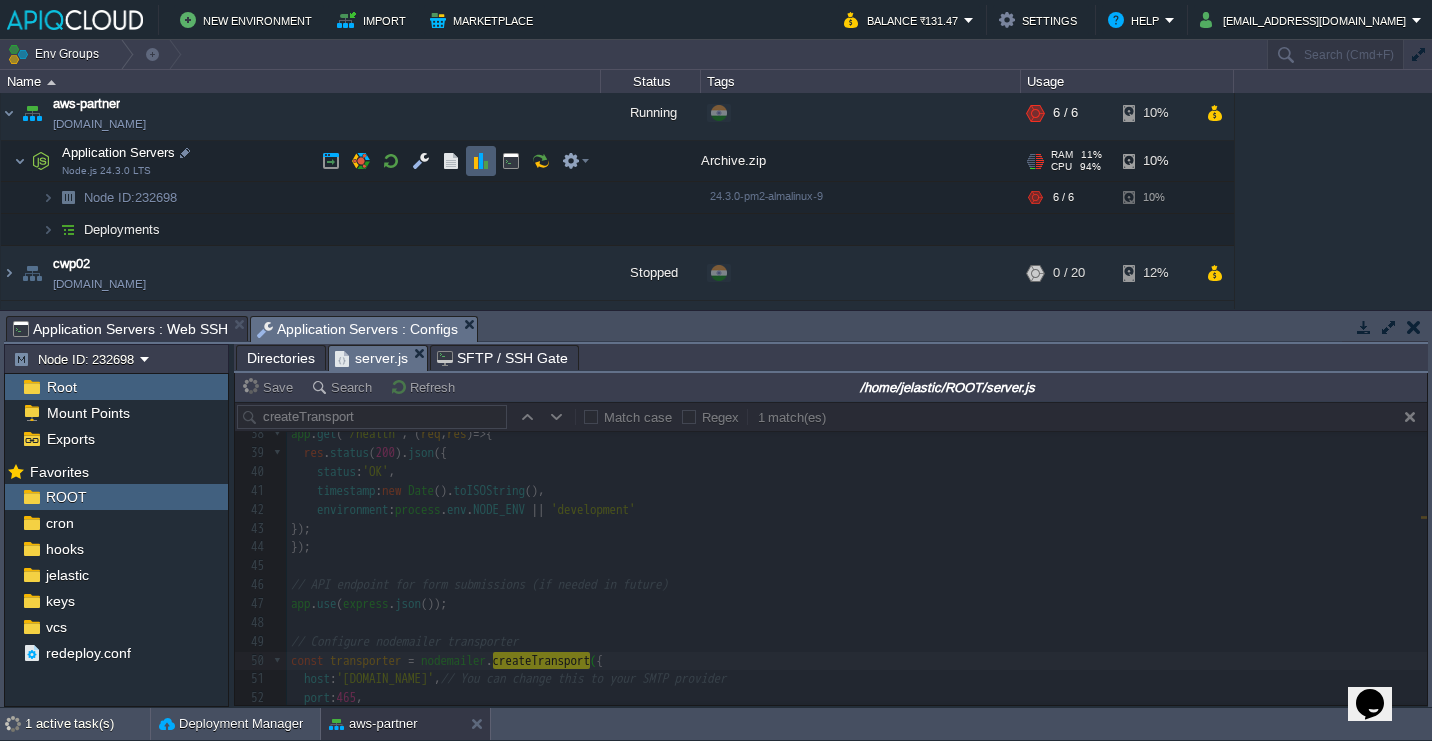 click at bounding box center [481, 161] 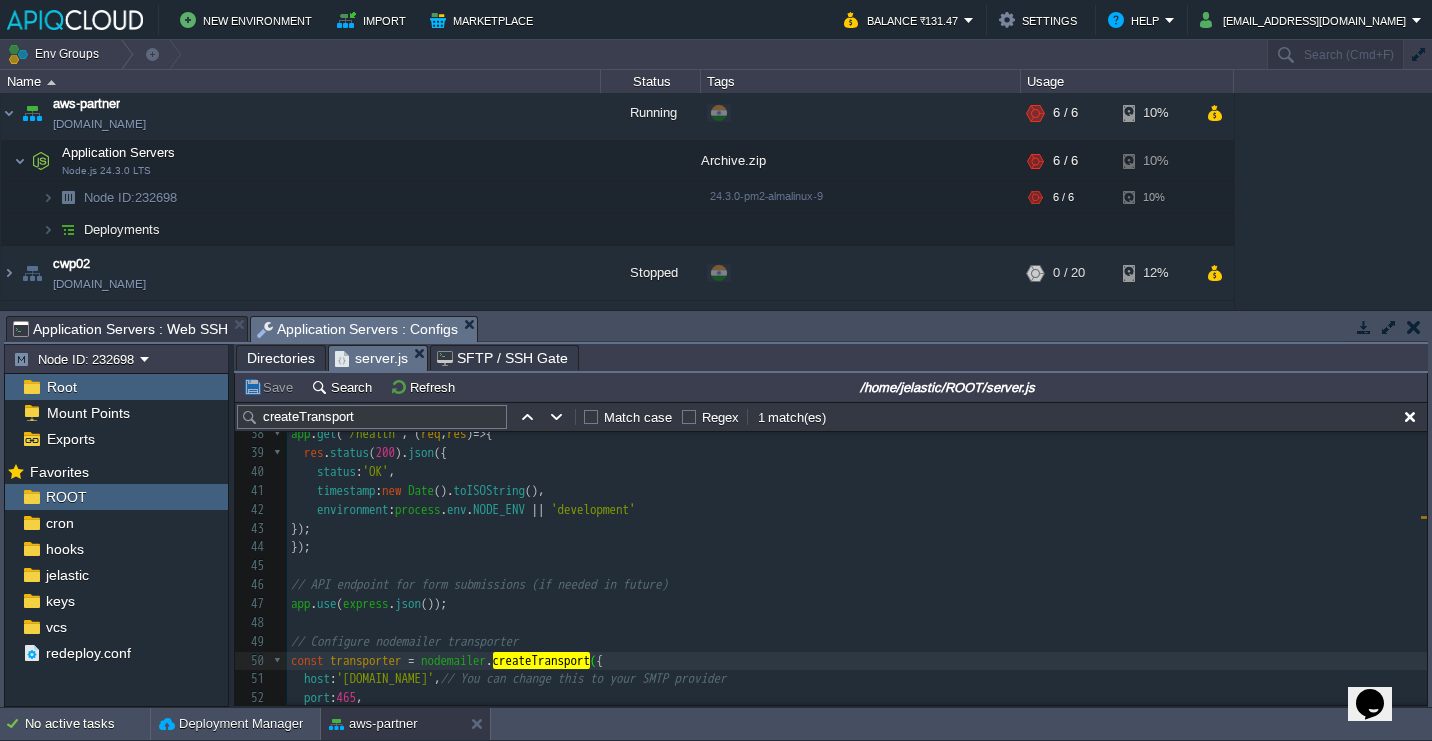 scroll, scrollTop: 836, scrollLeft: 0, axis: vertical 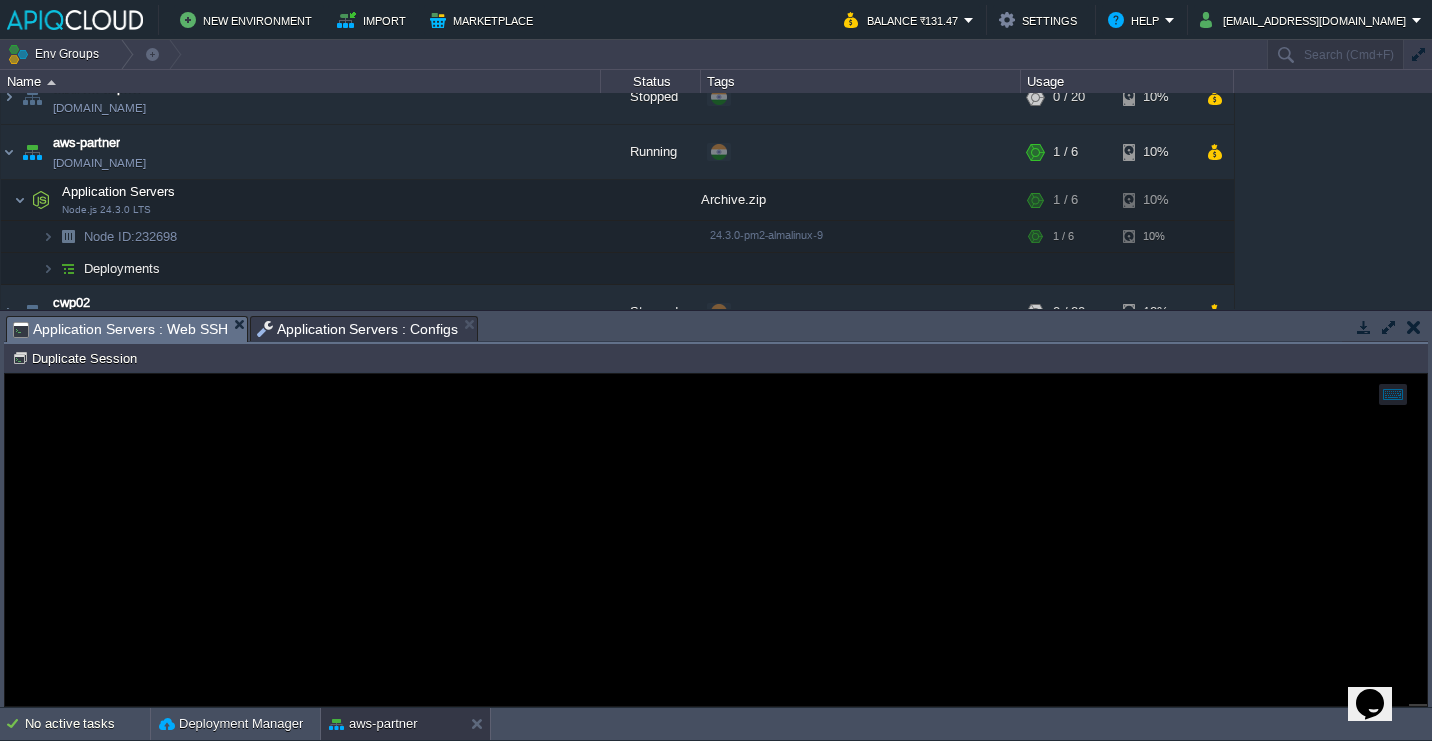 click on "Application Servers : Web SSH" at bounding box center [120, 329] 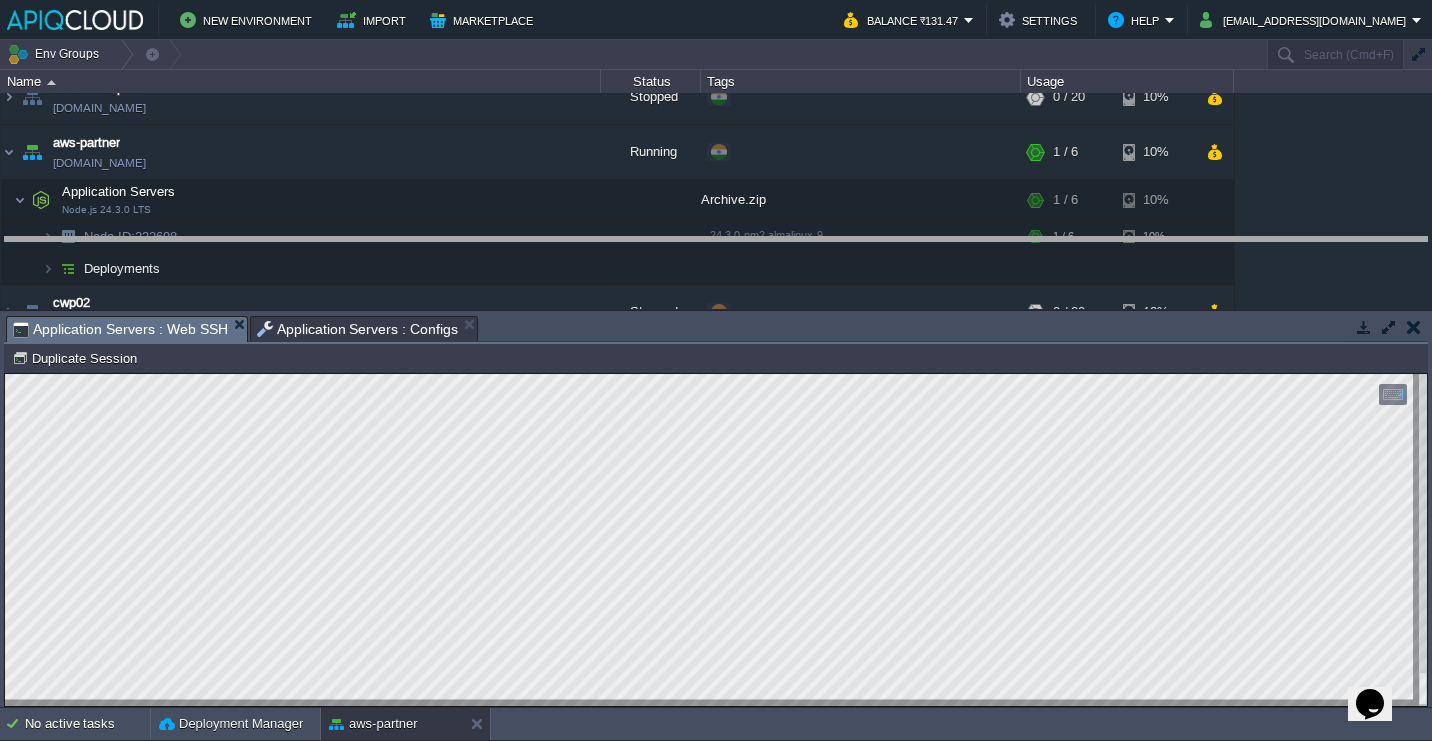drag, startPoint x: 532, startPoint y: 327, endPoint x: 532, endPoint y: 252, distance: 75 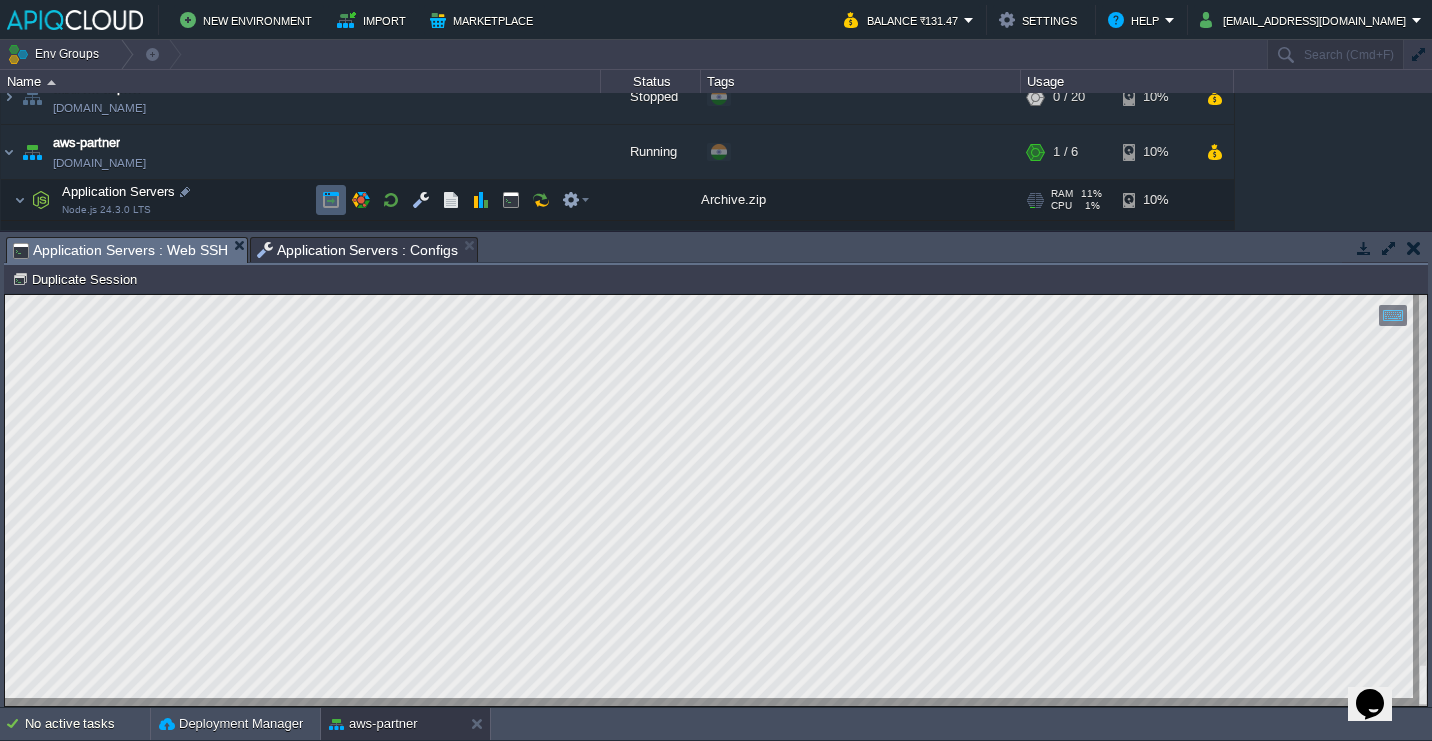 click at bounding box center [331, 200] 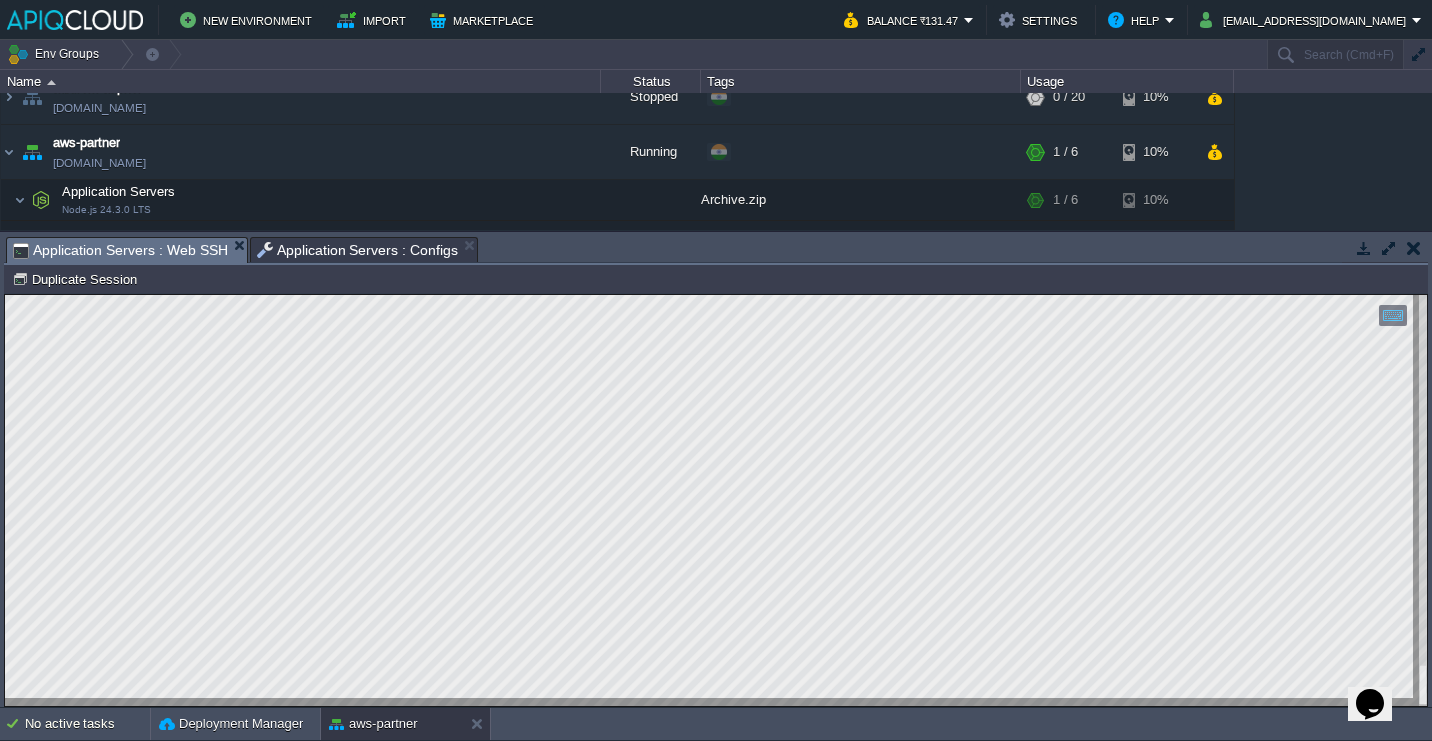 scroll, scrollTop: 0, scrollLeft: 5, axis: horizontal 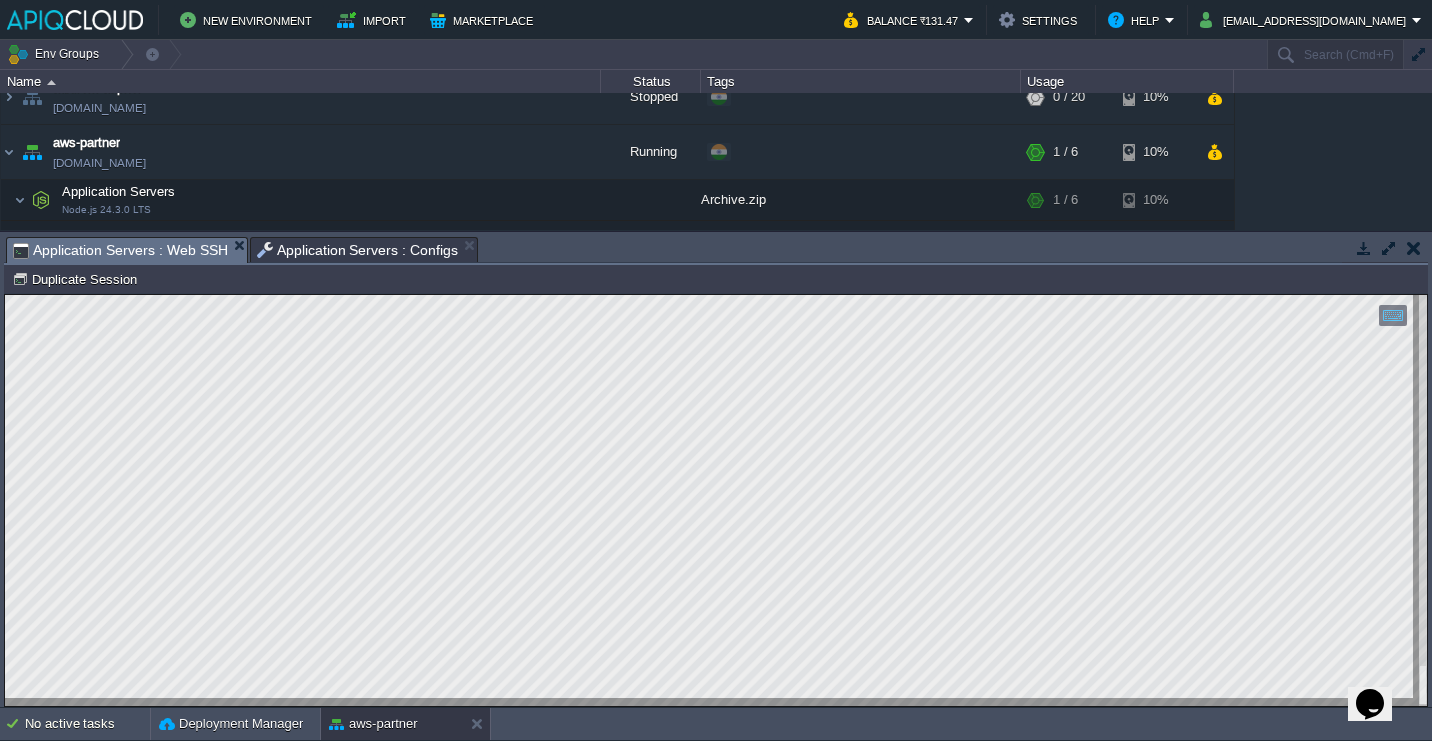 click on "Application Servers : Configs" at bounding box center [358, 250] 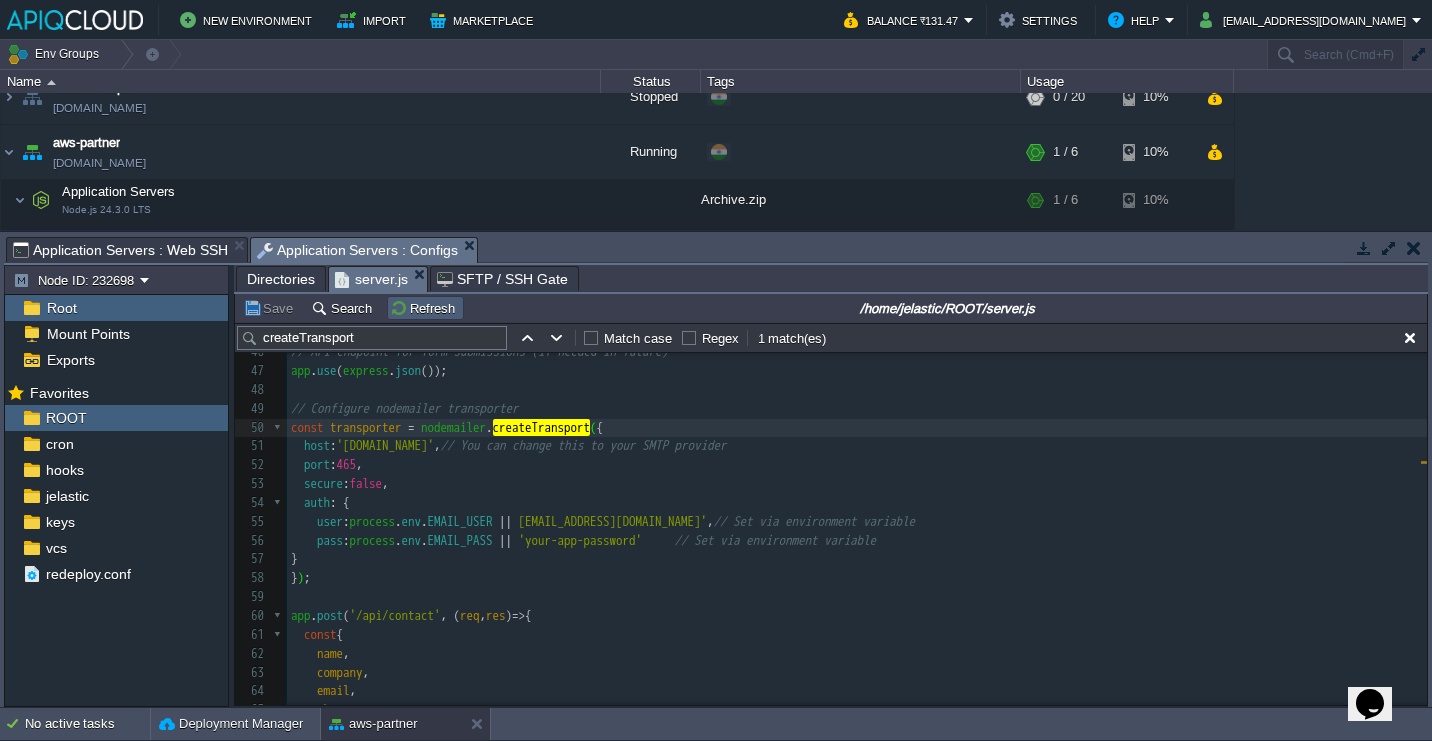 click on "Refresh" at bounding box center [425, 308] 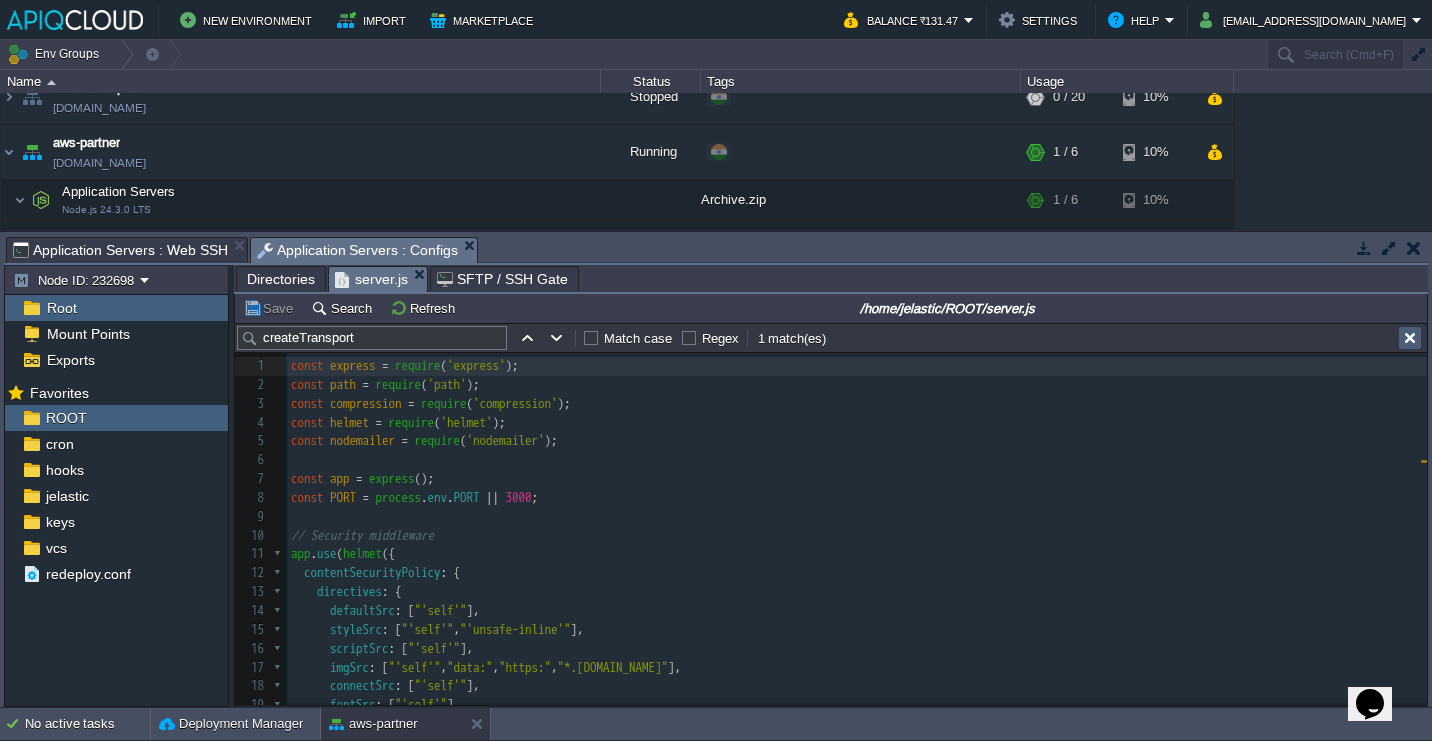 click at bounding box center [1410, 338] 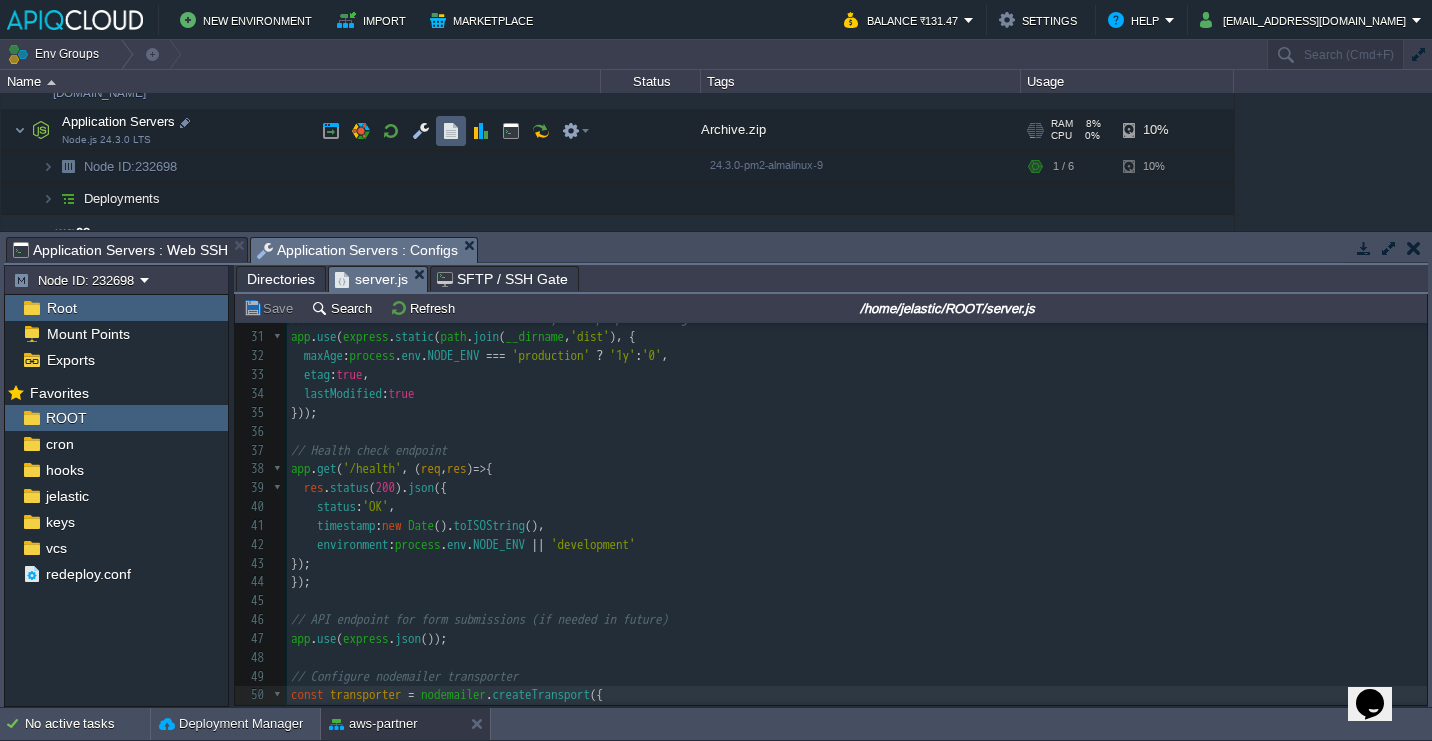 scroll, scrollTop: 128, scrollLeft: 0, axis: vertical 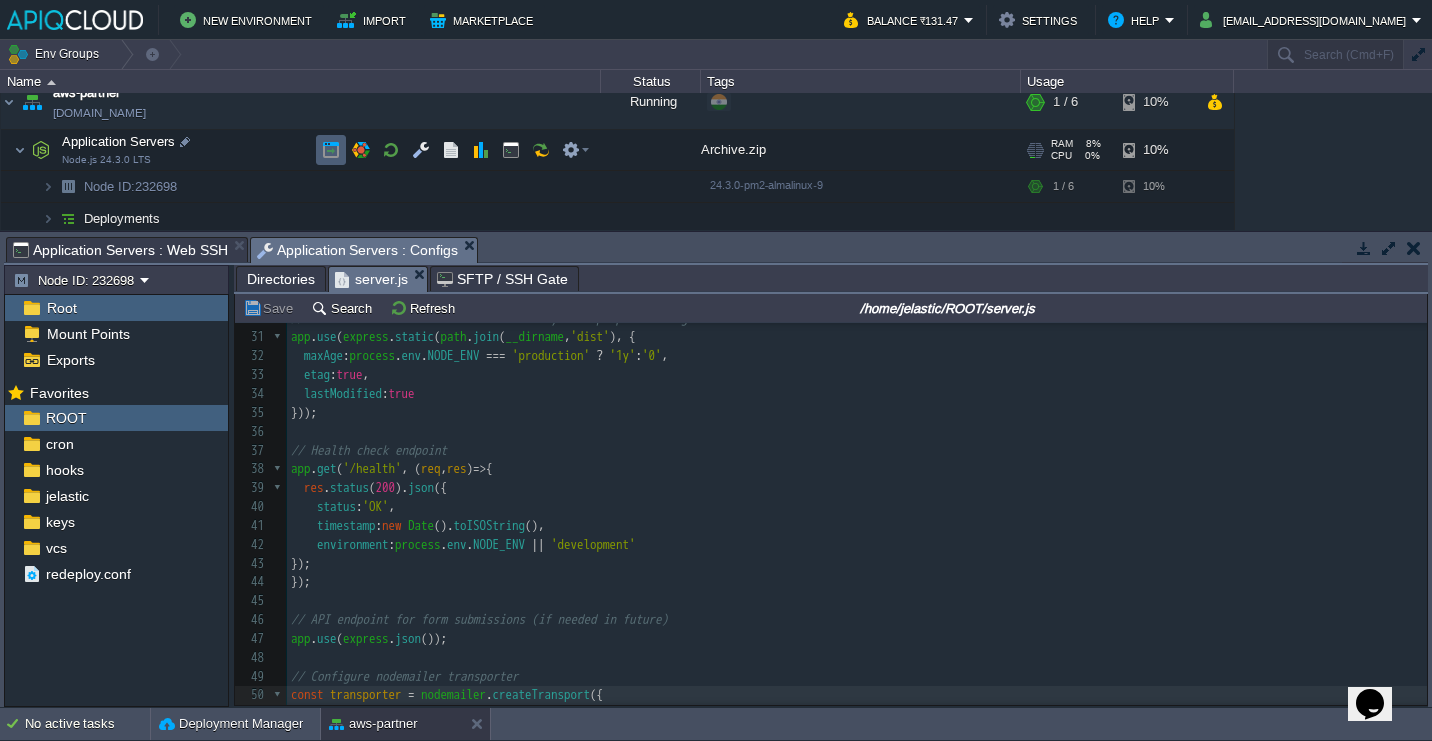 click at bounding box center [331, 150] 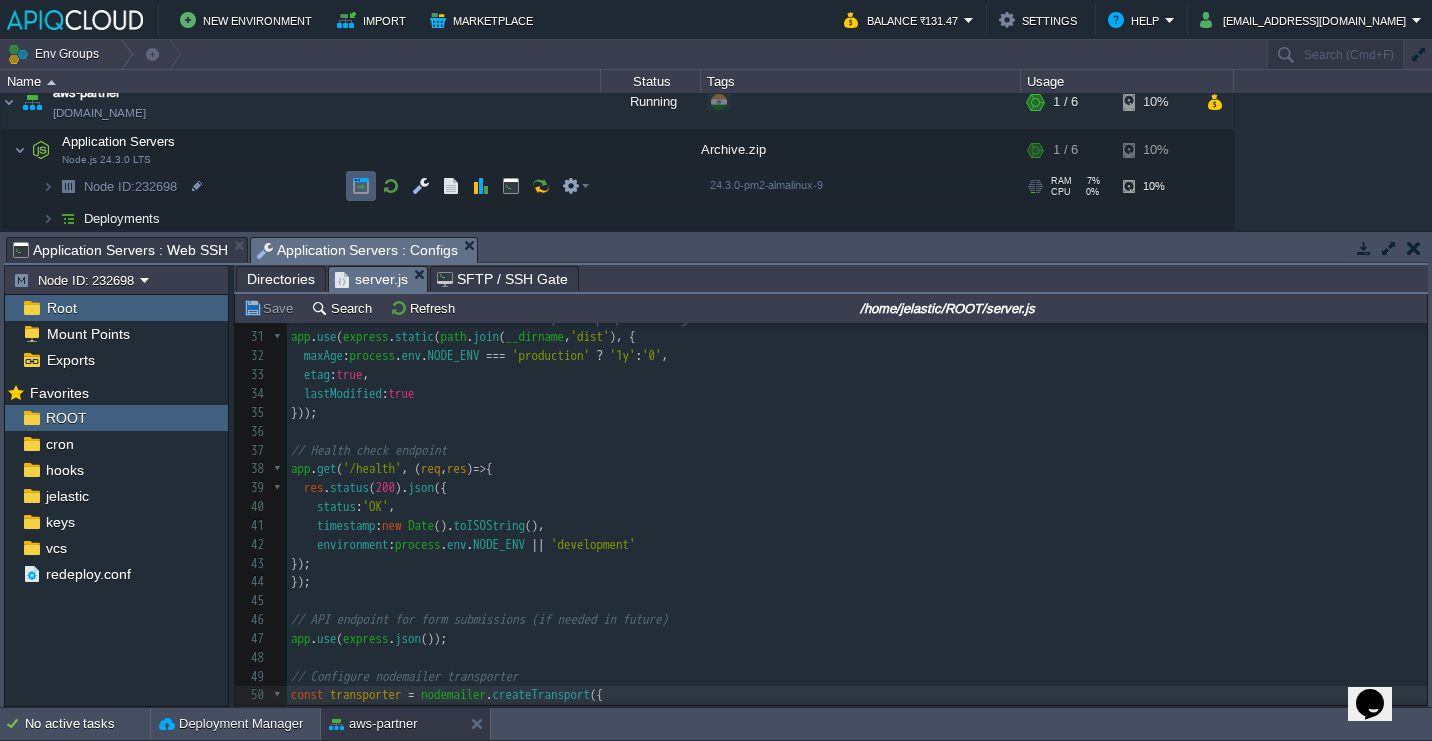 scroll, scrollTop: 169, scrollLeft: 0, axis: vertical 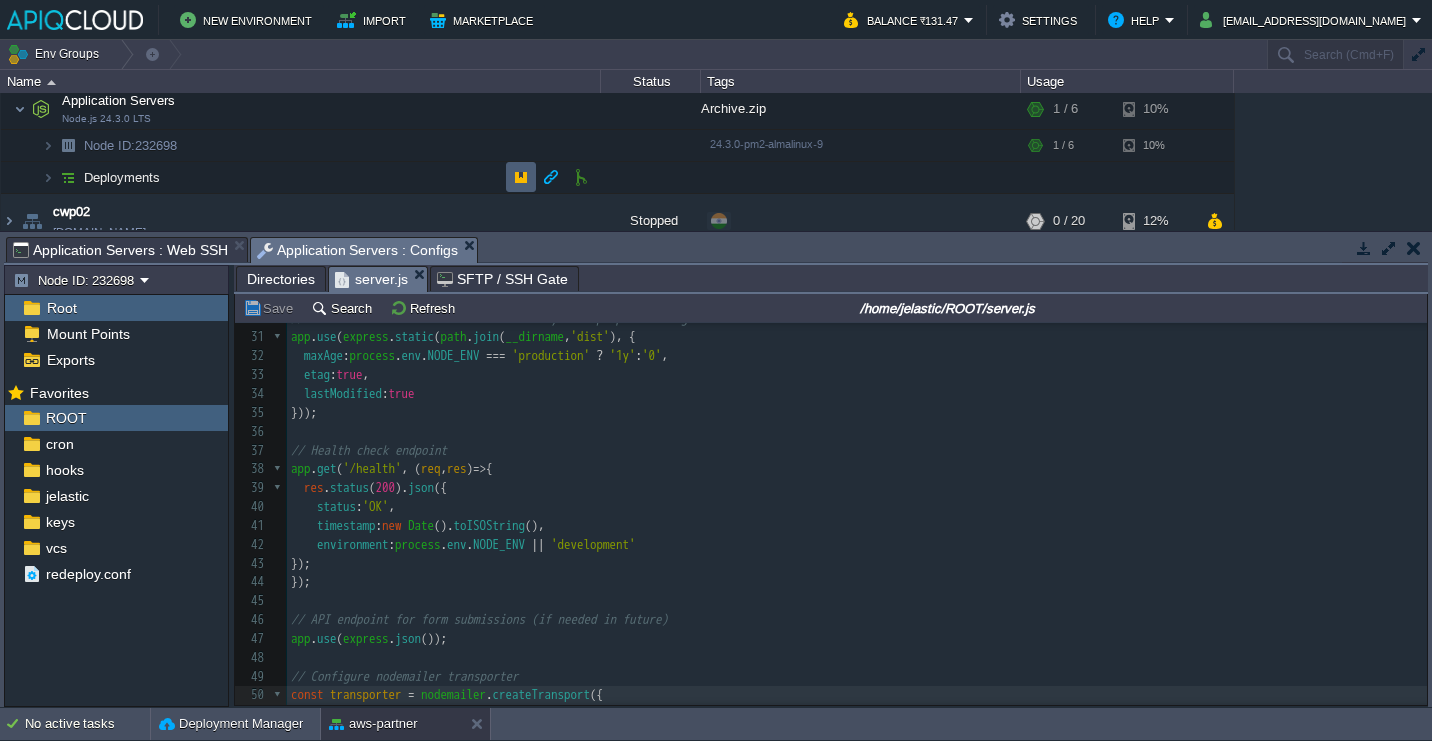 click at bounding box center (521, 177) 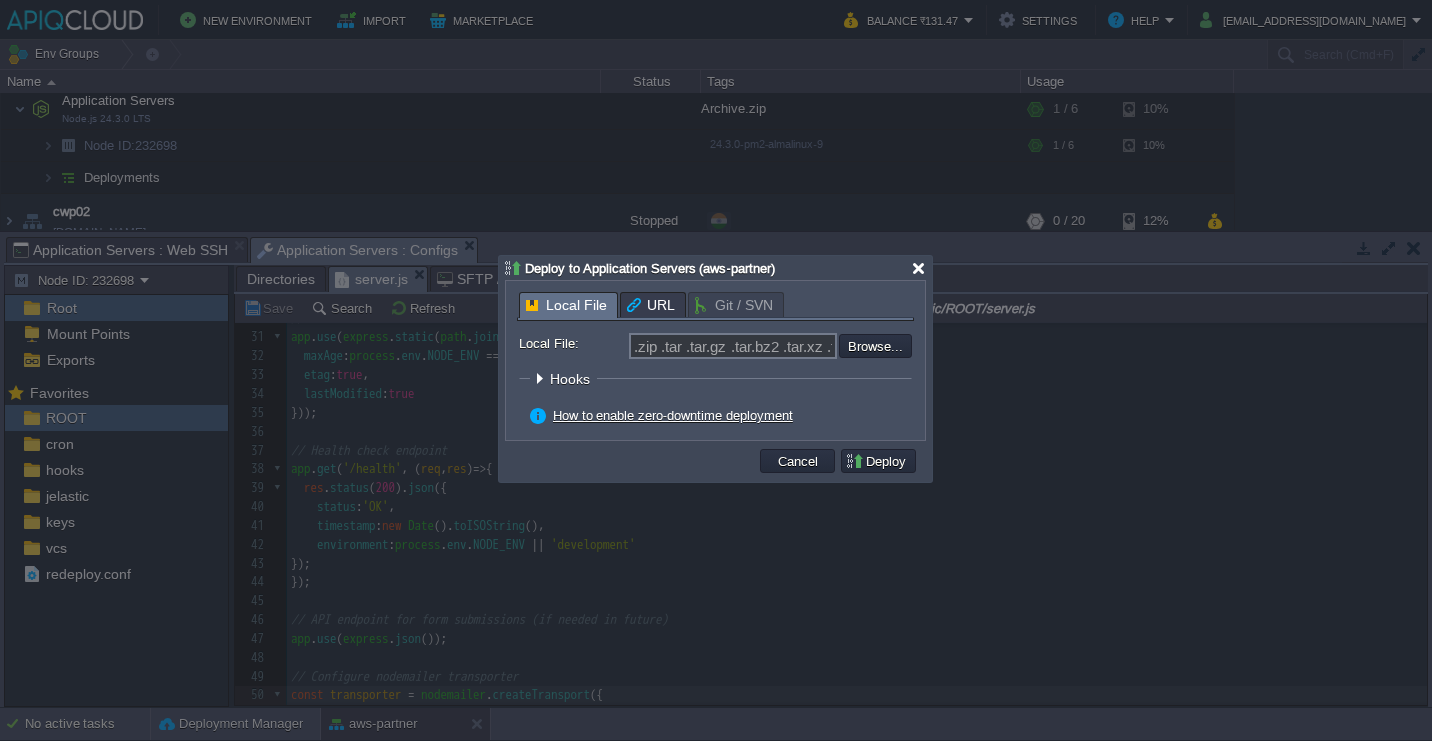 click at bounding box center (918, 268) 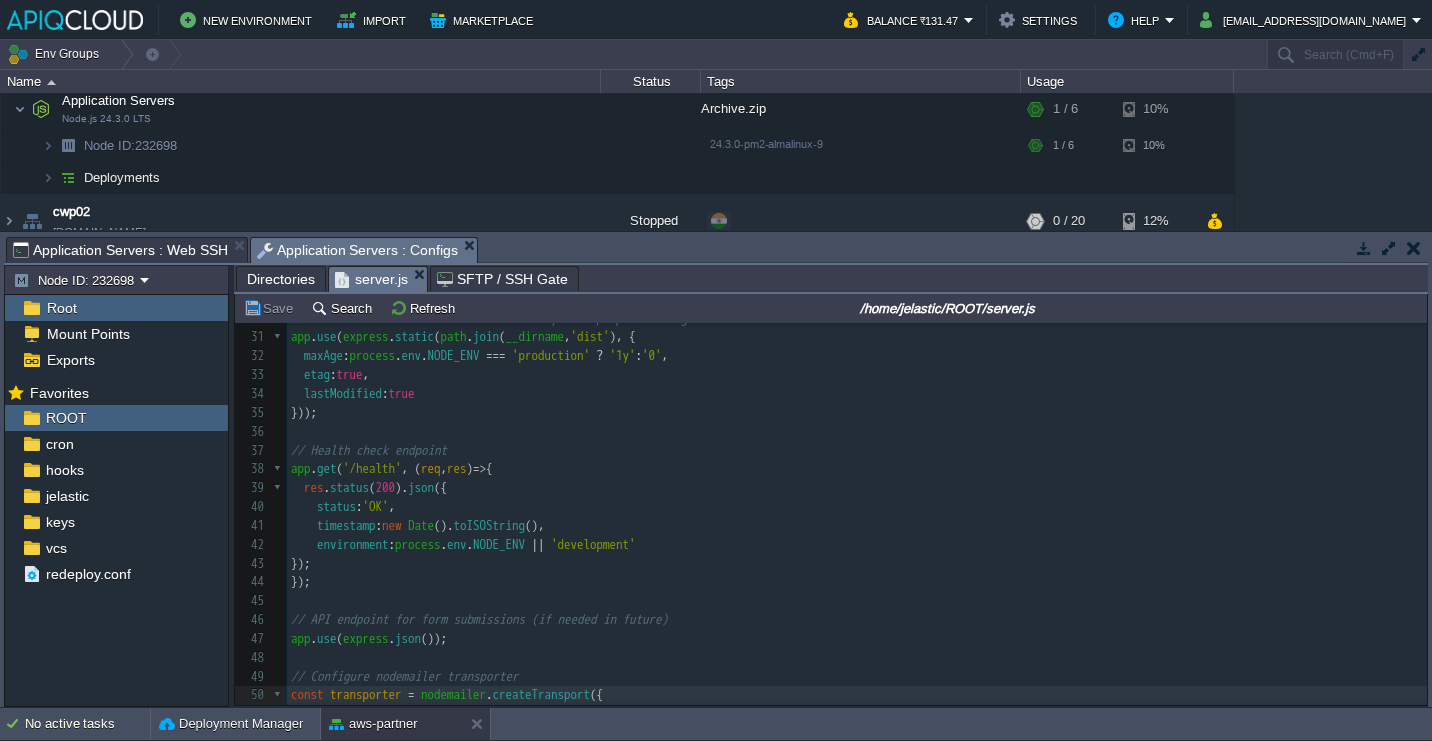 click on "Tasks Activity Log Archive Git / SVN Application Servers : Web SSH Application Servers : Configs" at bounding box center (2504, 249) 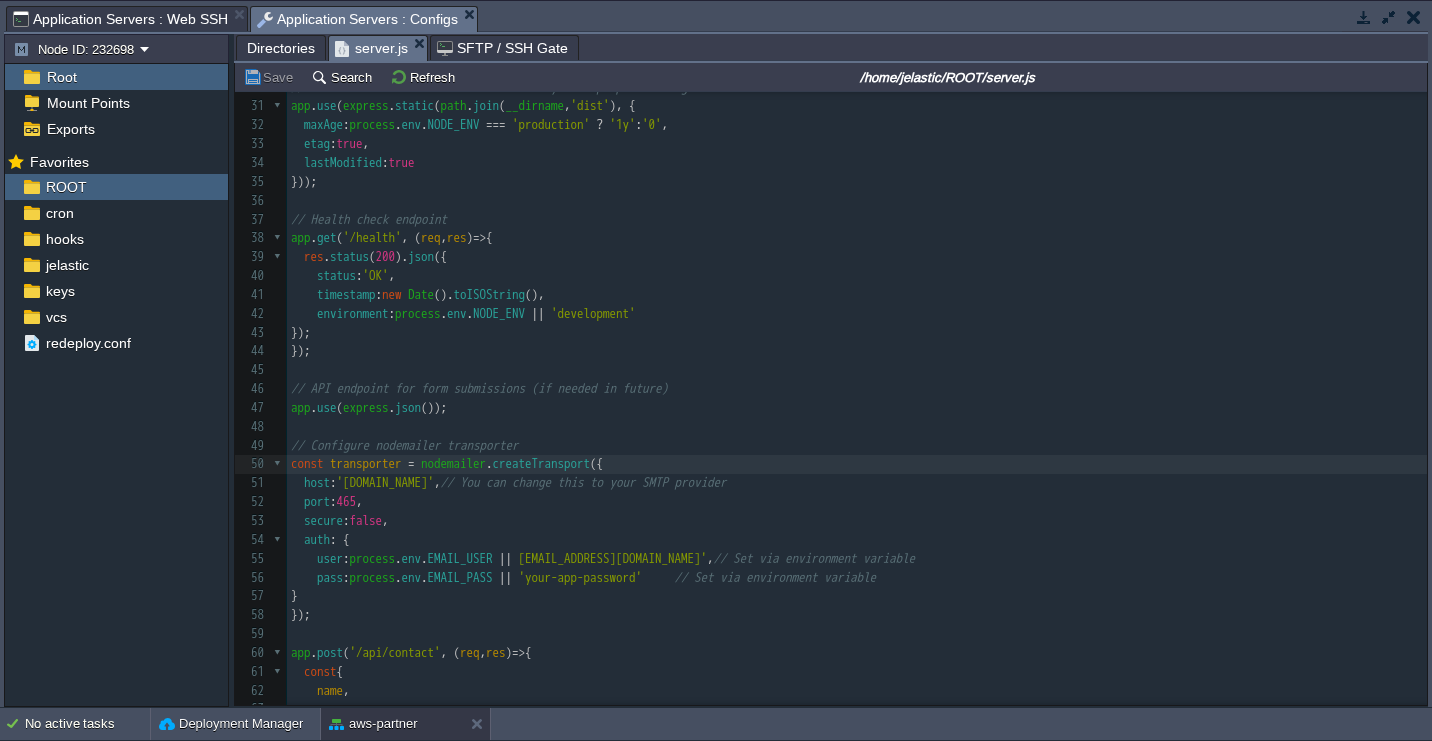 scroll, scrollTop: 196, scrollLeft: 0, axis: vertical 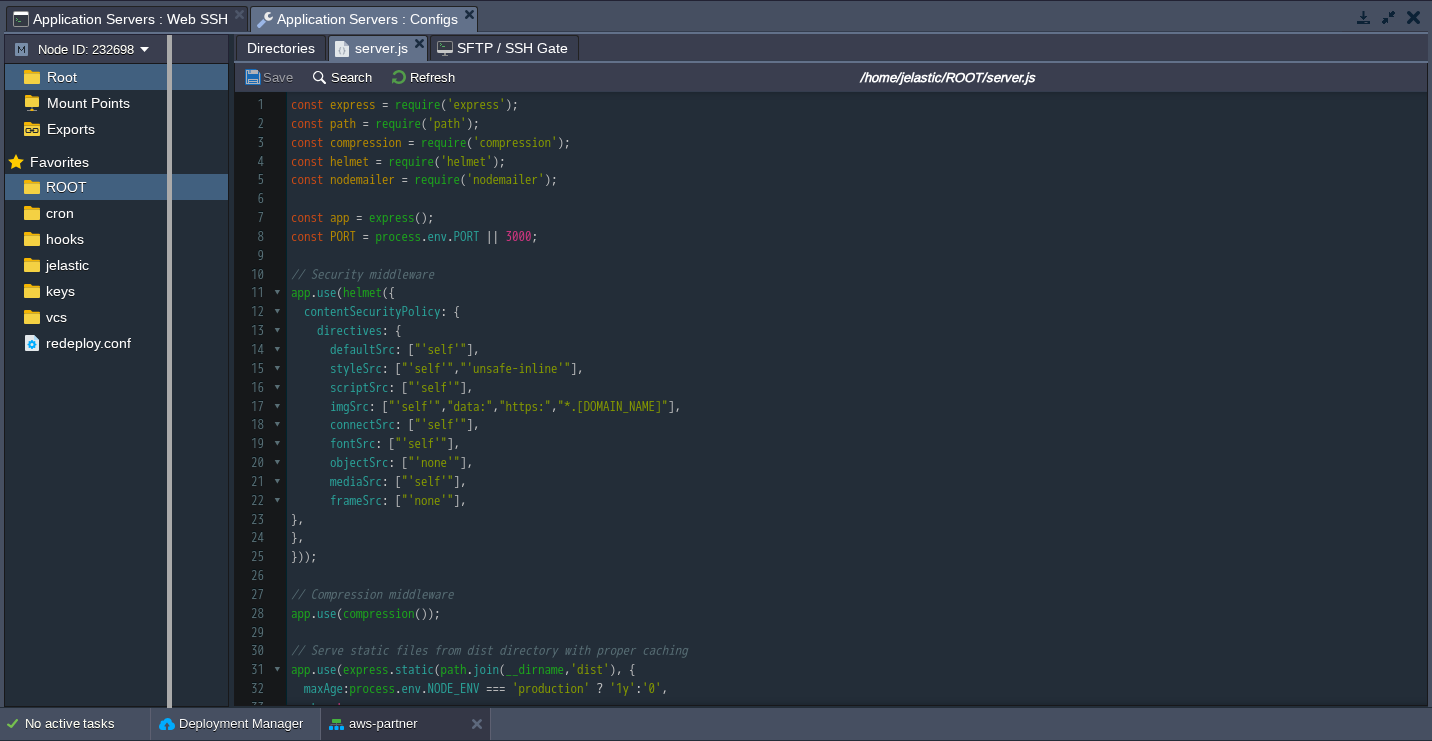 drag, startPoint x: 230, startPoint y: 49, endPoint x: 168, endPoint y: 52, distance: 62.072536 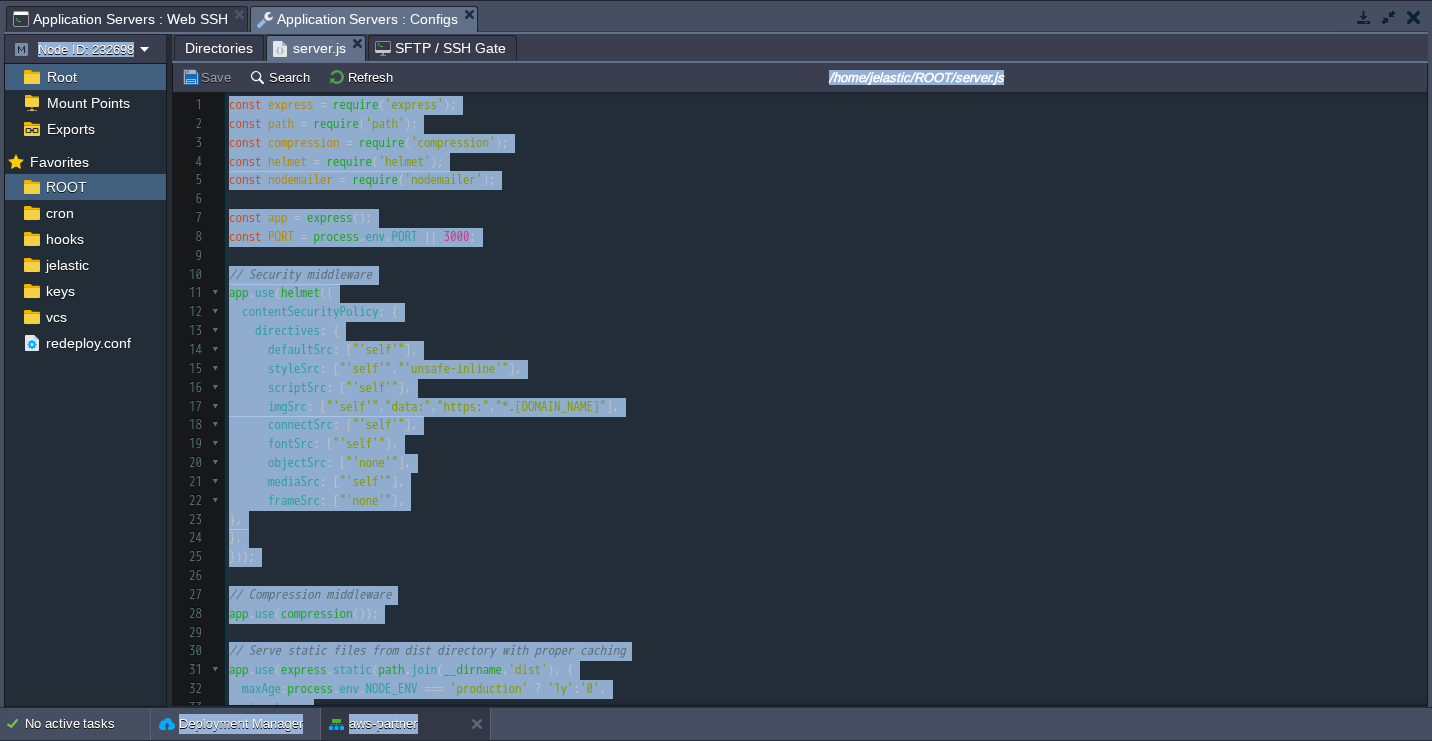 copy on "Lor Ipsumd                             sita-con Adip Elitse Doei Tempo inci-utl03 etdo-mag11.aliquaenim.adm Veniamq                                 + Nos ex Ull Labor                                                                                                                                                            NIS                 98%                                         ALI                 21%                             66 / 95                    55%       exeacom-conseq duisaut-irurei.re9.voluptate.vel Essecil                                 + Fug nu Par Excep                                                                                                                                                            SIN                 3%                                         OCC                 4%                             6 / 29                    58%       cup-nonproi sun-culpaqu.of0.deseruntm.ani Idestla                                 + Per un Omn Isten                          ..." 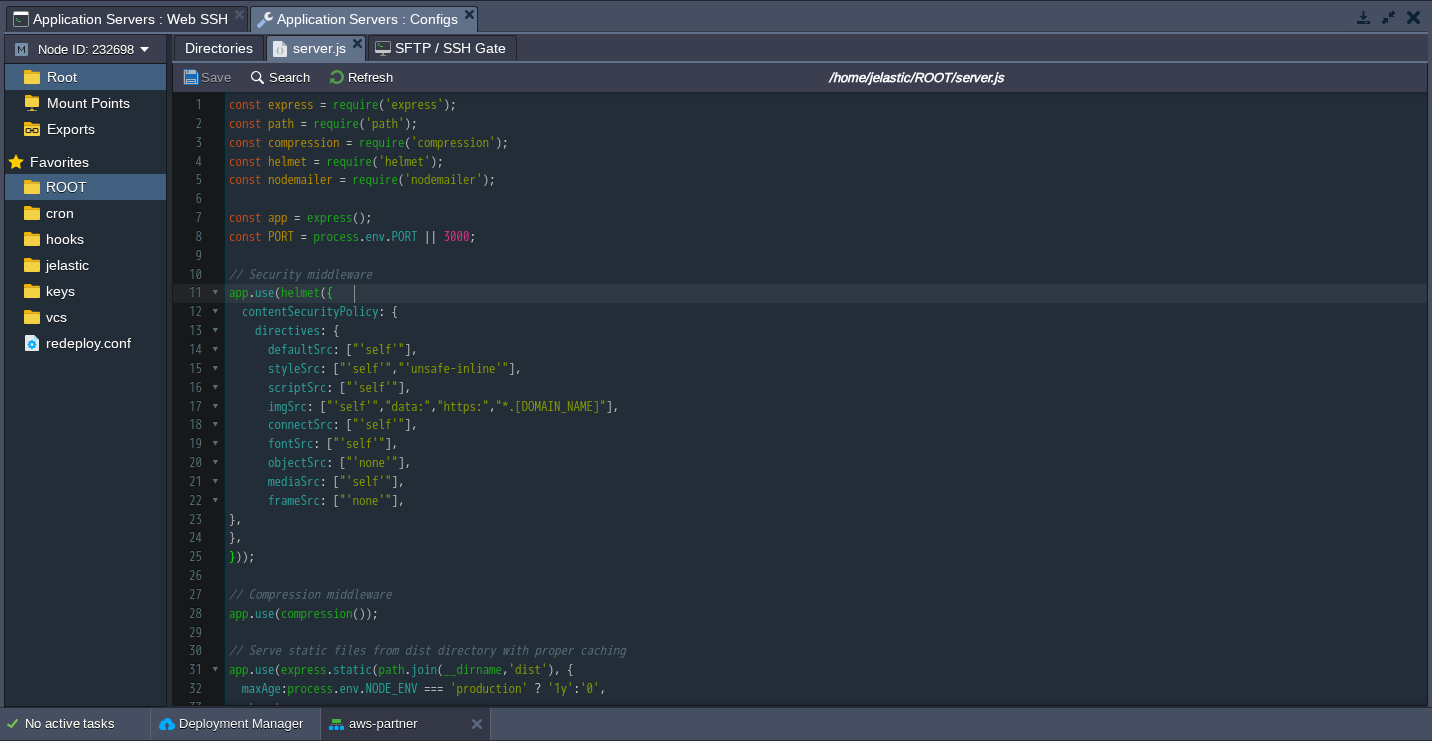 scroll, scrollTop: 790, scrollLeft: 0, axis: vertical 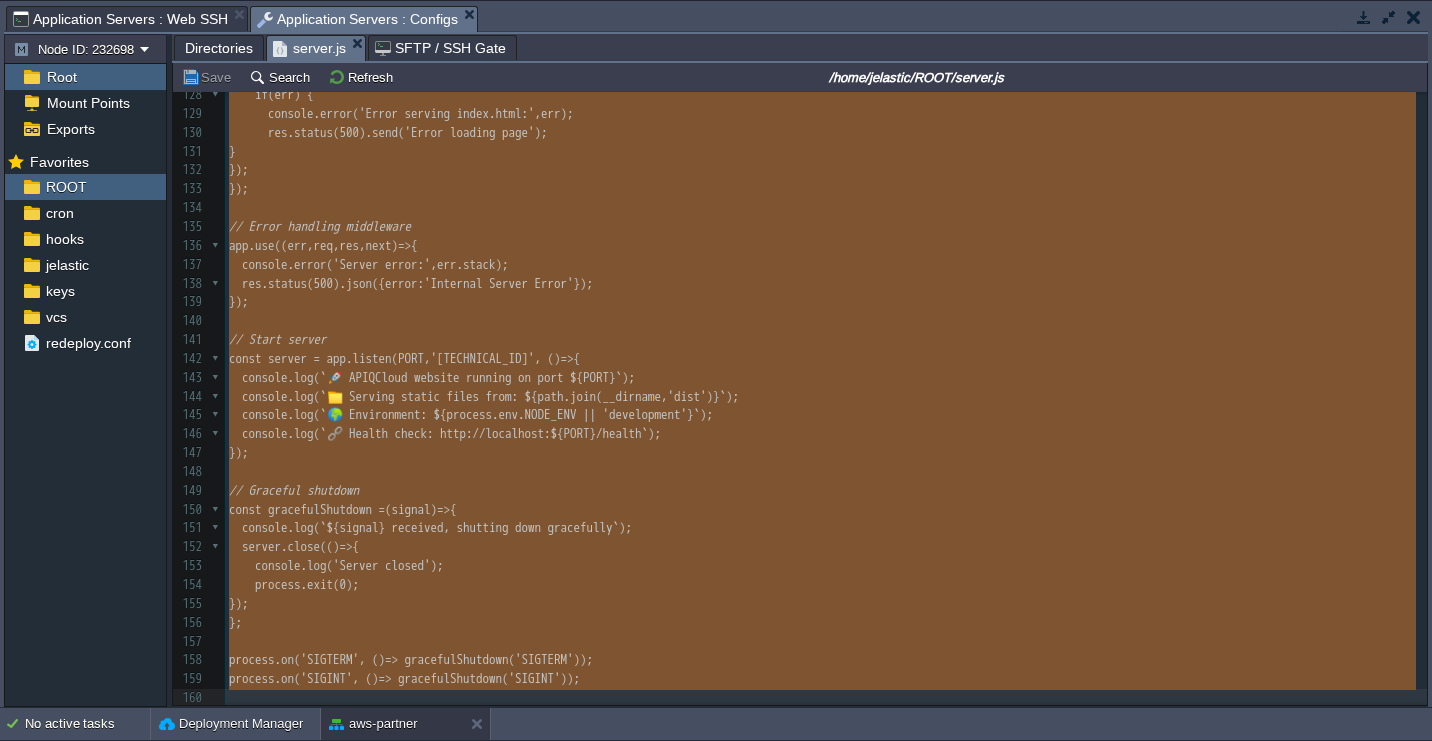 type on "-" 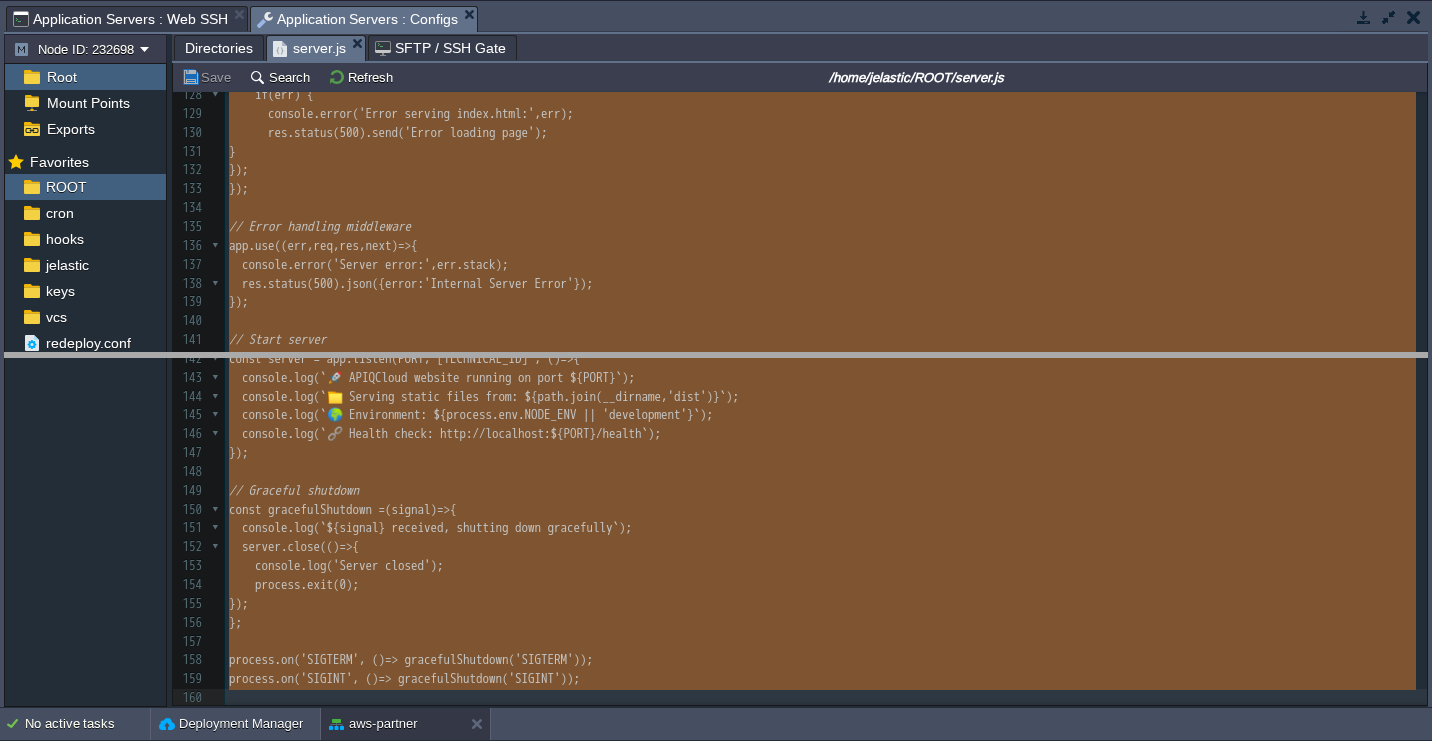 drag, startPoint x: 499, startPoint y: 18, endPoint x: 503, endPoint y: 366, distance: 348.02298 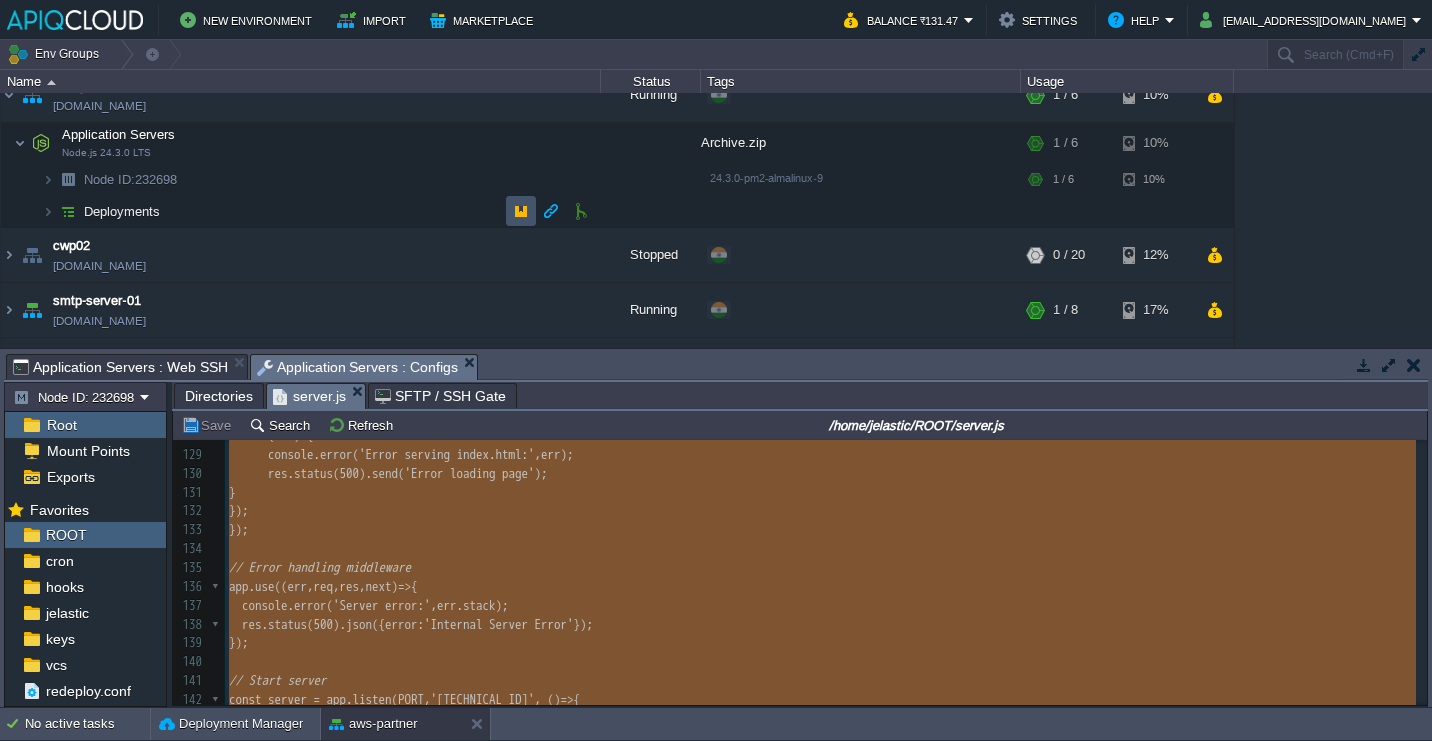 click at bounding box center [521, 211] 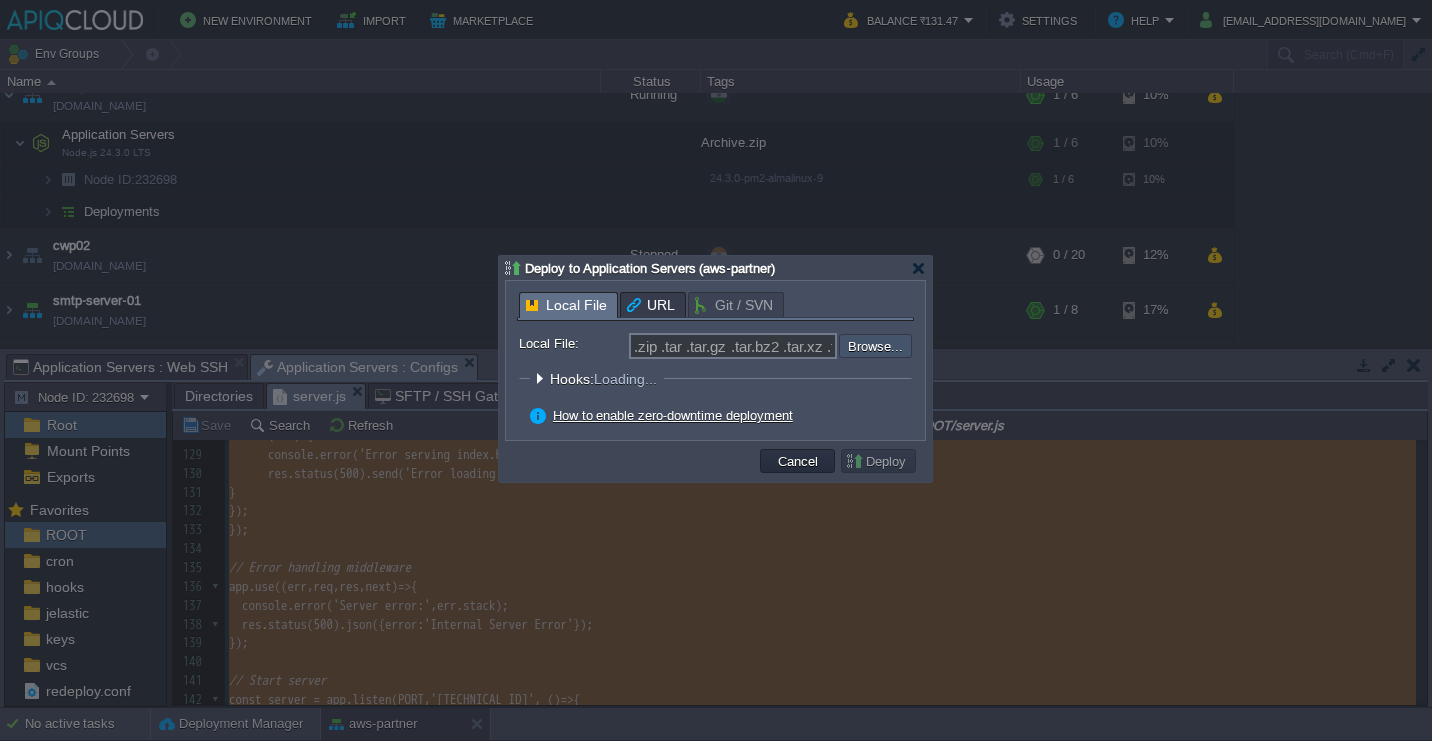 click at bounding box center (785, 346) 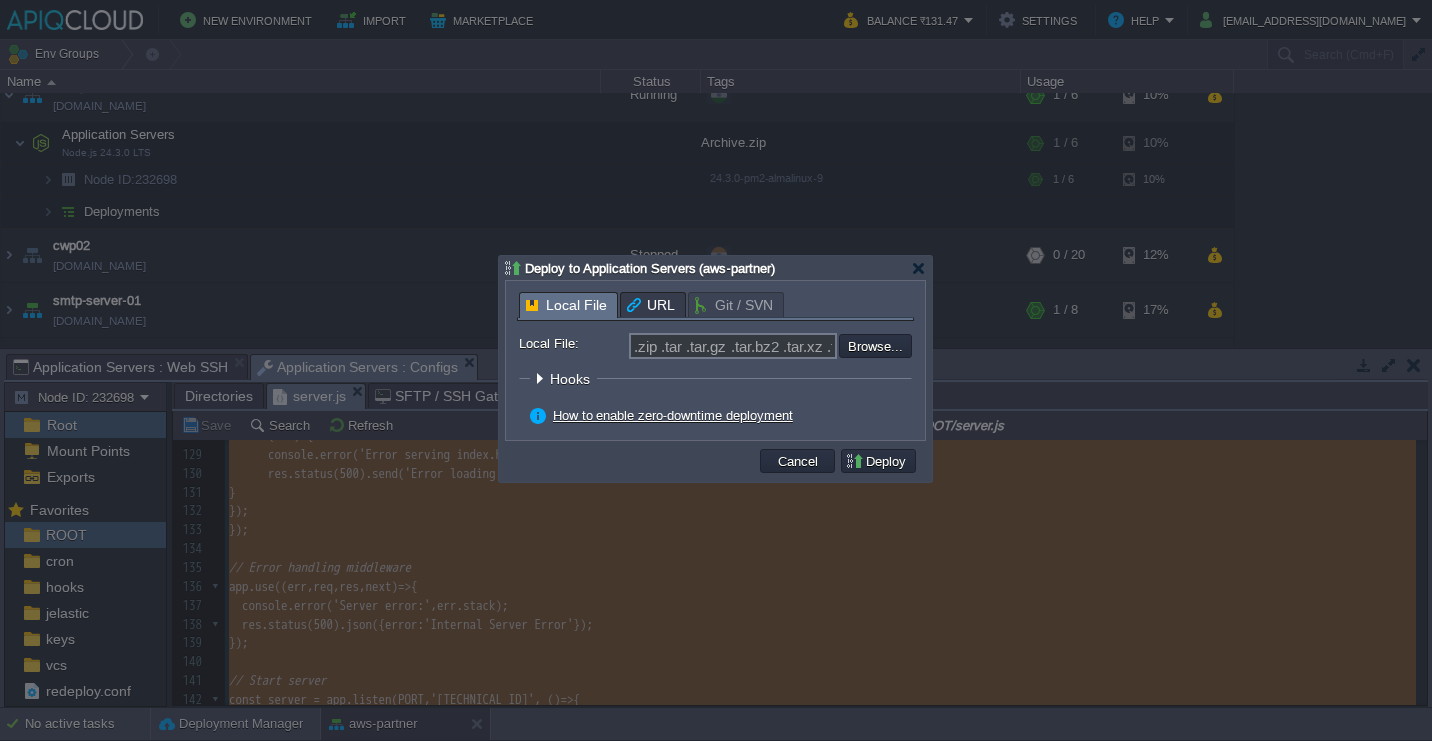 type on "C:\fakepath\Archive.zip" 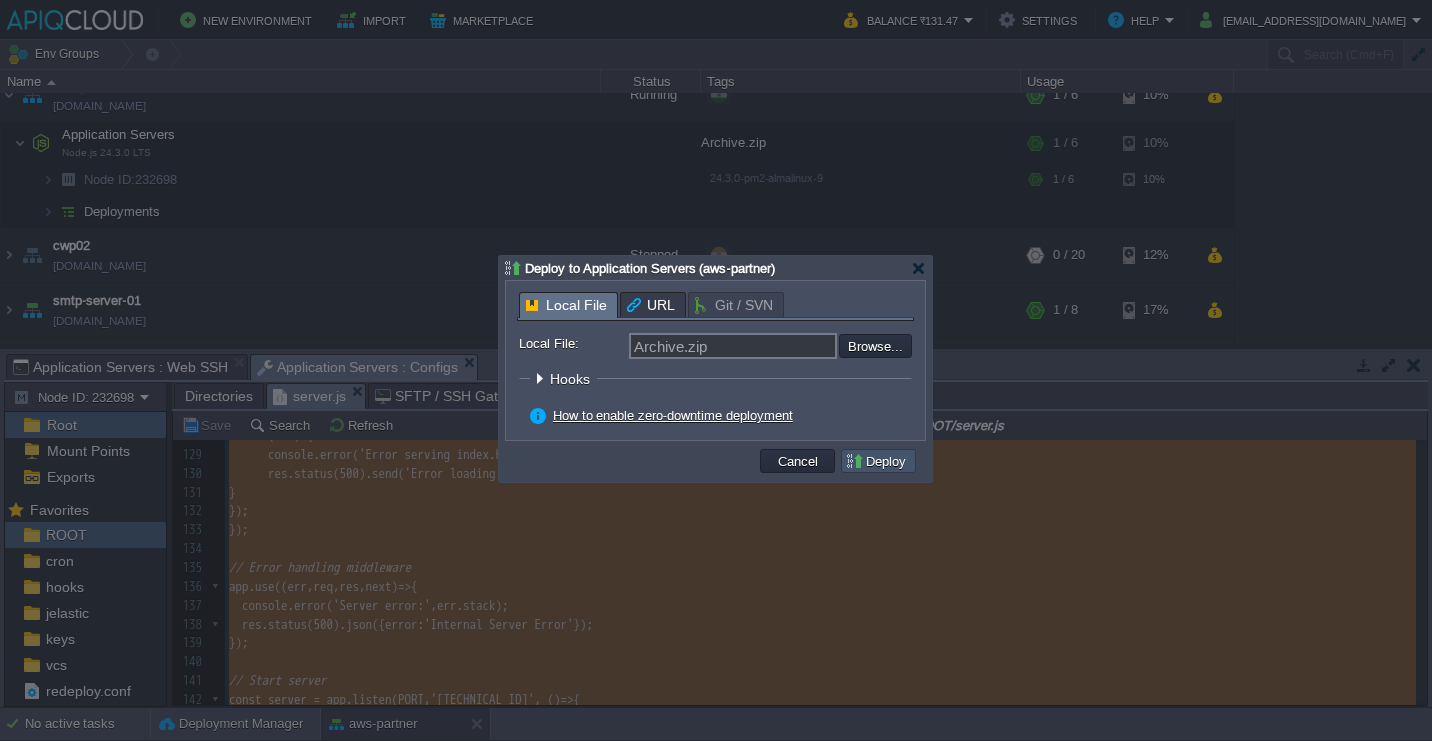 click on "Deploy" at bounding box center (878, 461) 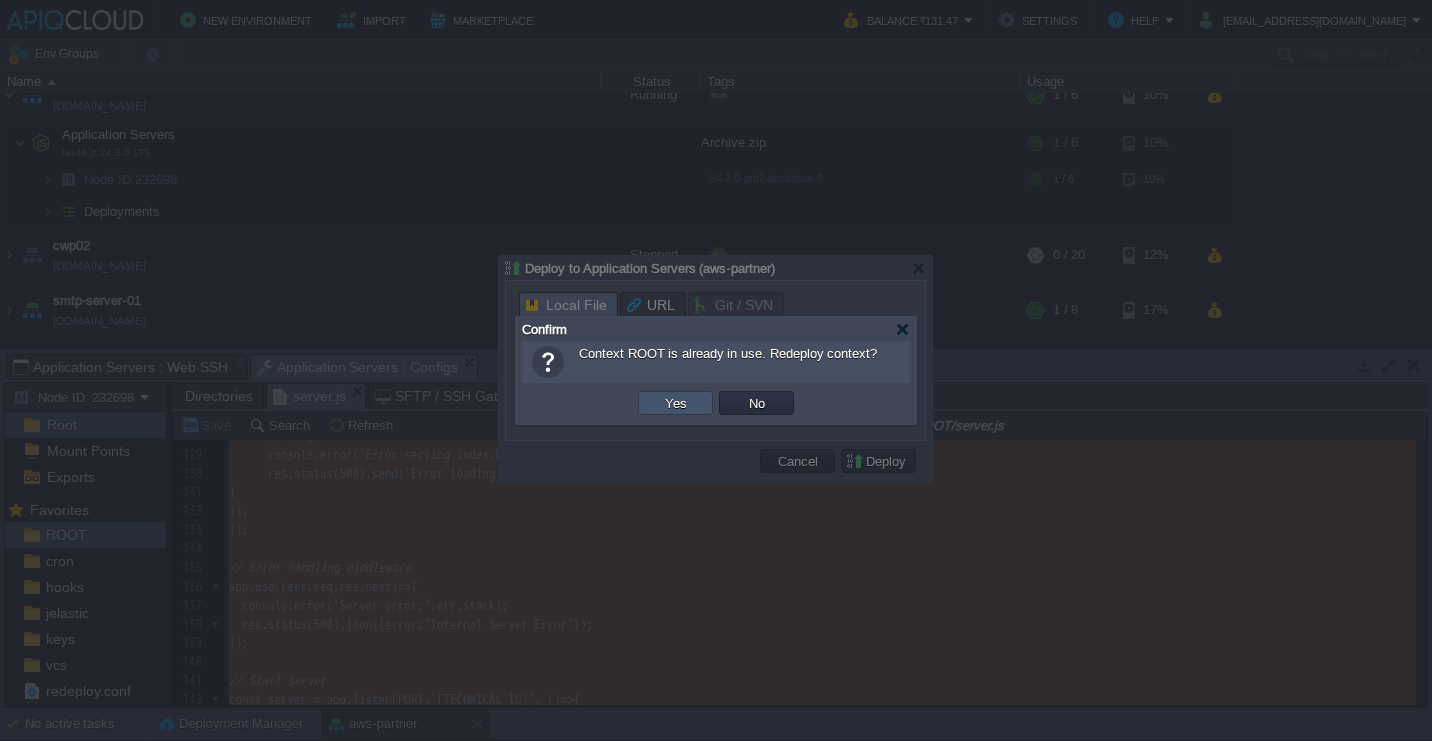 click on "Yes" at bounding box center [676, 403] 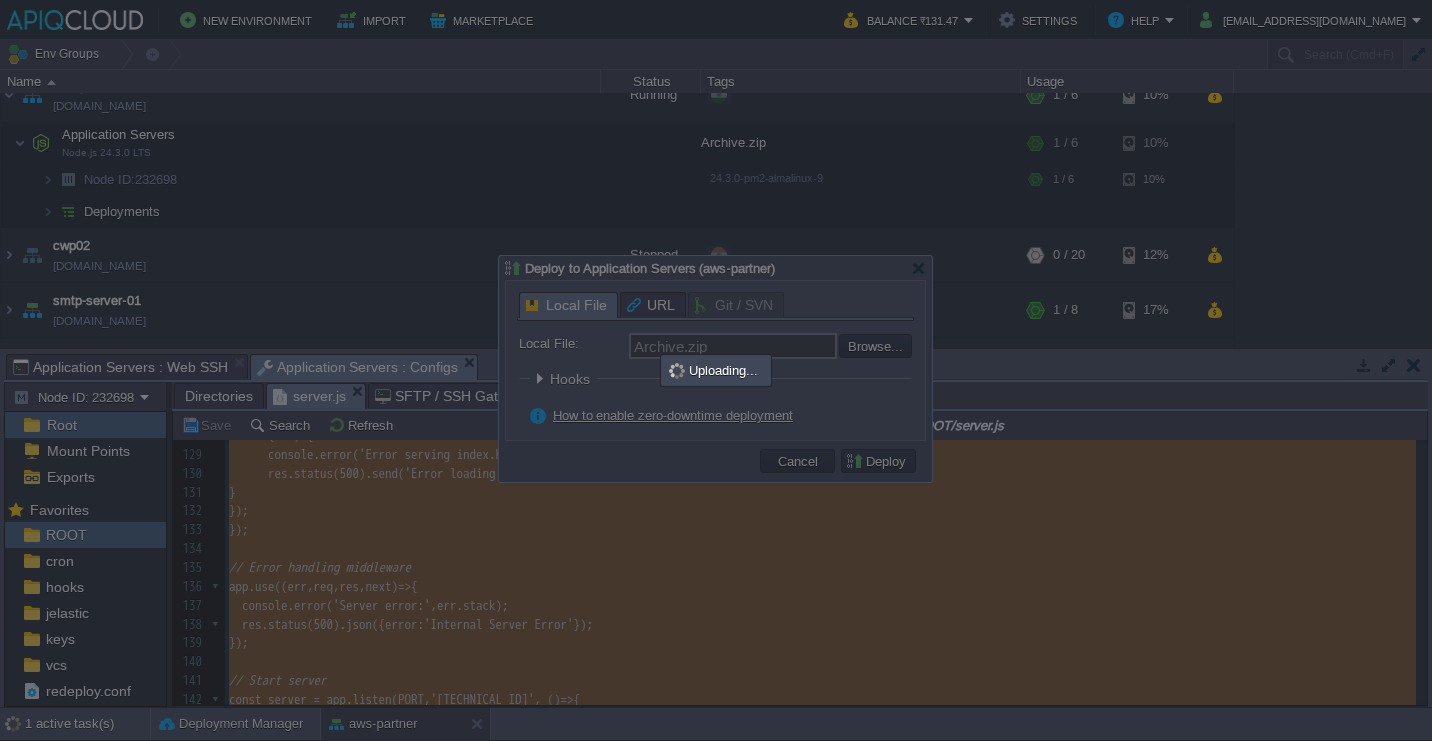 click at bounding box center (716, 370) 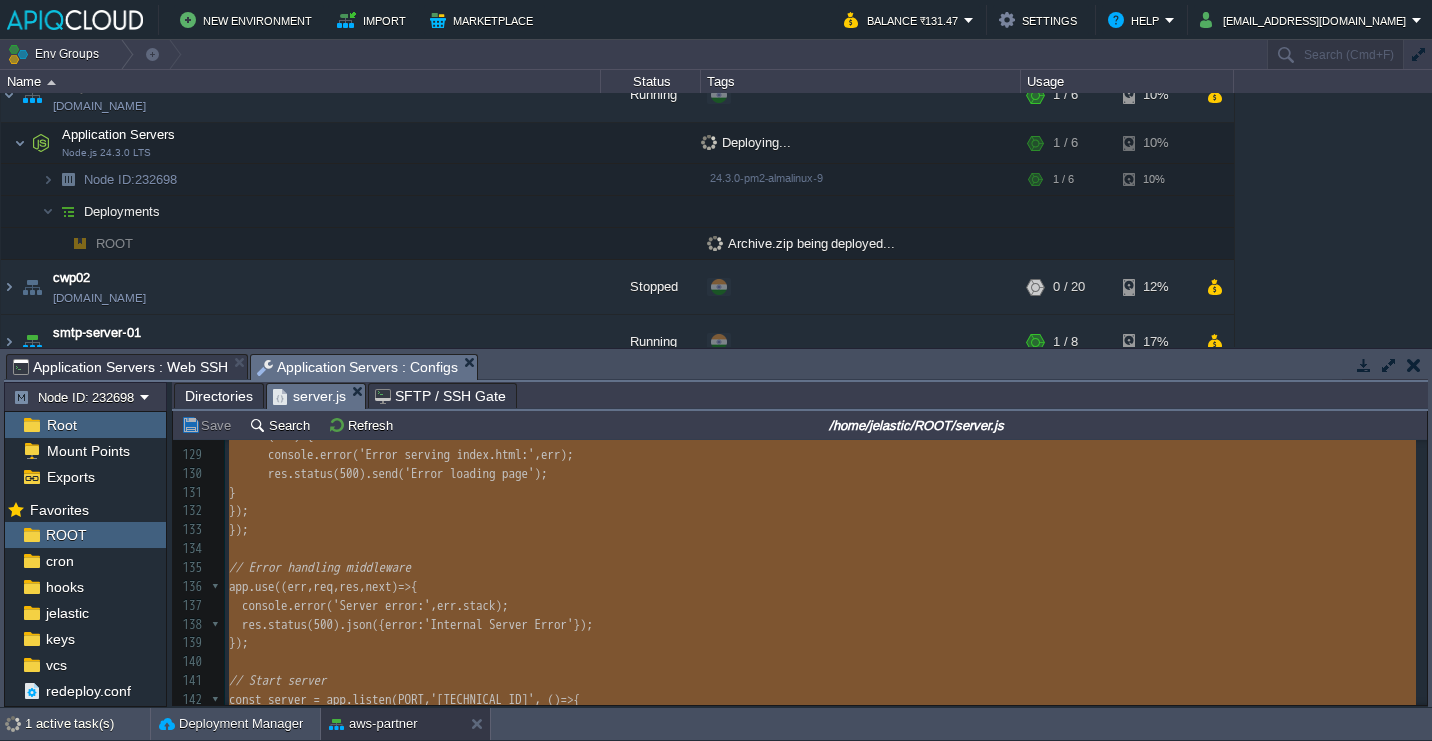 type 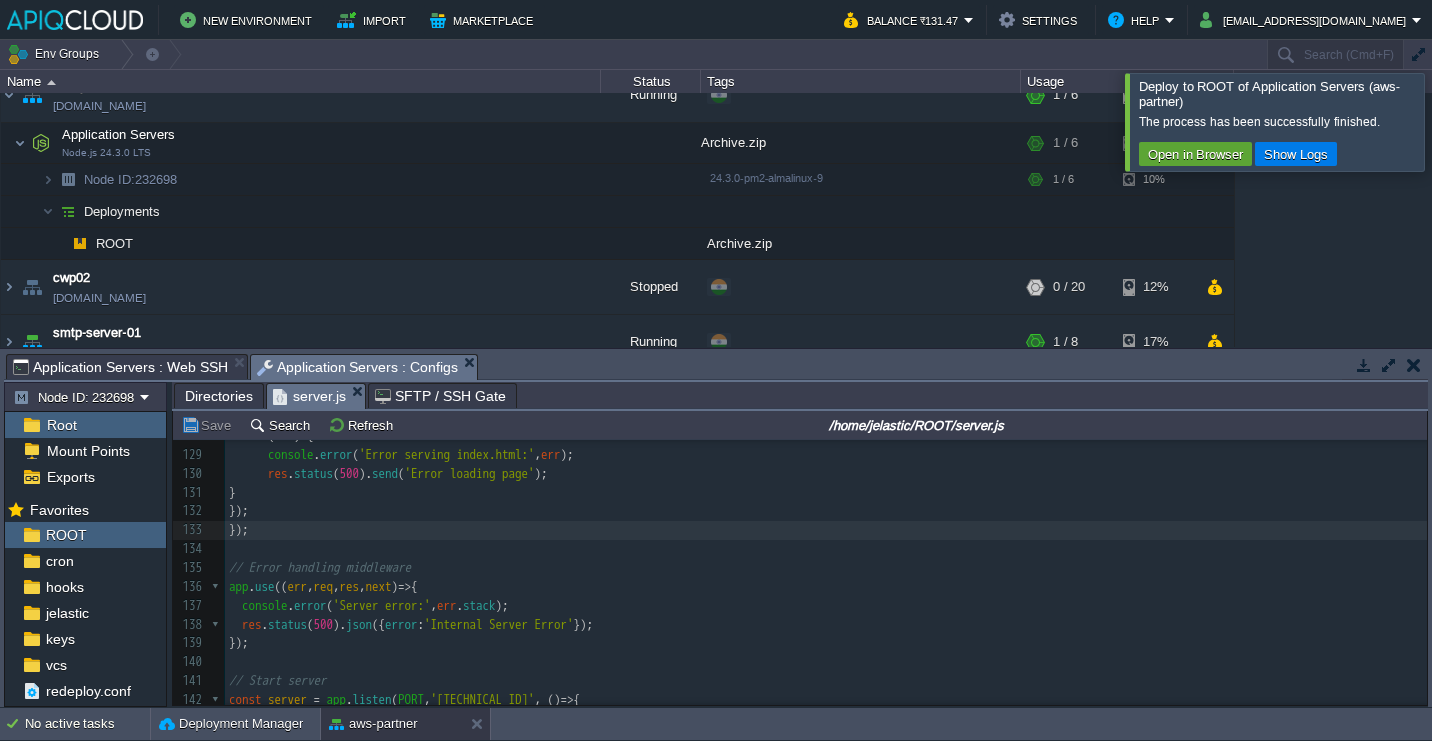 click at bounding box center (1456, 121) 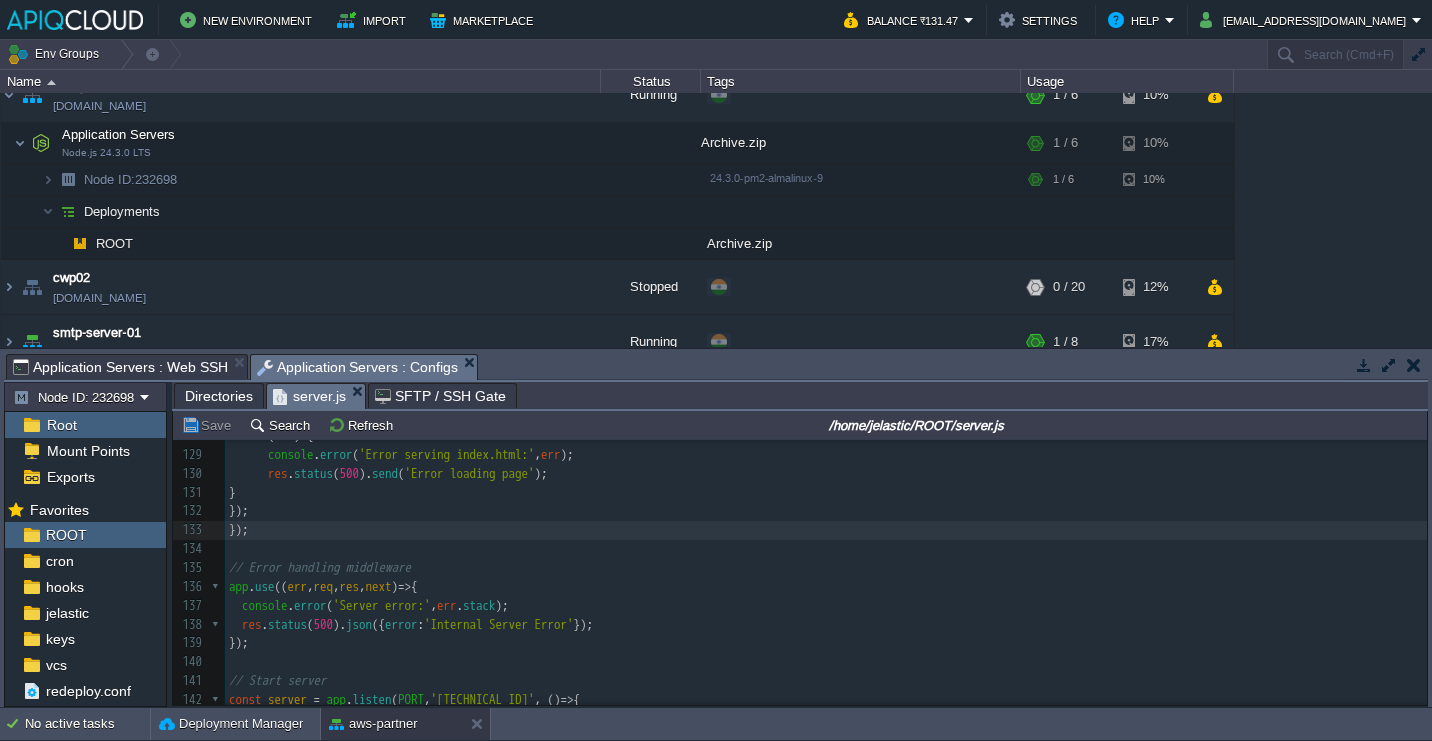 scroll, scrollTop: 2543, scrollLeft: 0, axis: vertical 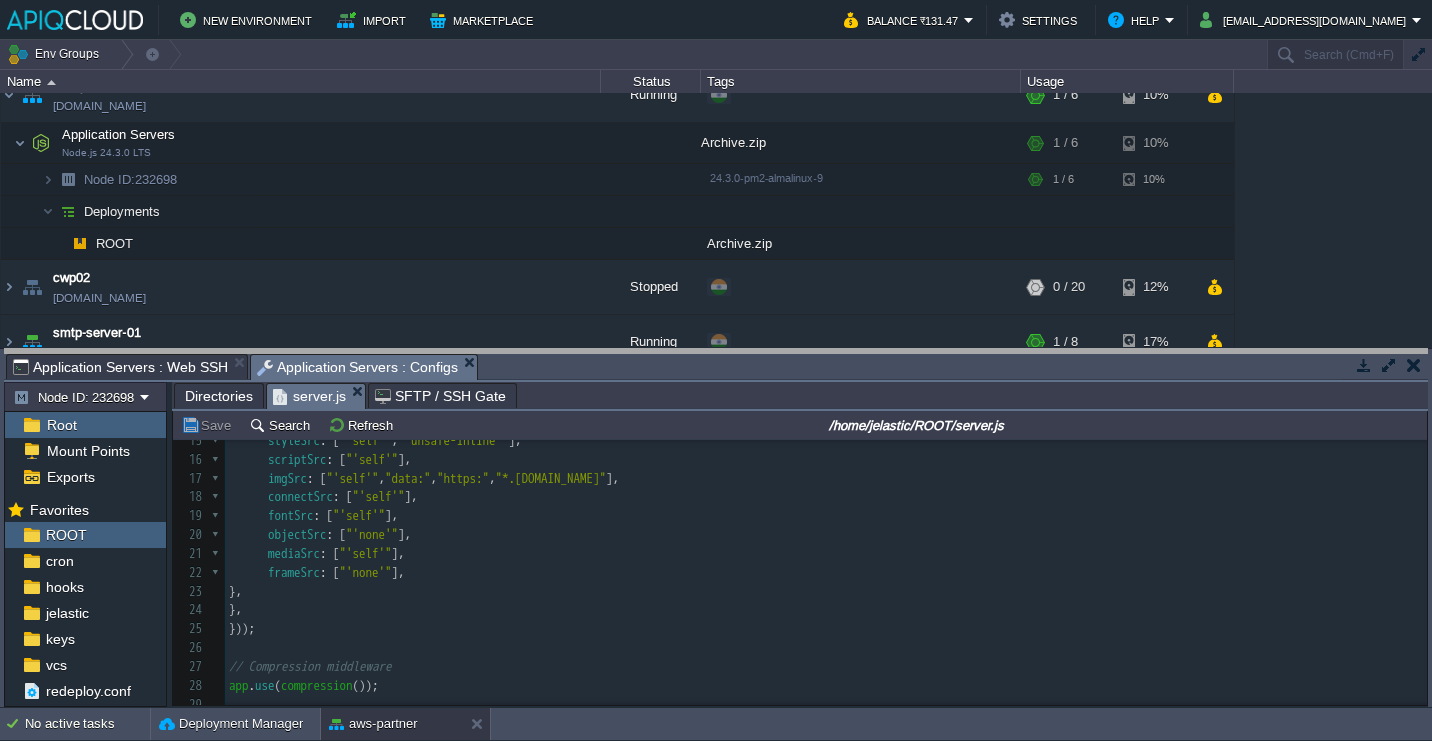 drag, startPoint x: 518, startPoint y: 372, endPoint x: 528, endPoint y: 235, distance: 137.36447 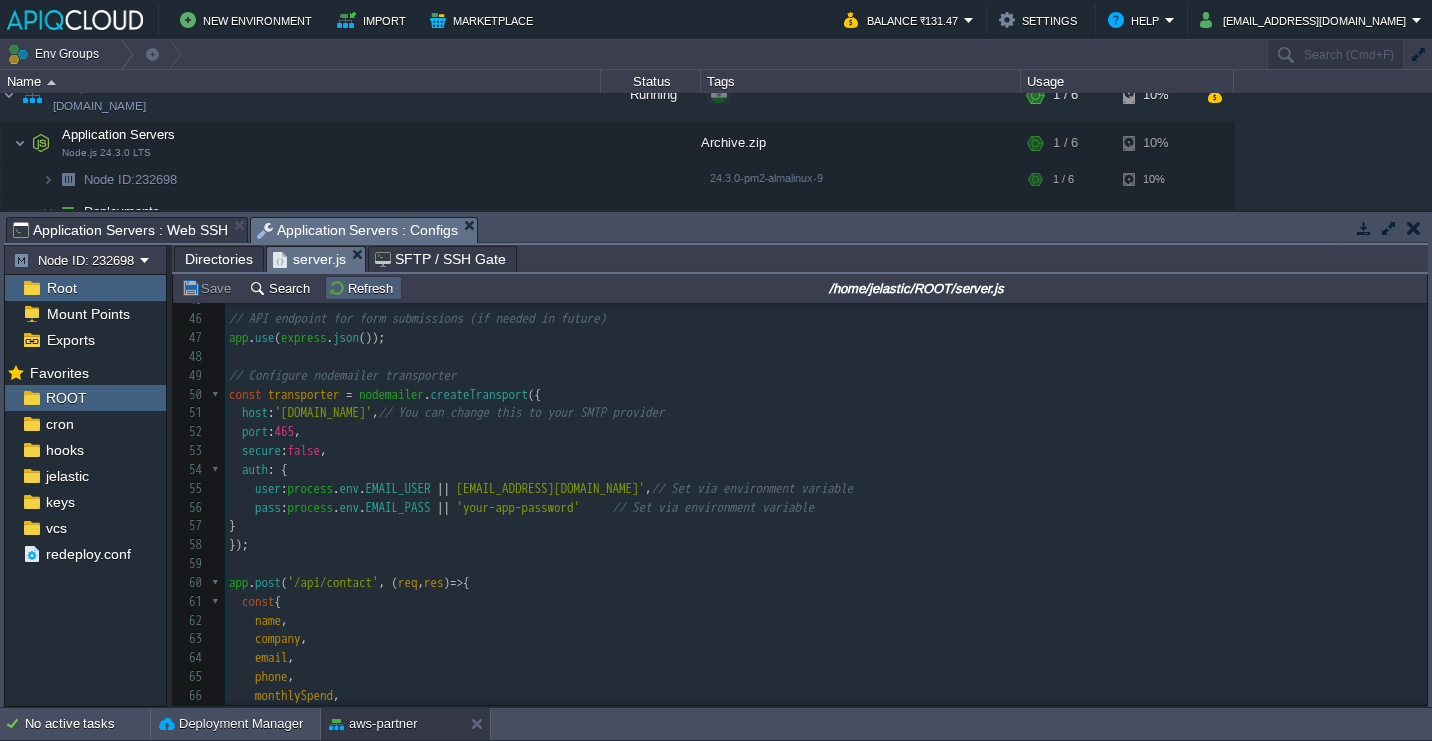 click on "Refresh" at bounding box center (363, 288) 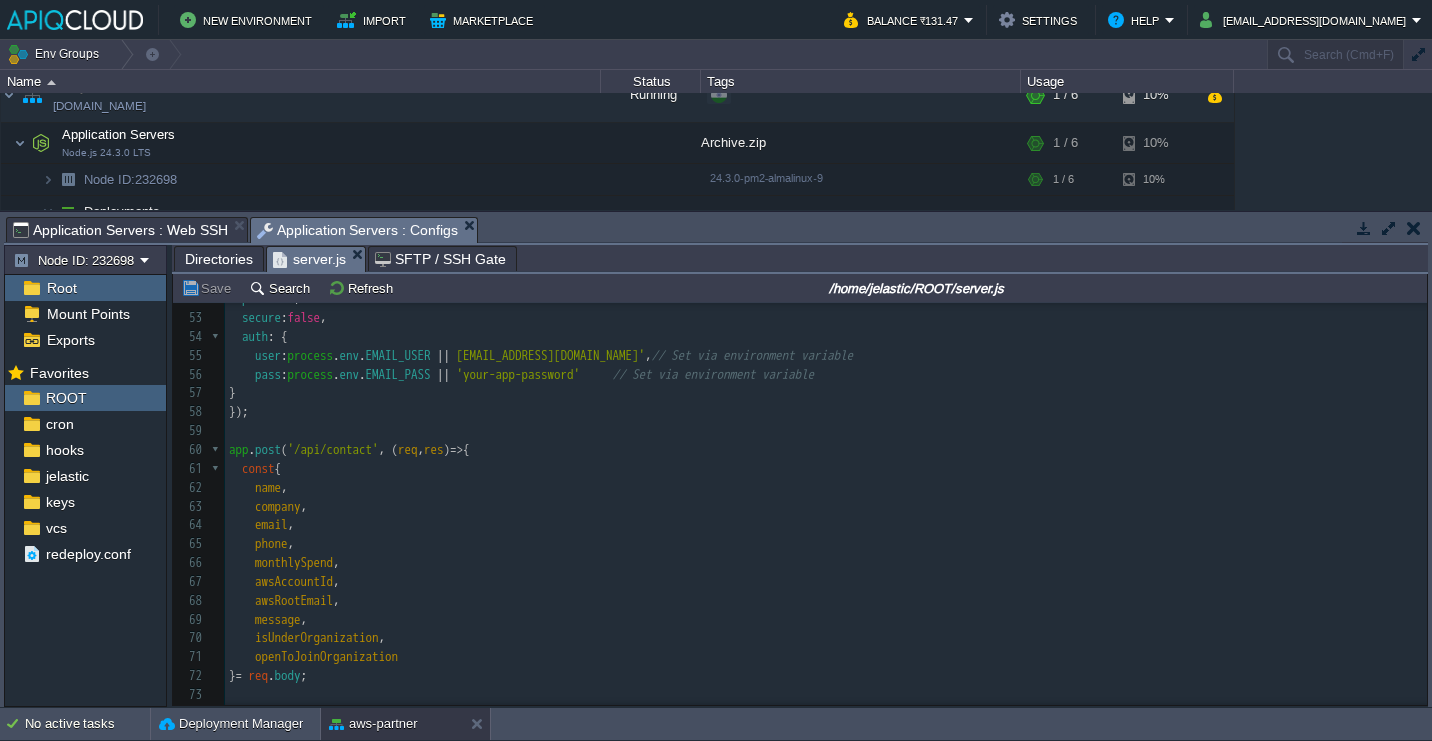 click on "Directories" at bounding box center [219, 259] 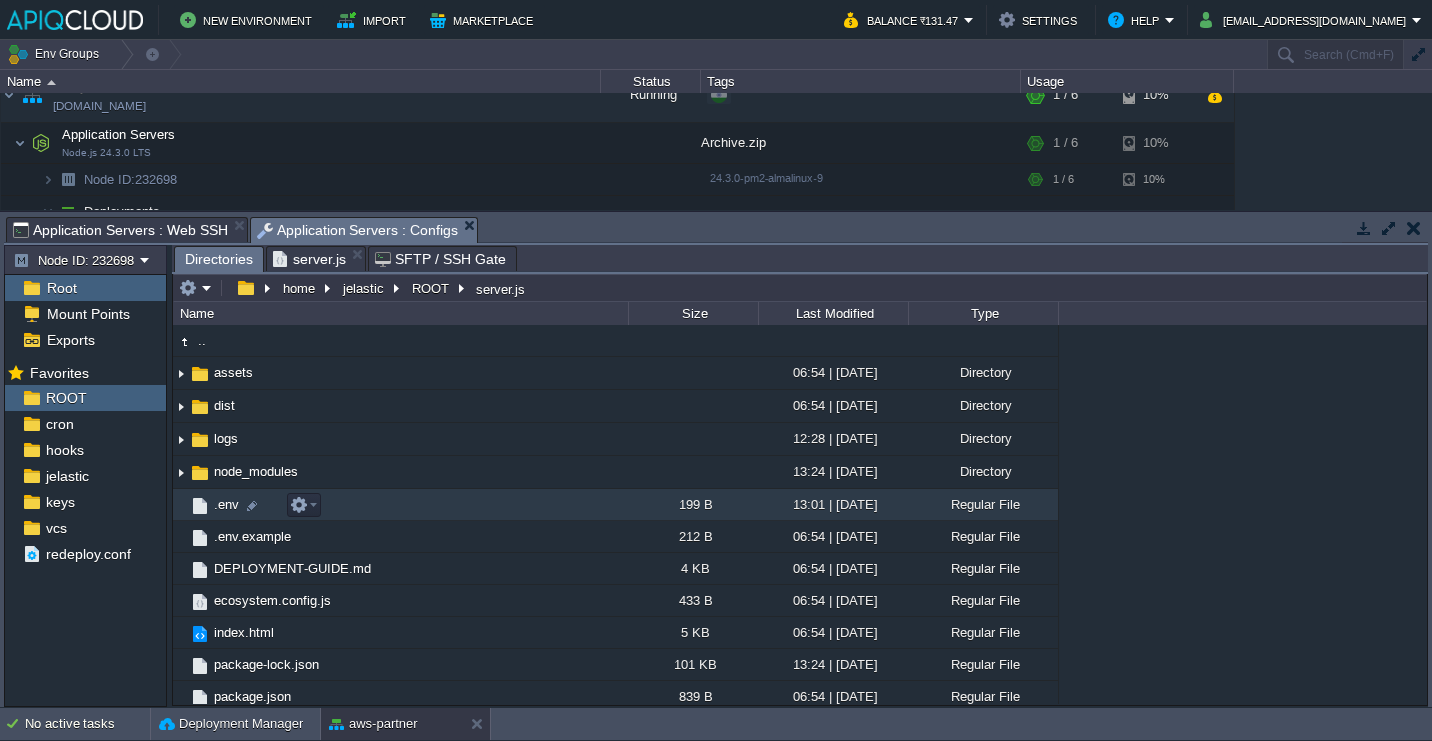 click on ".env" at bounding box center [400, 505] 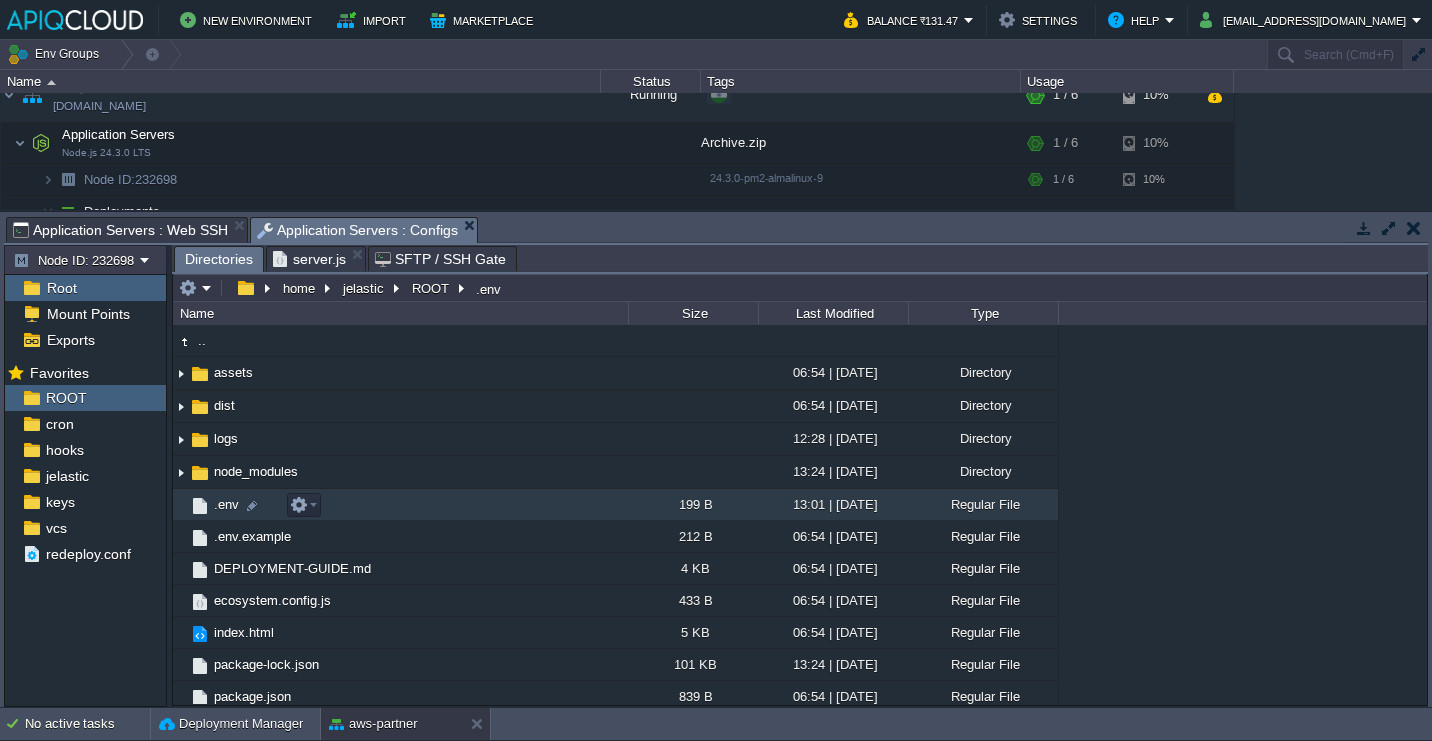click on ".env" at bounding box center (400, 505) 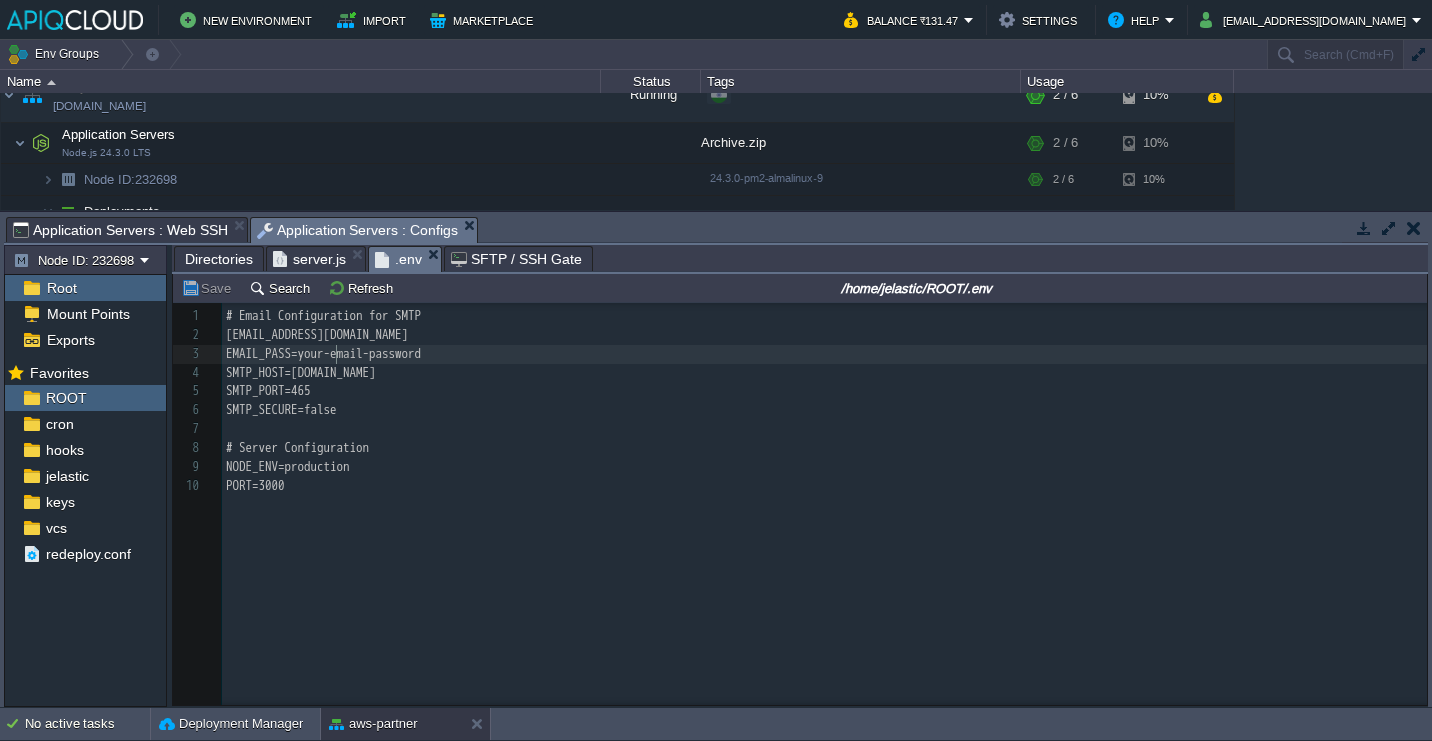 click on "EMAIL_PASS=your-email-password" at bounding box center [323, 353] 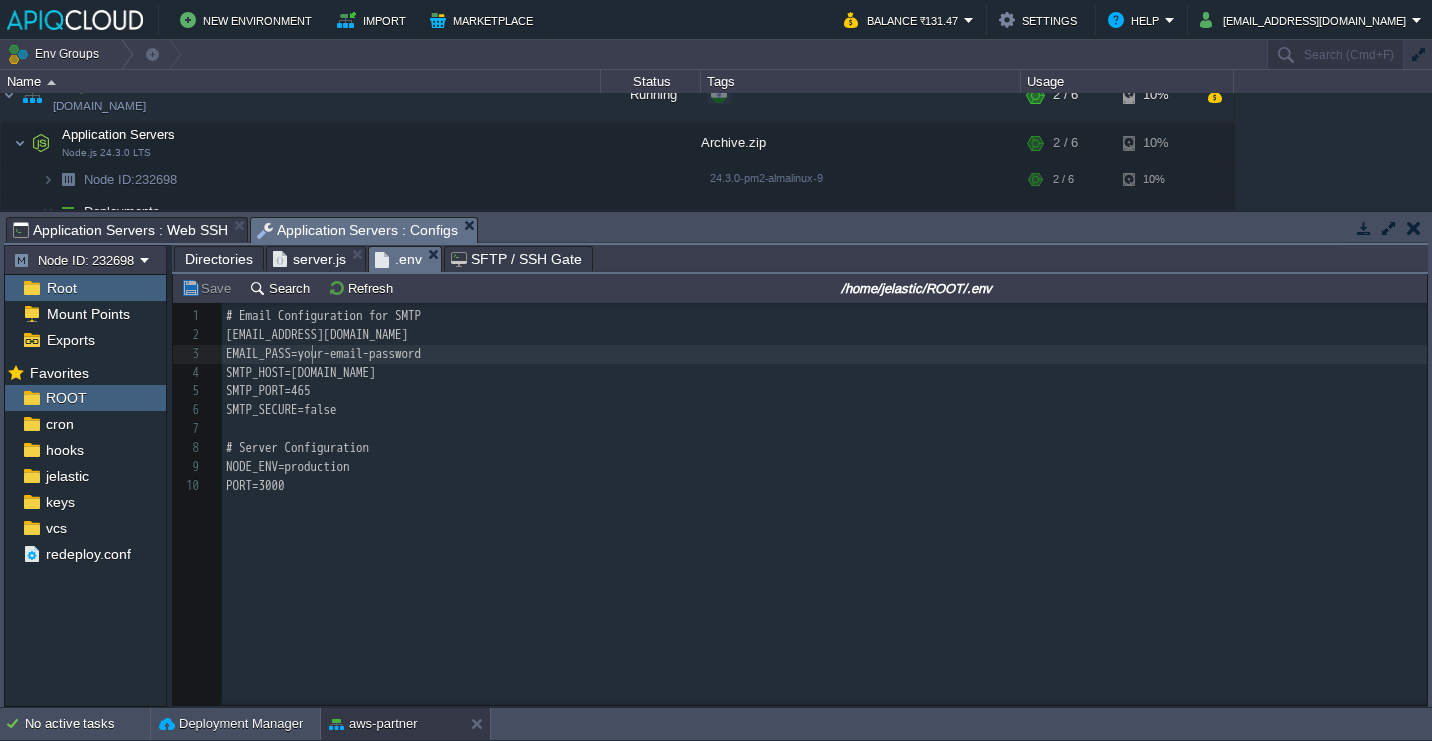 type on "your-email-password" 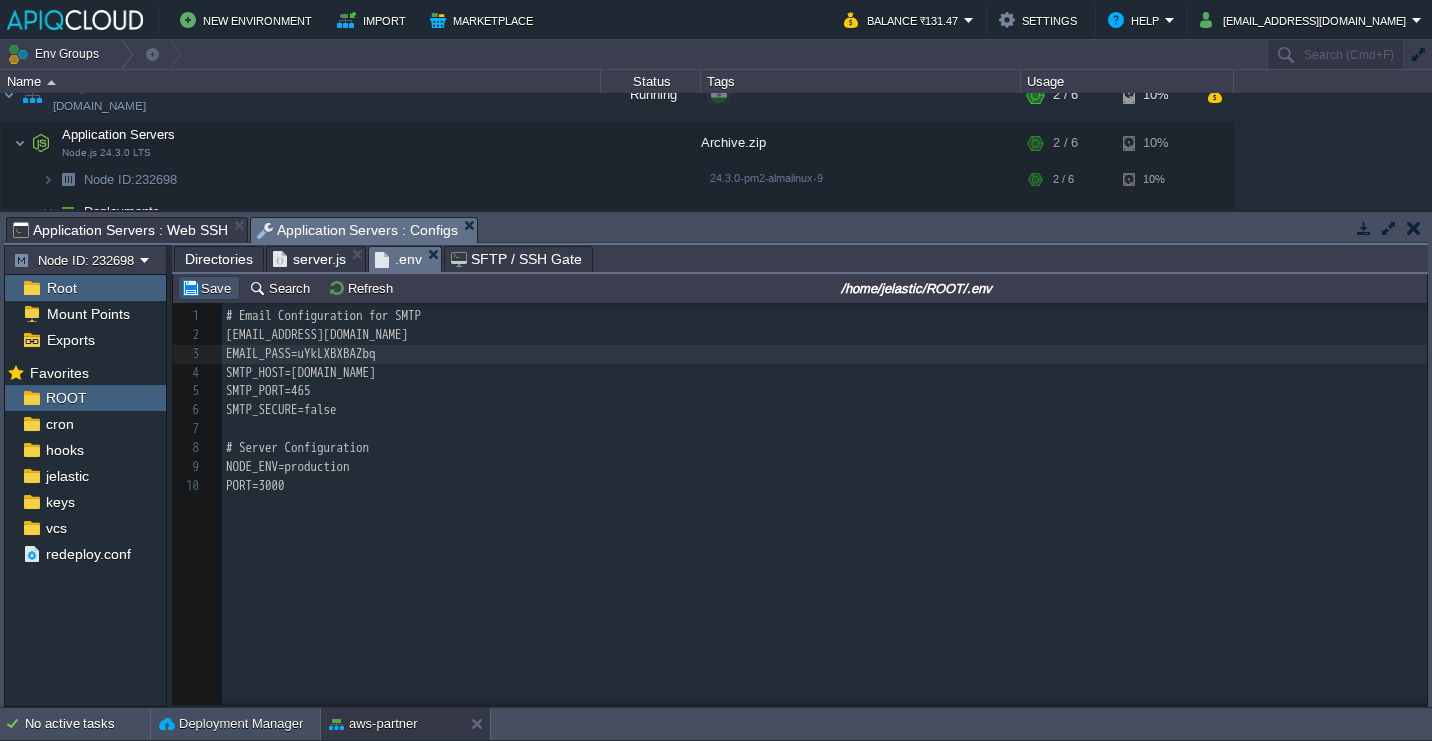 click on "Save" at bounding box center (209, 288) 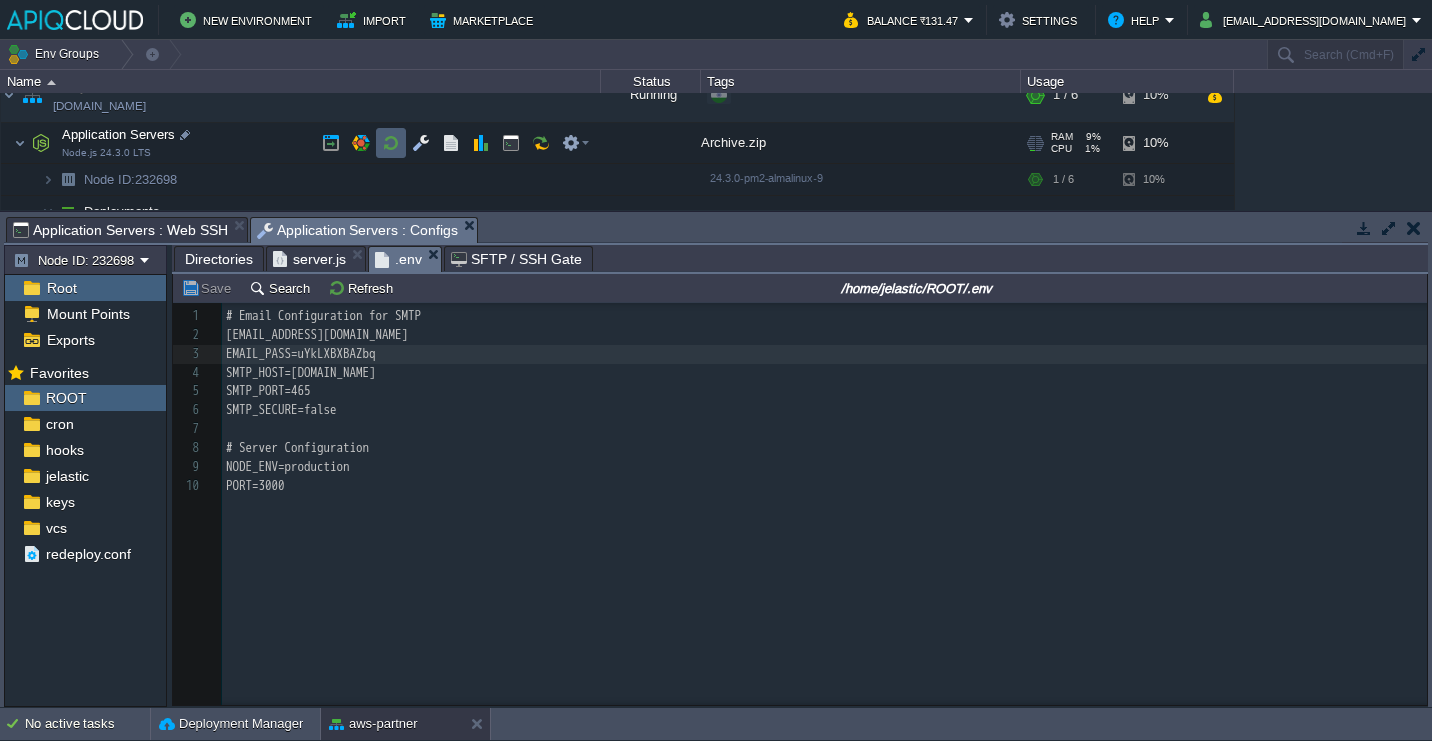 click at bounding box center [391, 143] 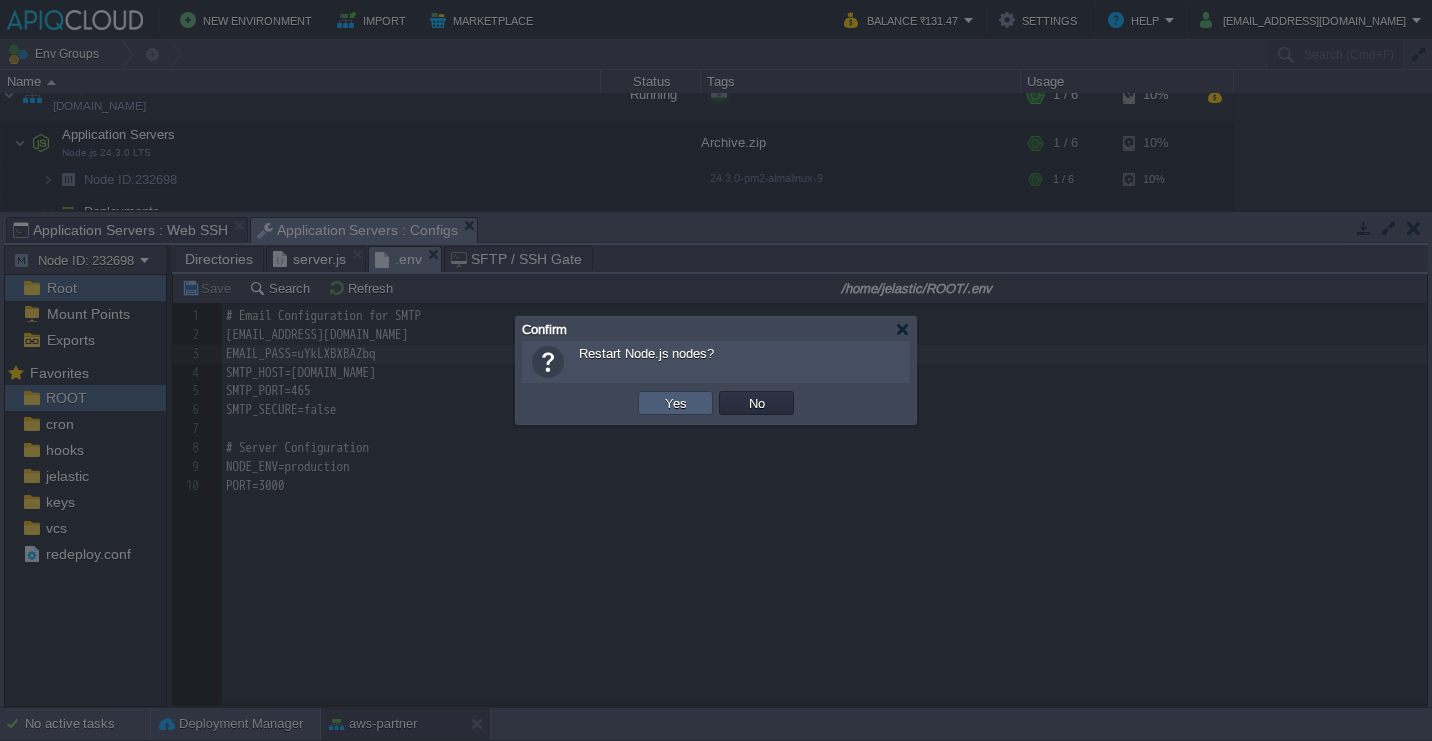 click on "Yes" at bounding box center (675, 403) 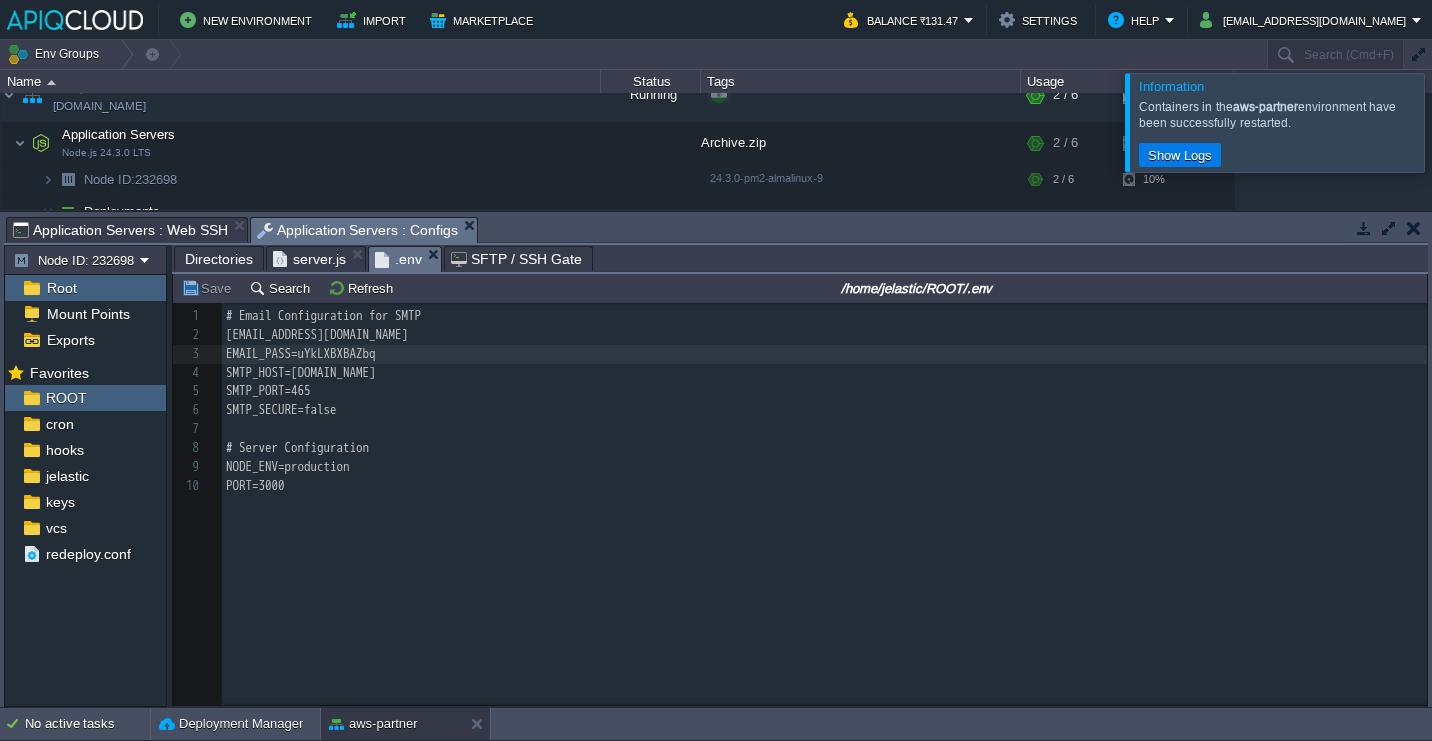 click at bounding box center (1456, 122) 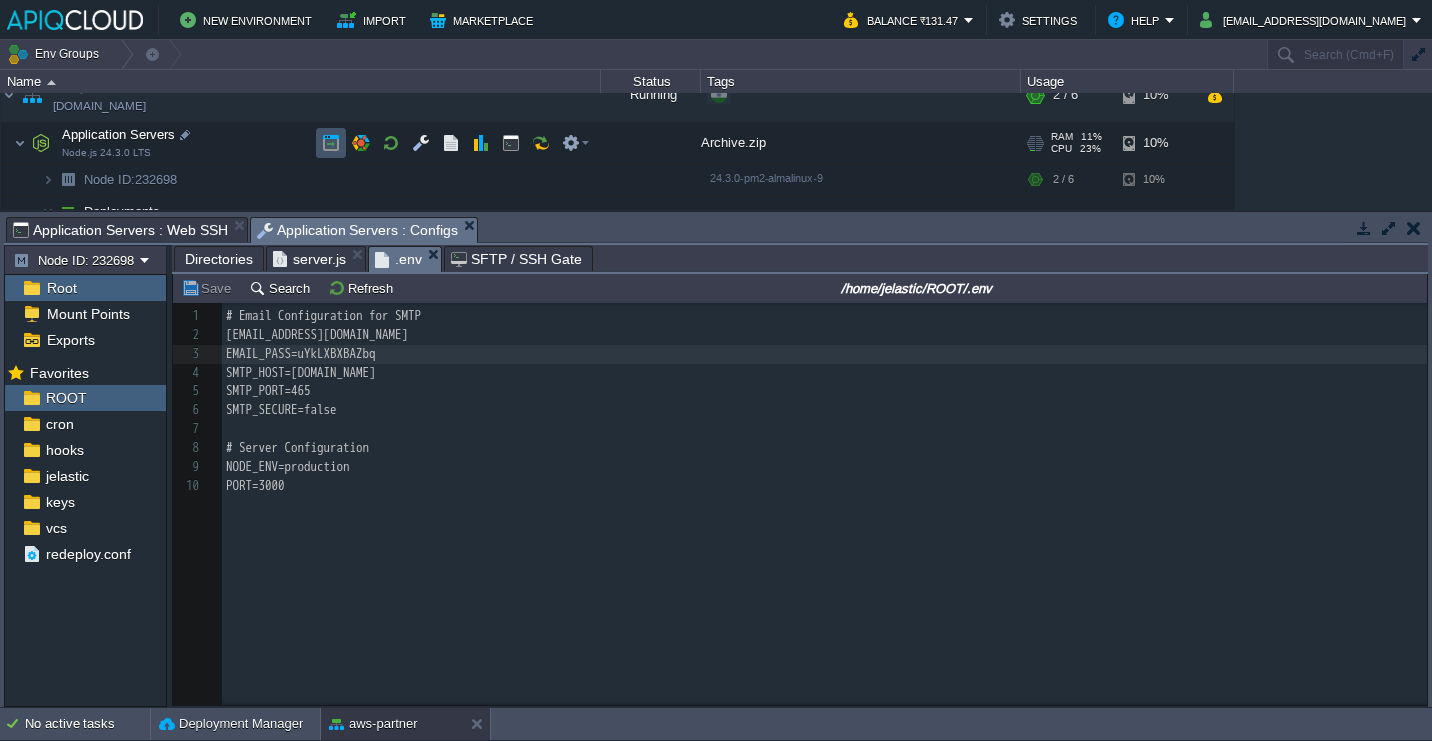 click at bounding box center [331, 143] 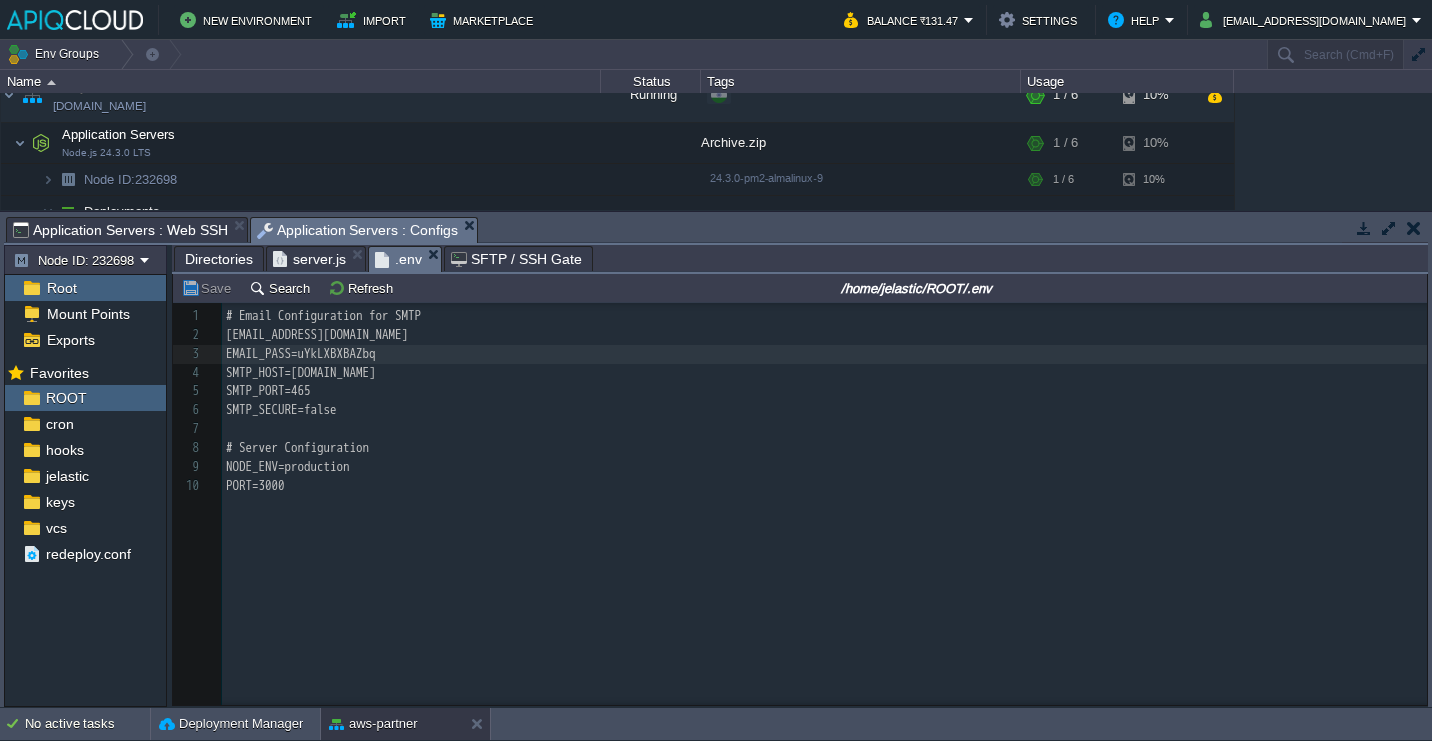 click on "server.js" at bounding box center (309, 259) 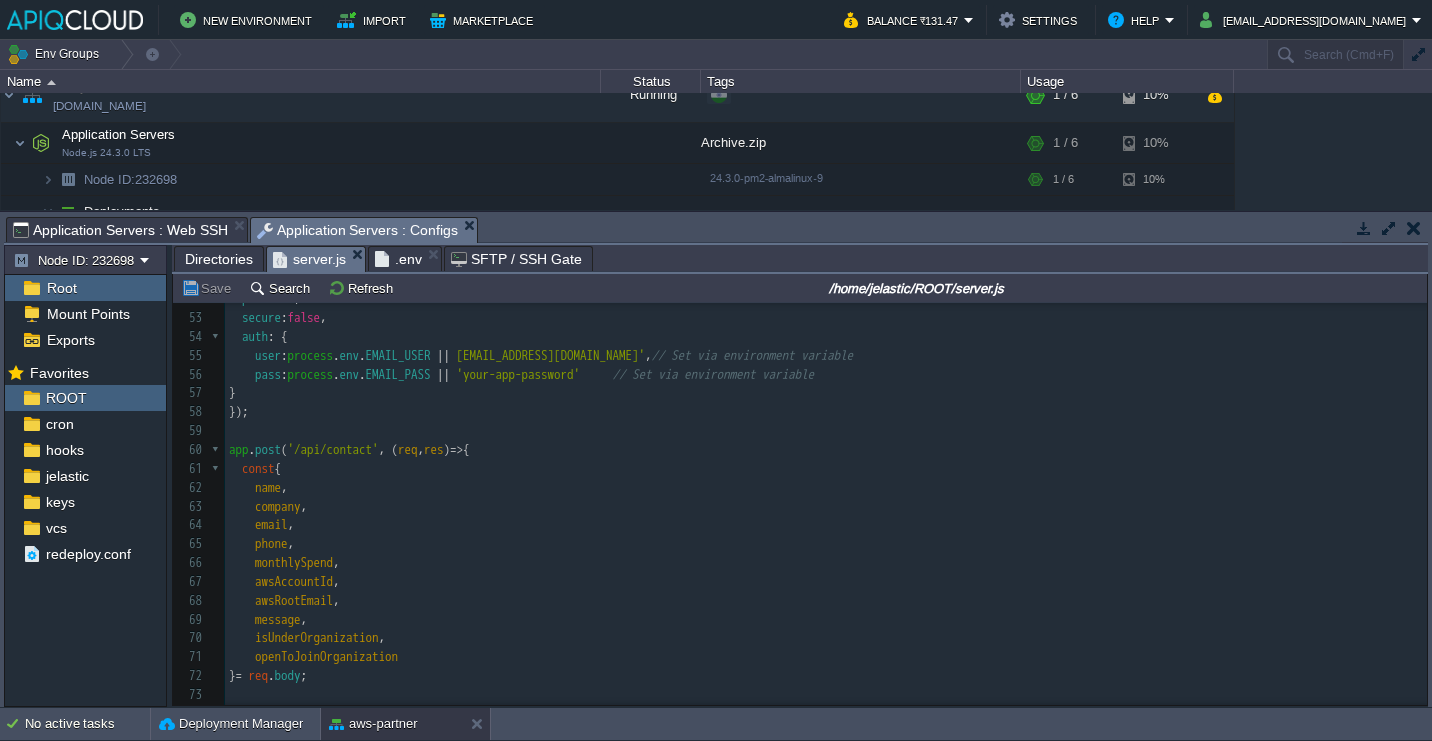 click on "env" at bounding box center (350, 374) 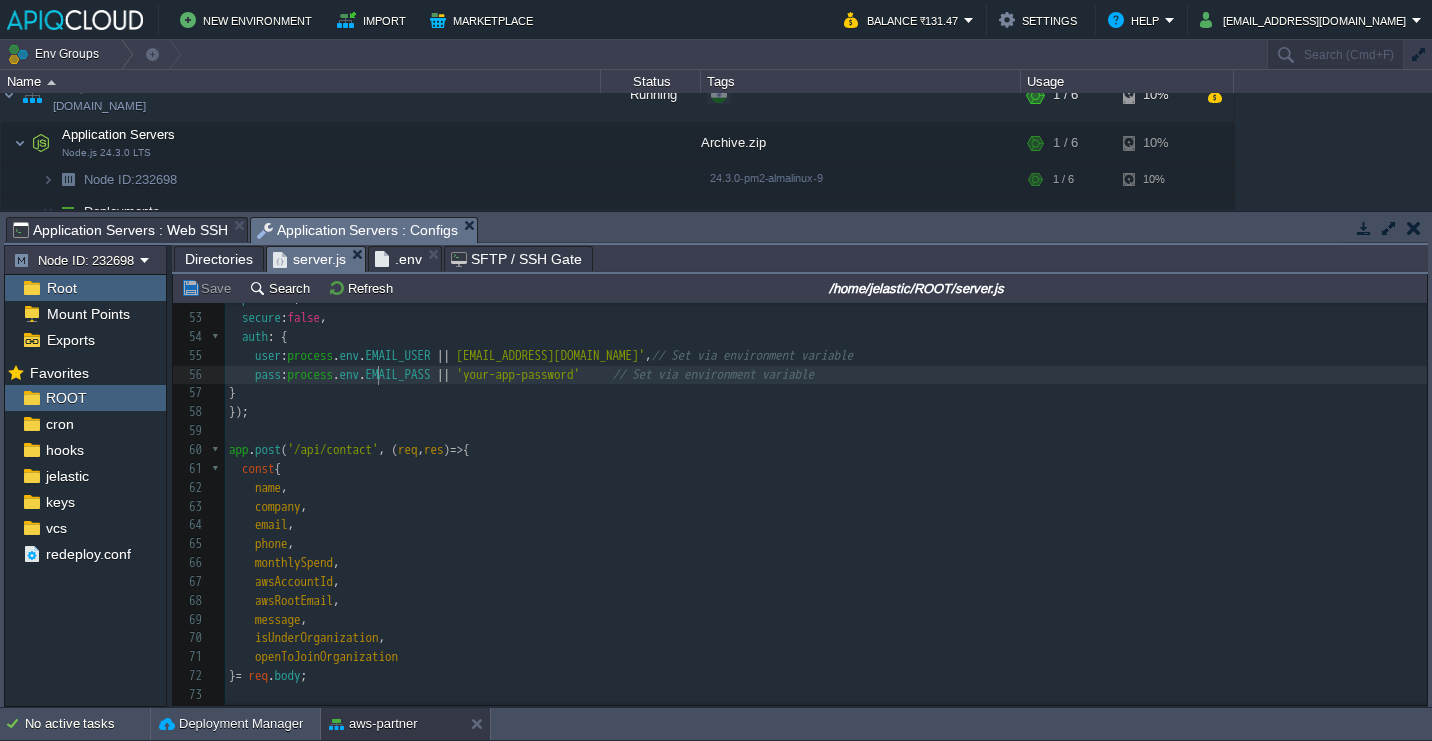 scroll, scrollTop: 1008, scrollLeft: 0, axis: vertical 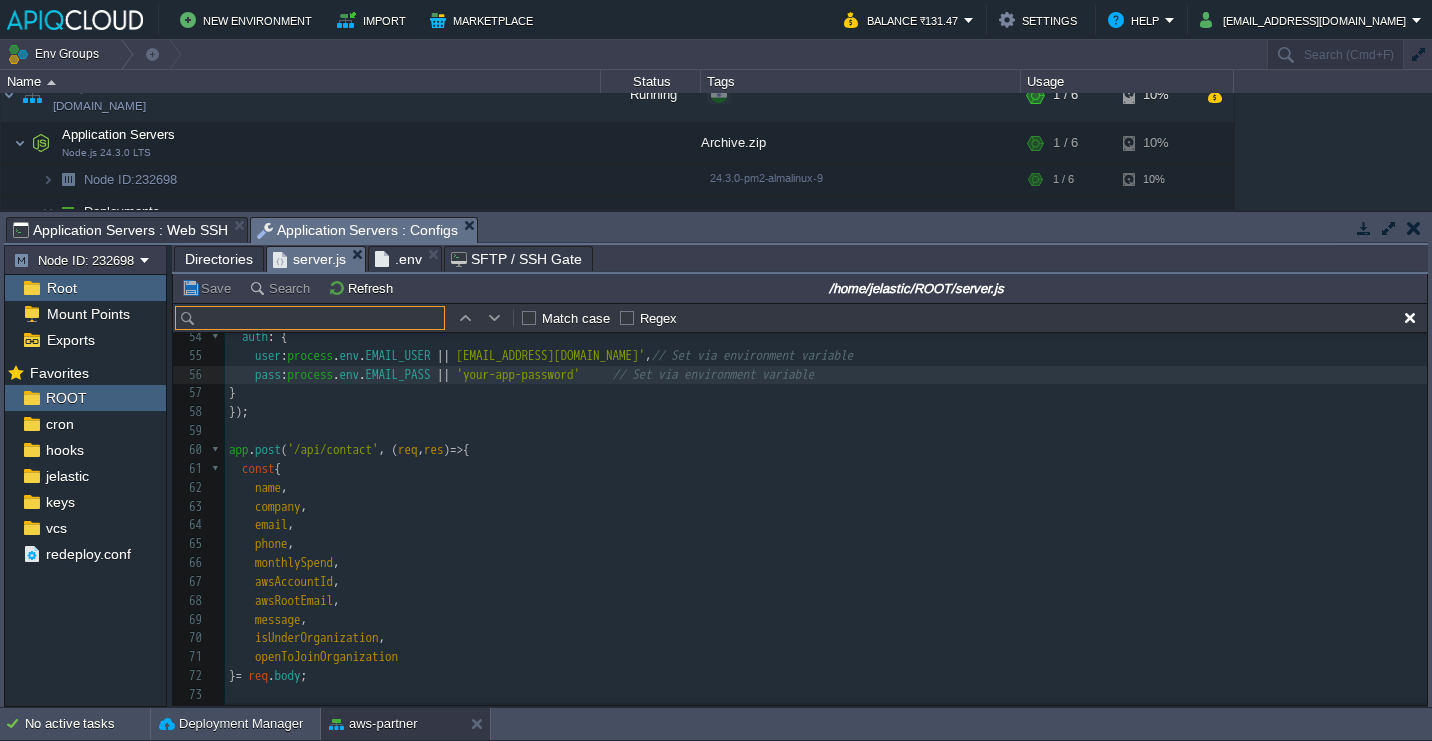 paste on "There was an error sending your application." 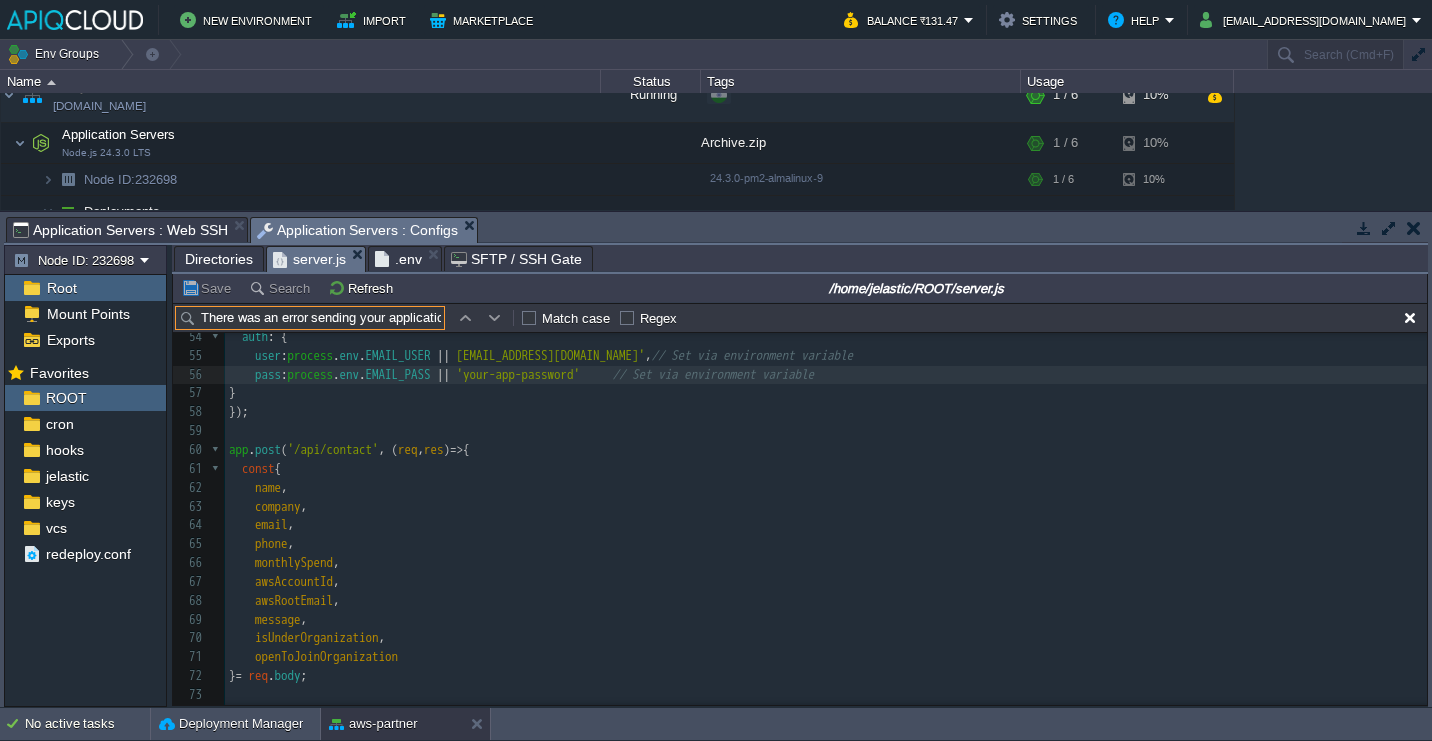 scroll, scrollTop: 0, scrollLeft: 17, axis: horizontal 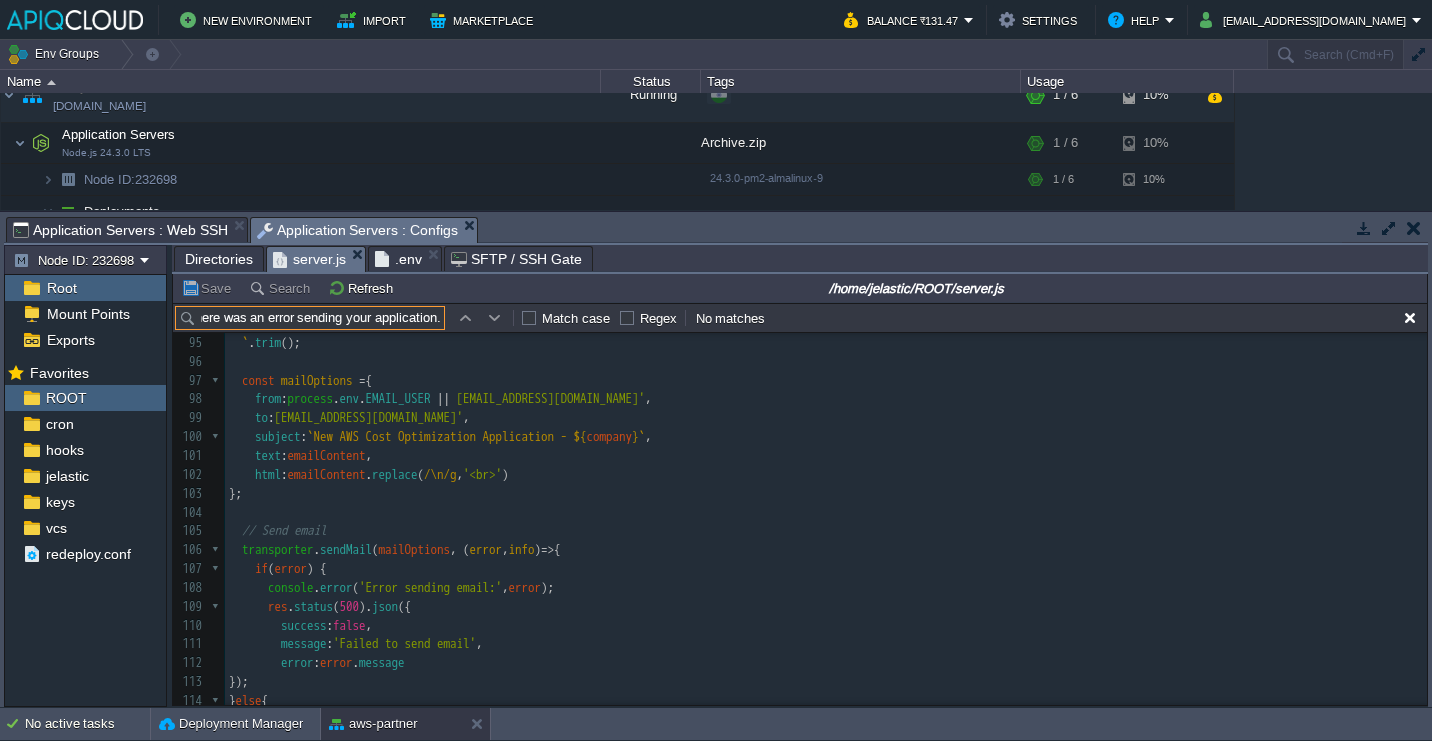drag, startPoint x: 315, startPoint y: 322, endPoint x: 606, endPoint y: 314, distance: 291.10995 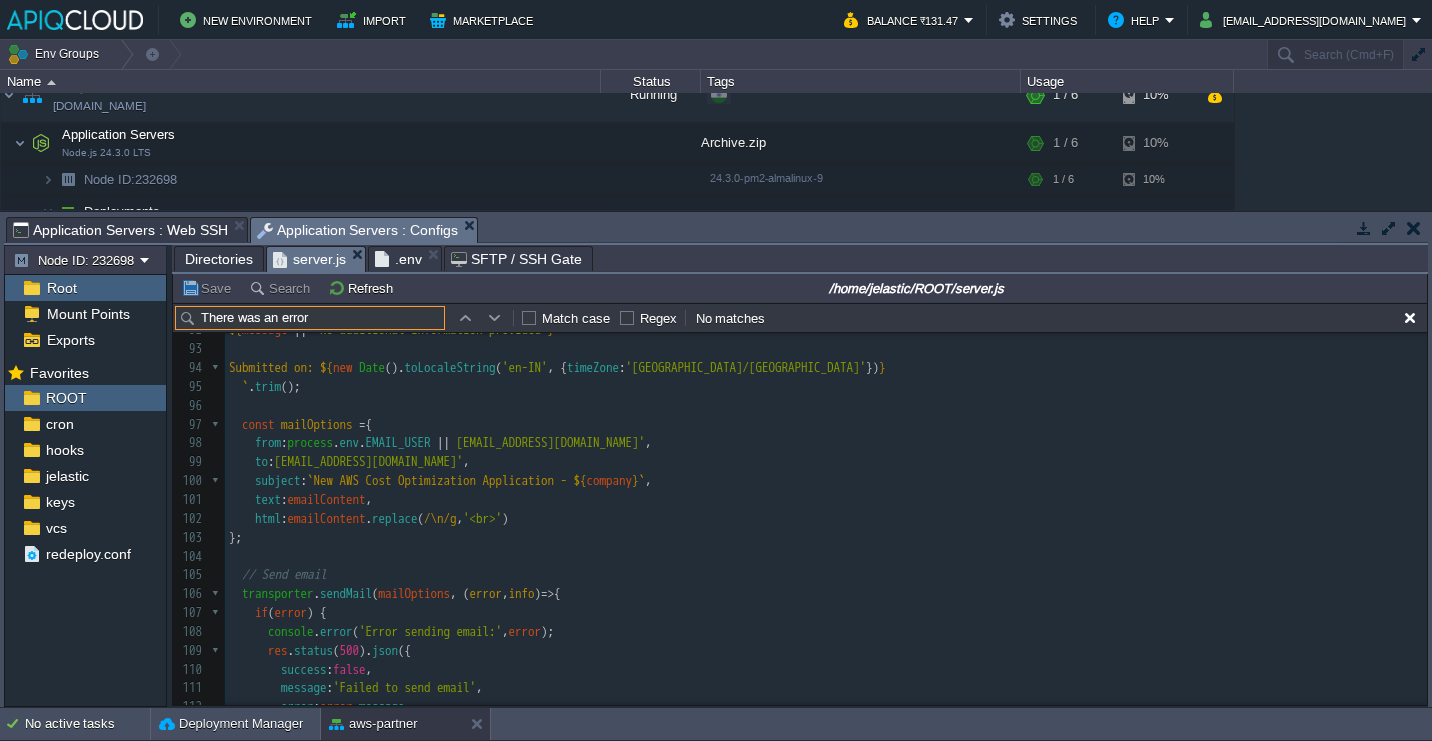 type on "There was an error" 